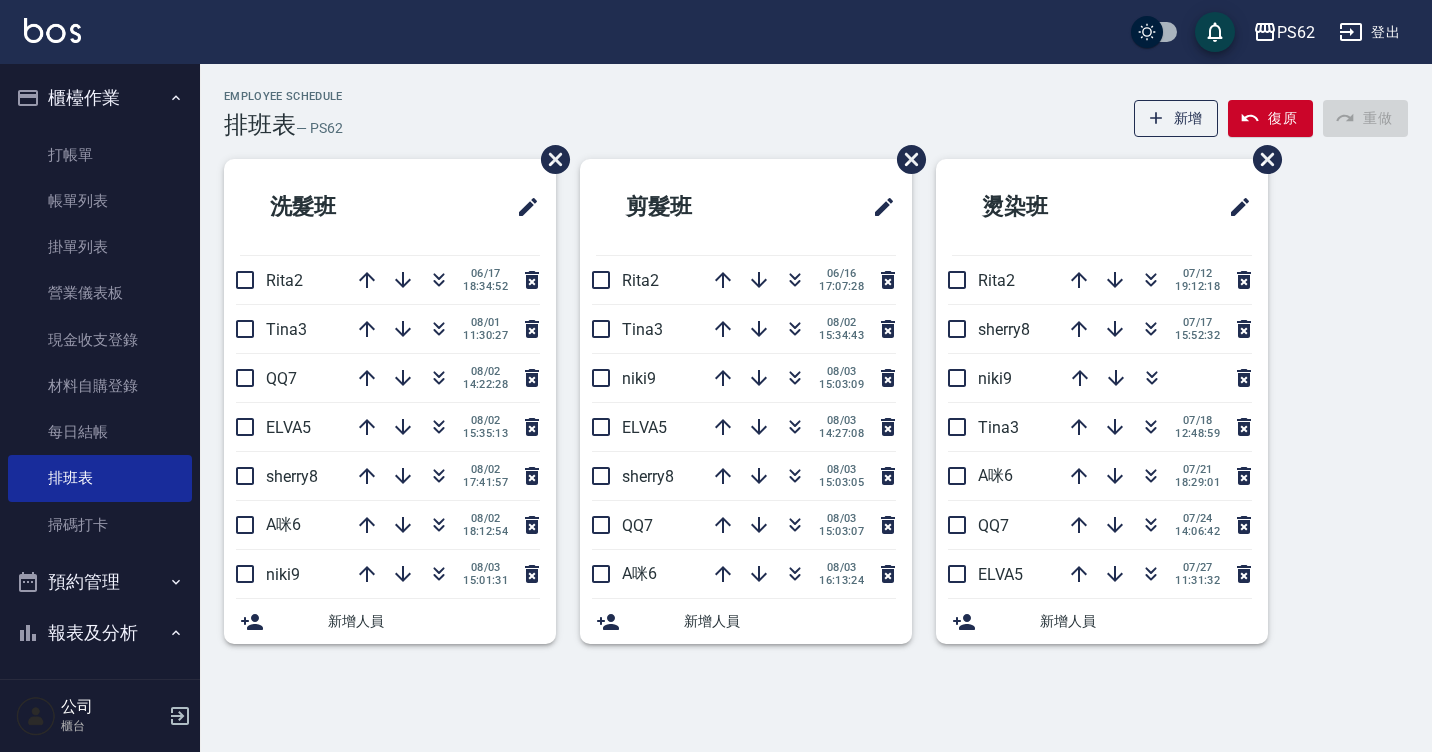 scroll, scrollTop: 0, scrollLeft: 0, axis: both 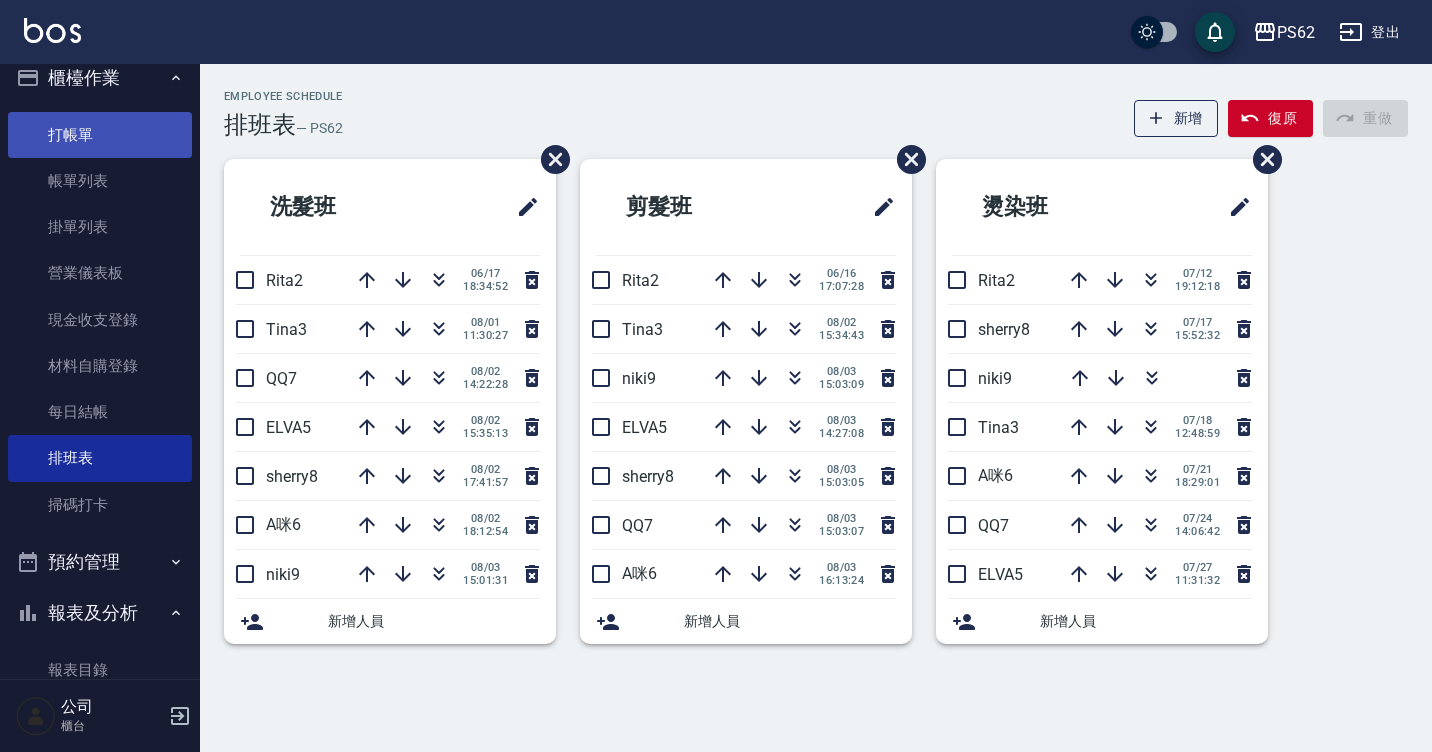 click on "打帳單" at bounding box center [100, 135] 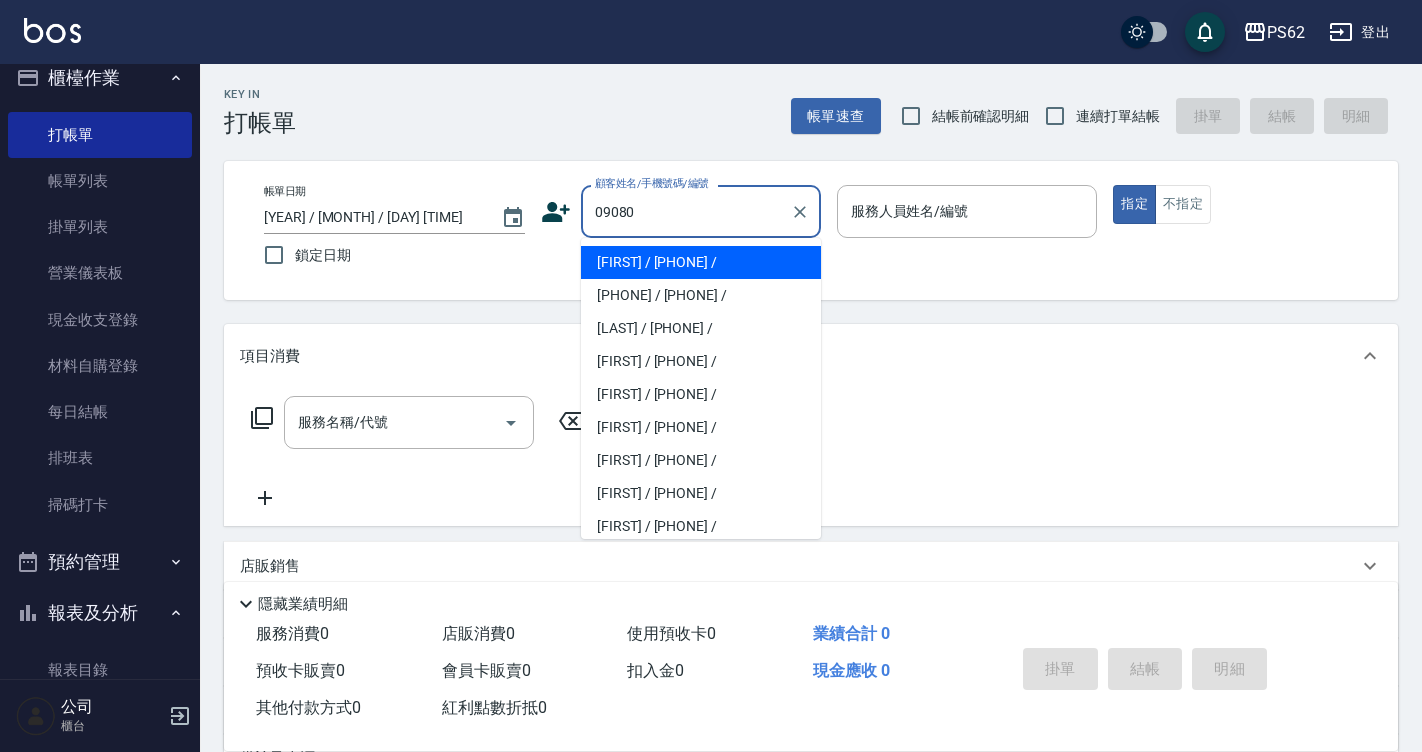 click on "[FIRST] / [PHONE] /" at bounding box center (701, 262) 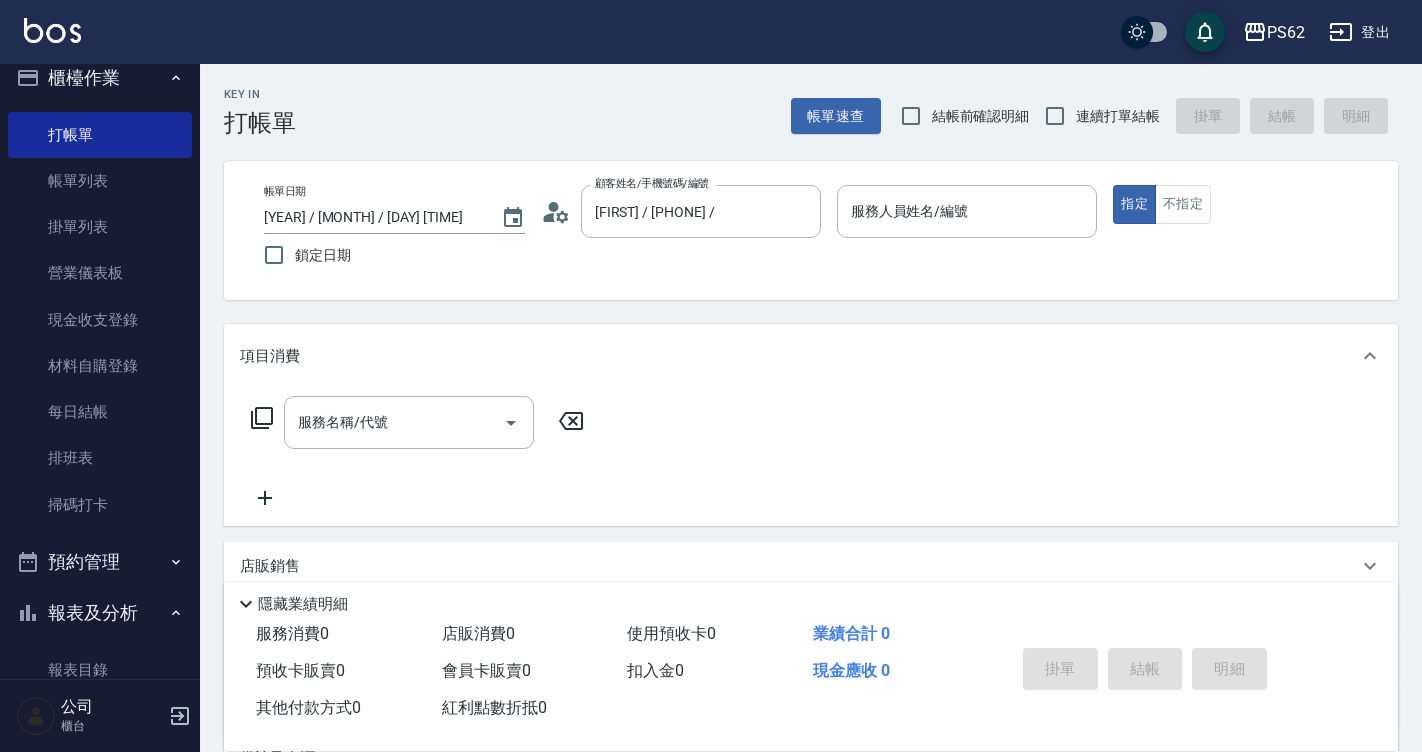 click 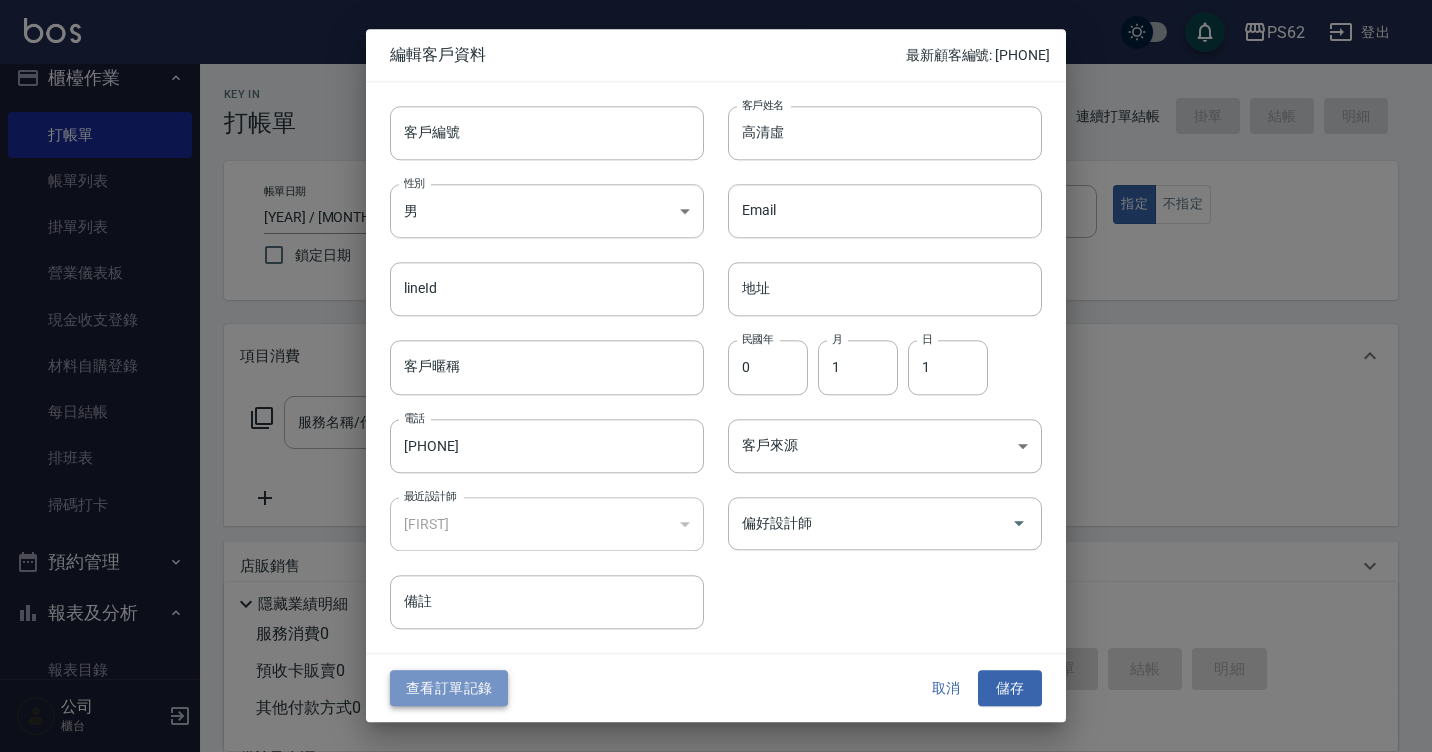 click on "查看訂單記錄" at bounding box center (449, 688) 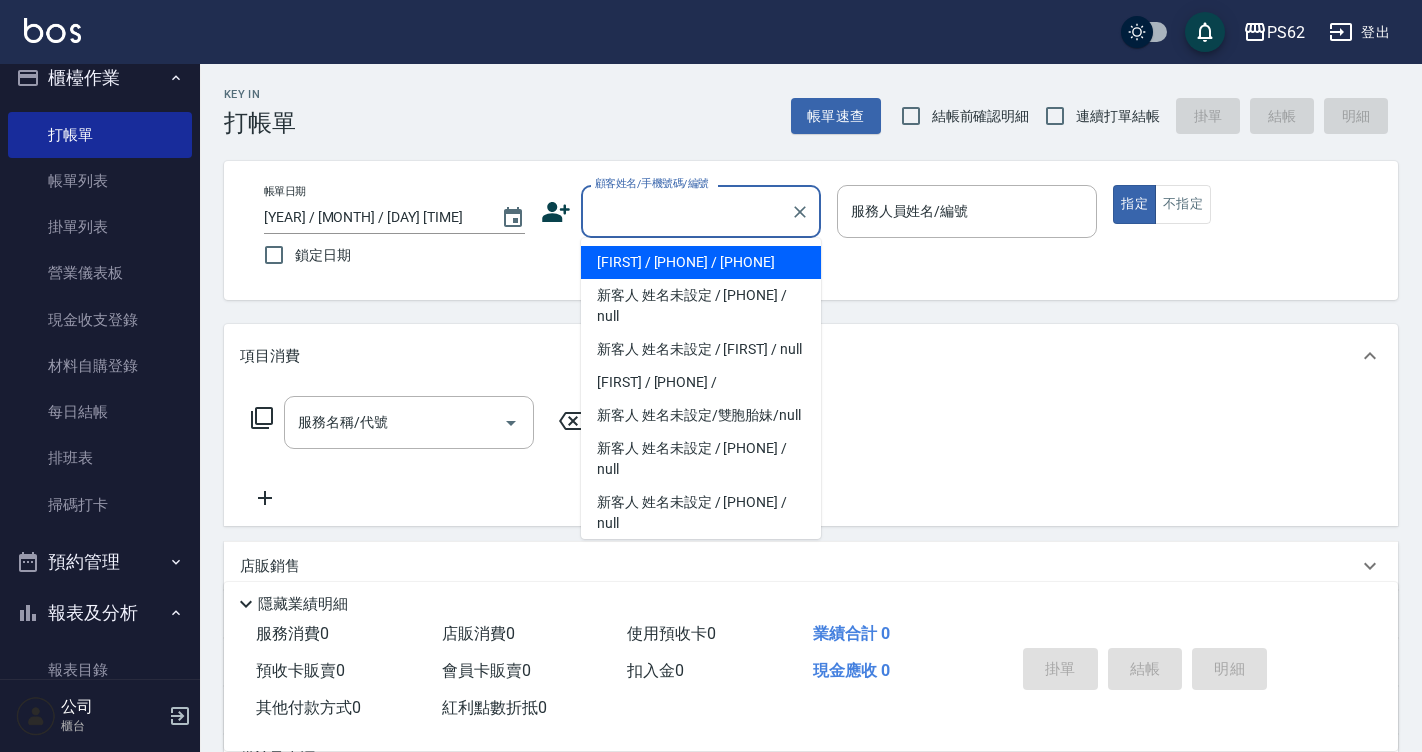 click on "顧客姓名/手機號碼/編號" at bounding box center (686, 211) 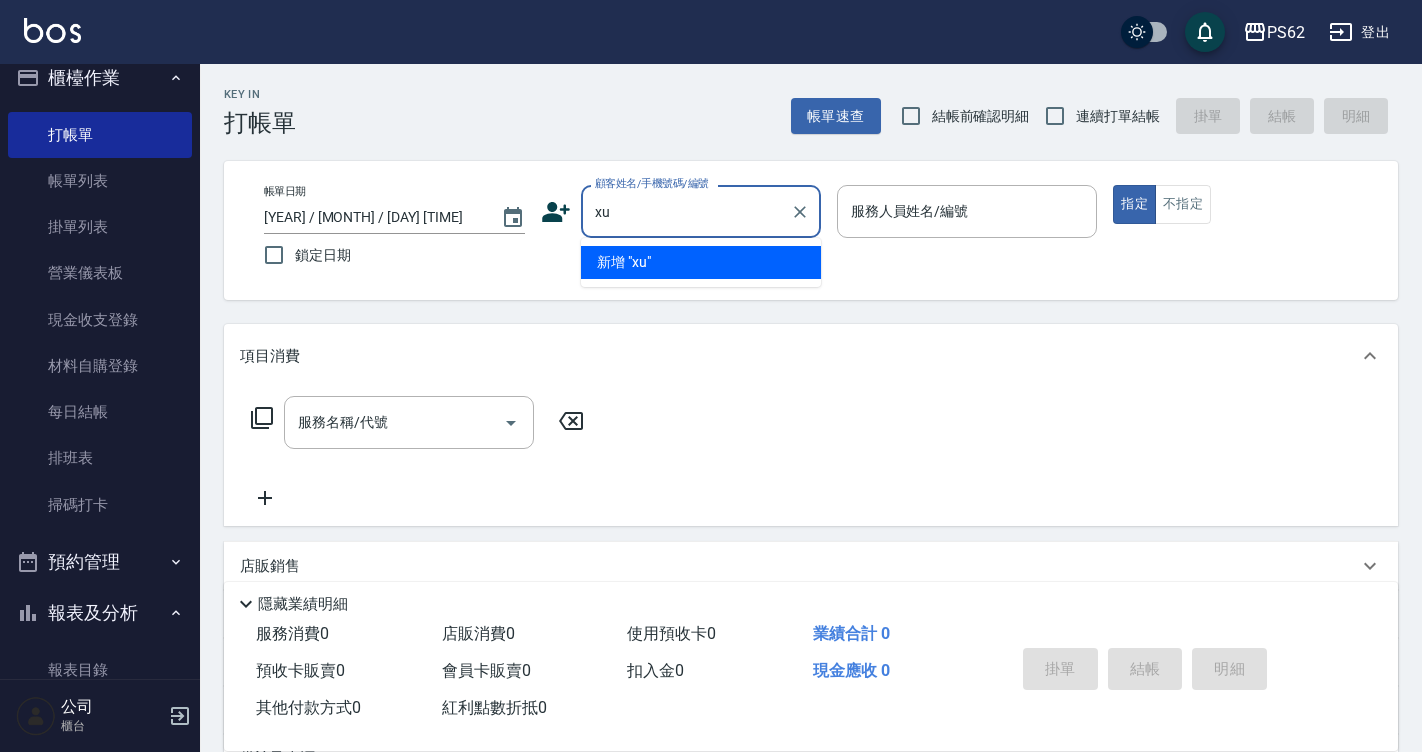 type on "x" 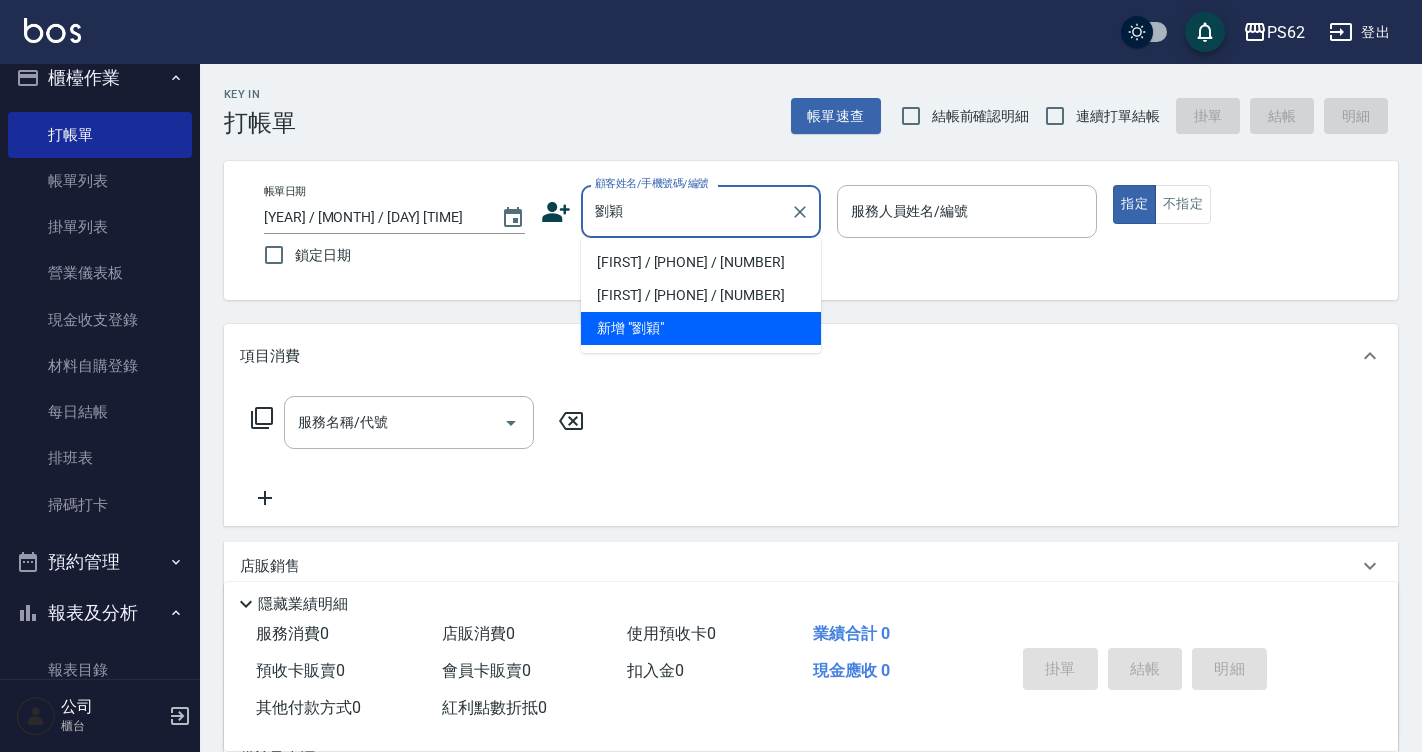 click on "[FIRST] / [PHONE] / [NUMBER]" at bounding box center (701, 262) 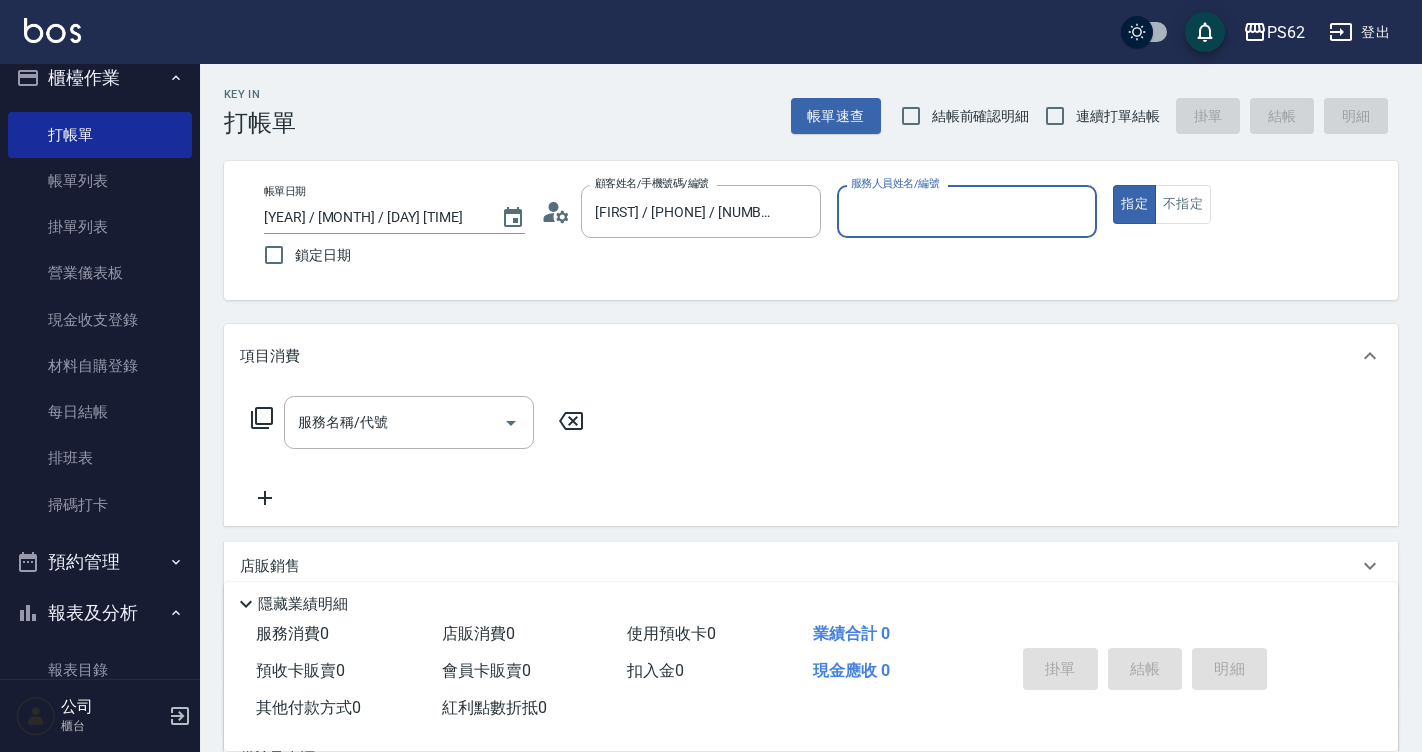 click 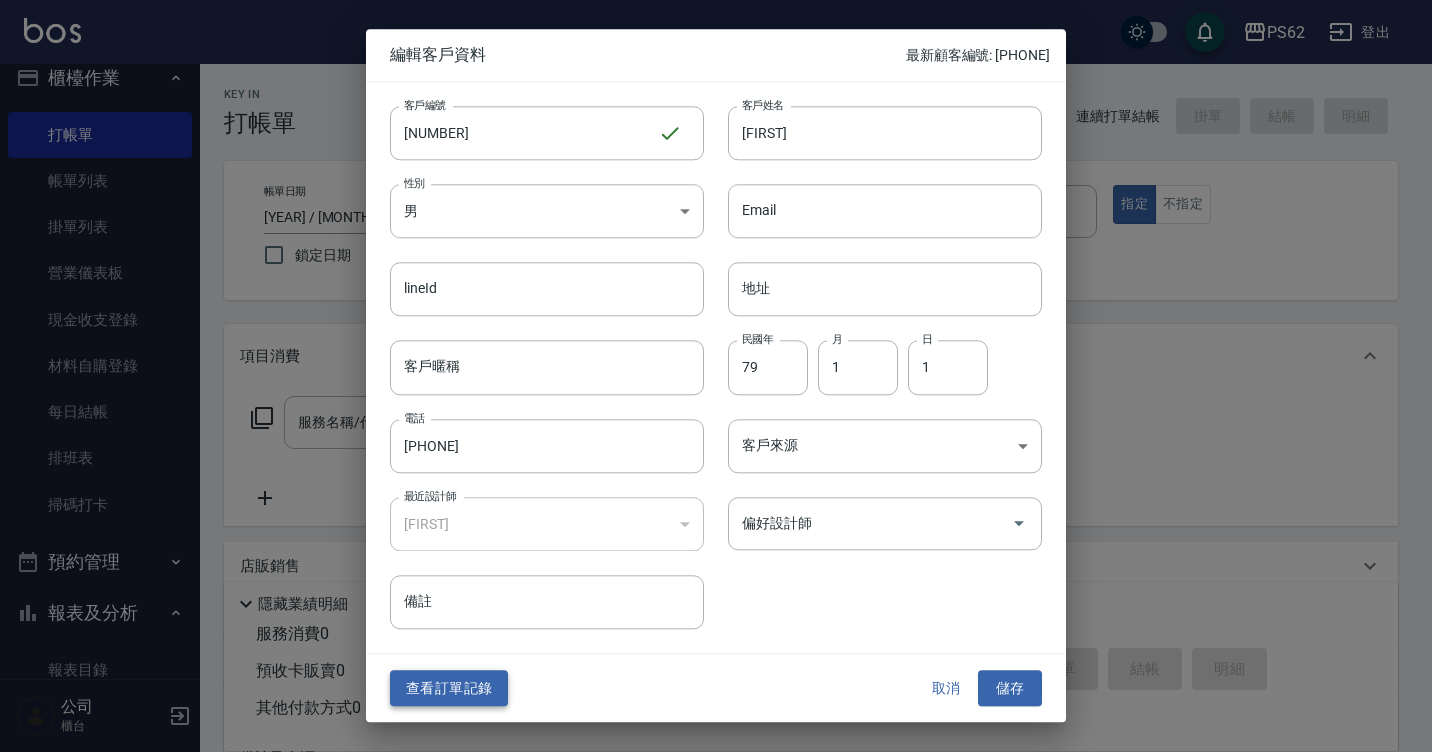 click on "查看訂單記錄" at bounding box center (449, 688) 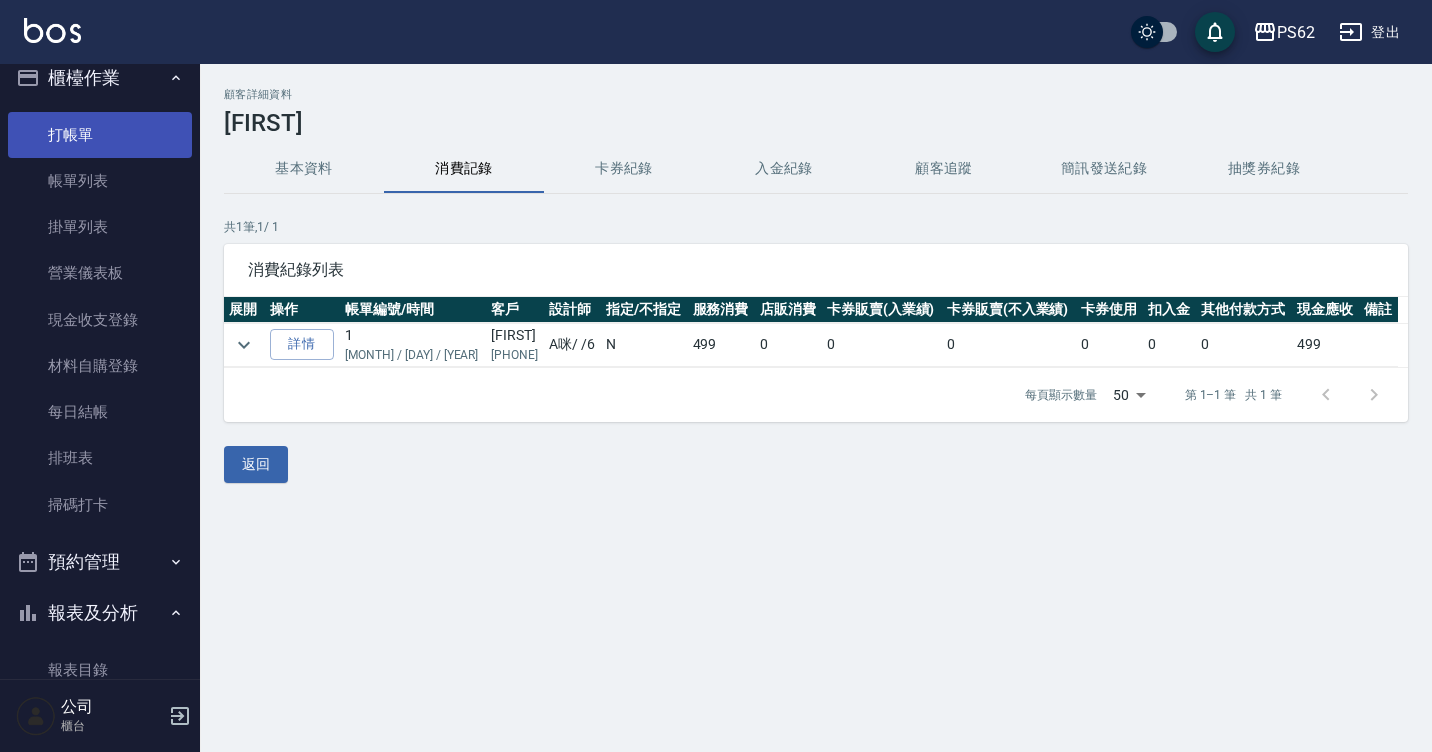 click on "打帳單" at bounding box center [100, 135] 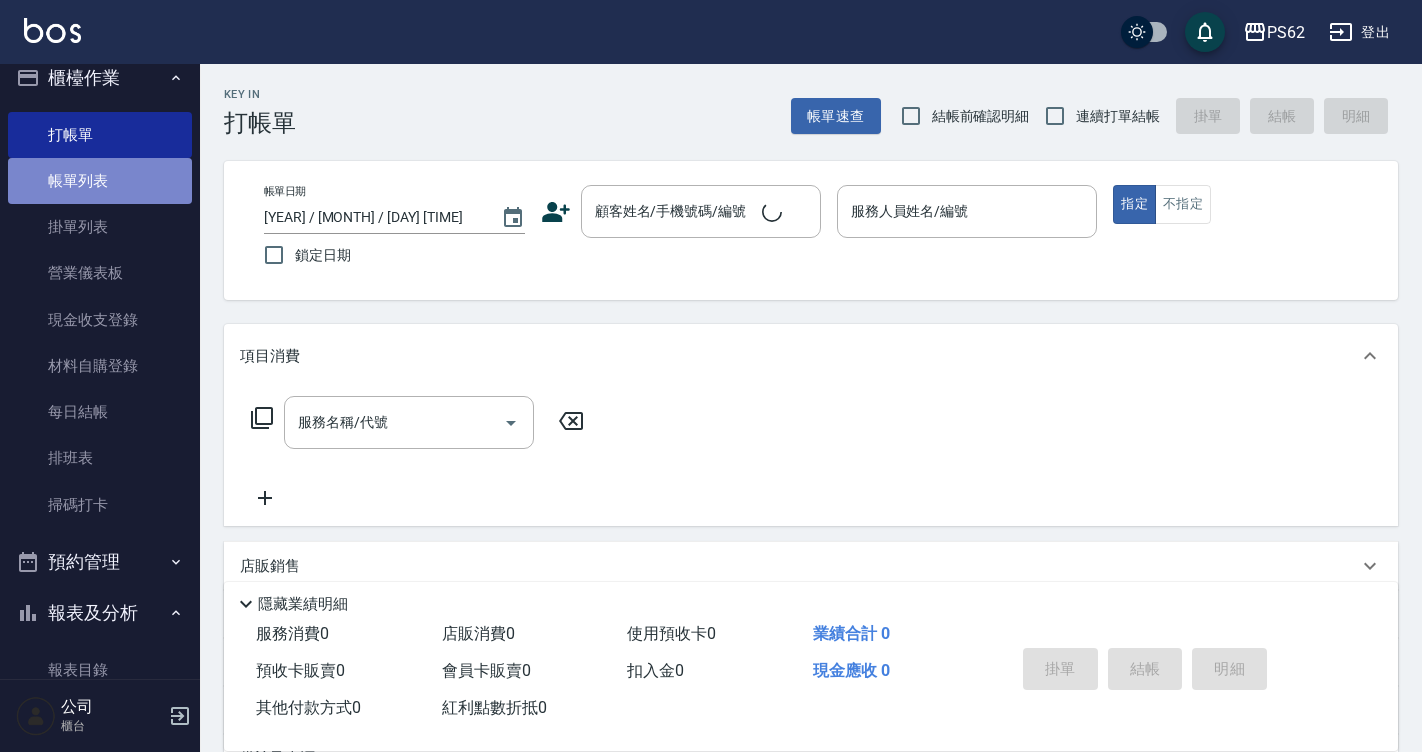 click on "帳單列表" at bounding box center [100, 181] 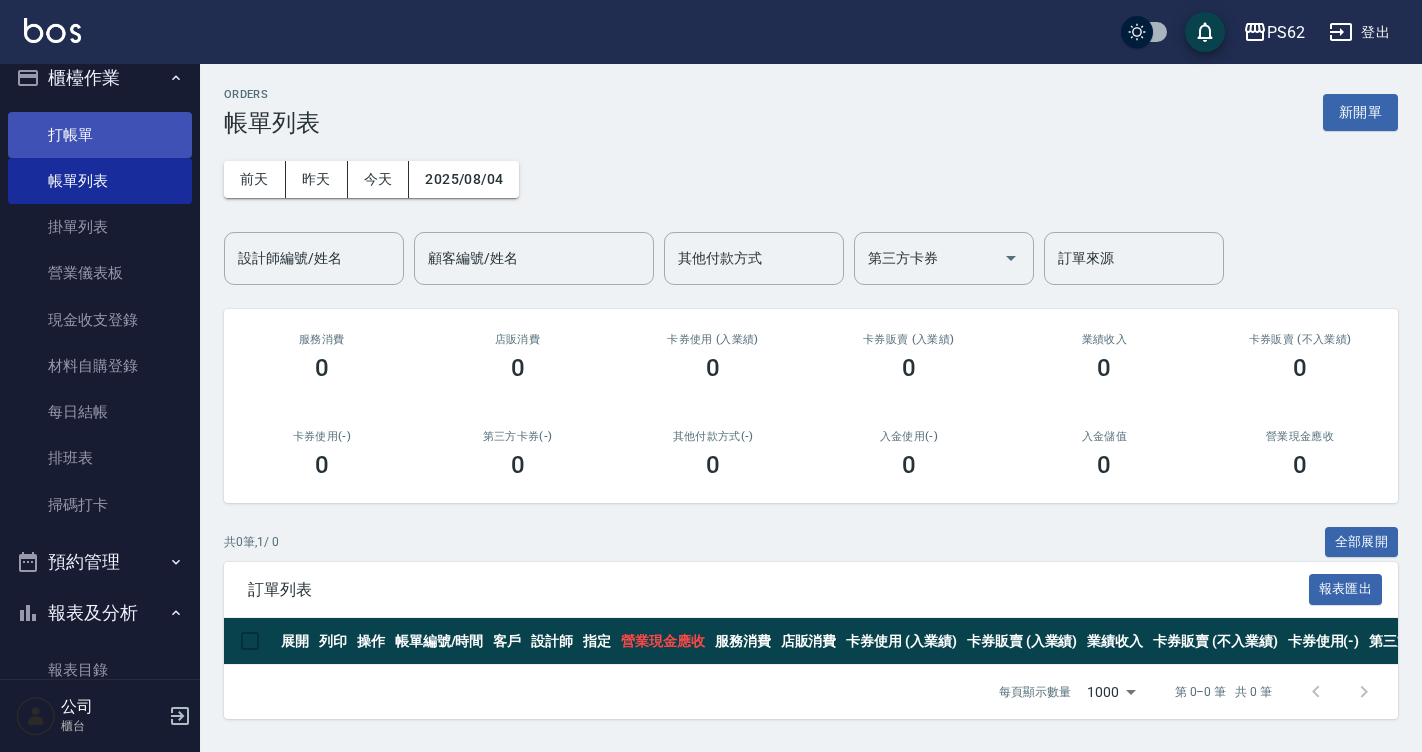 click on "打帳單" at bounding box center (100, 135) 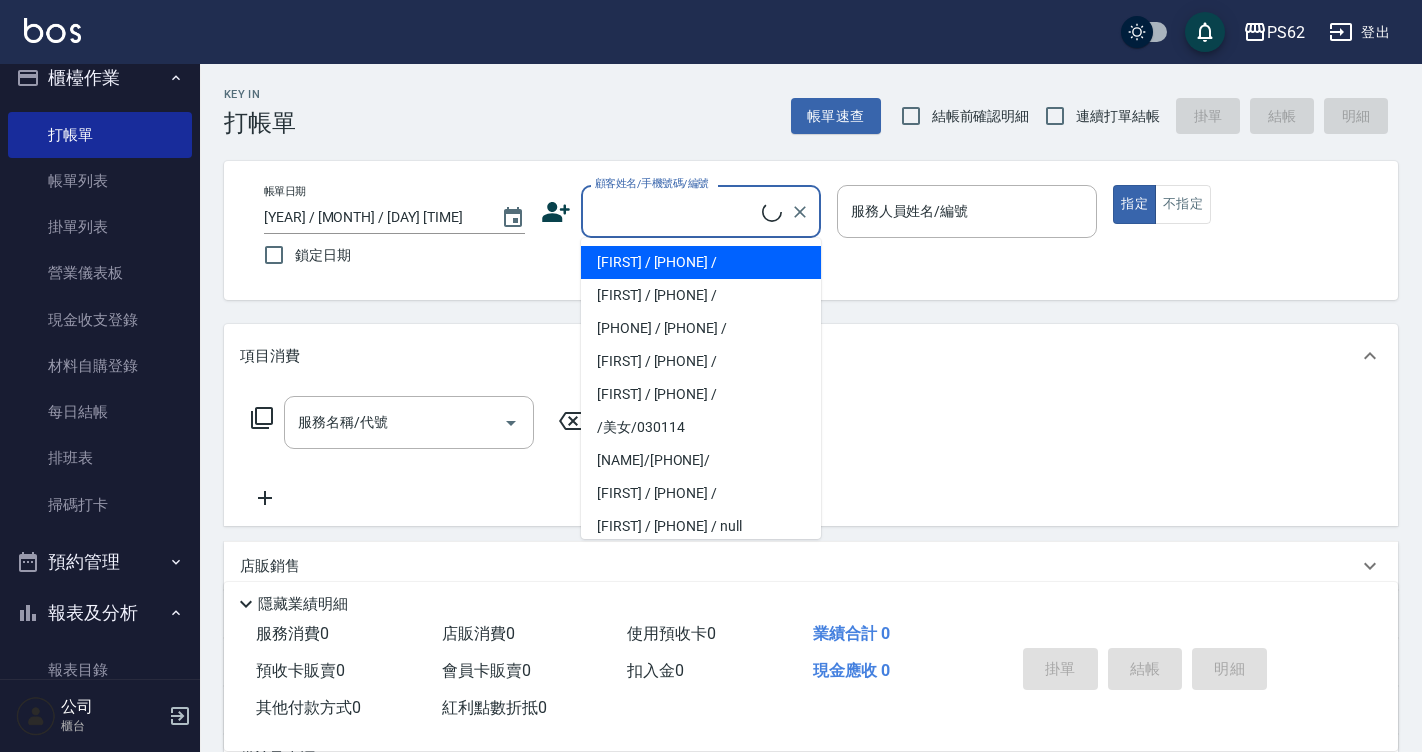 click on "顧客姓名/手機號碼/編號" at bounding box center (676, 211) 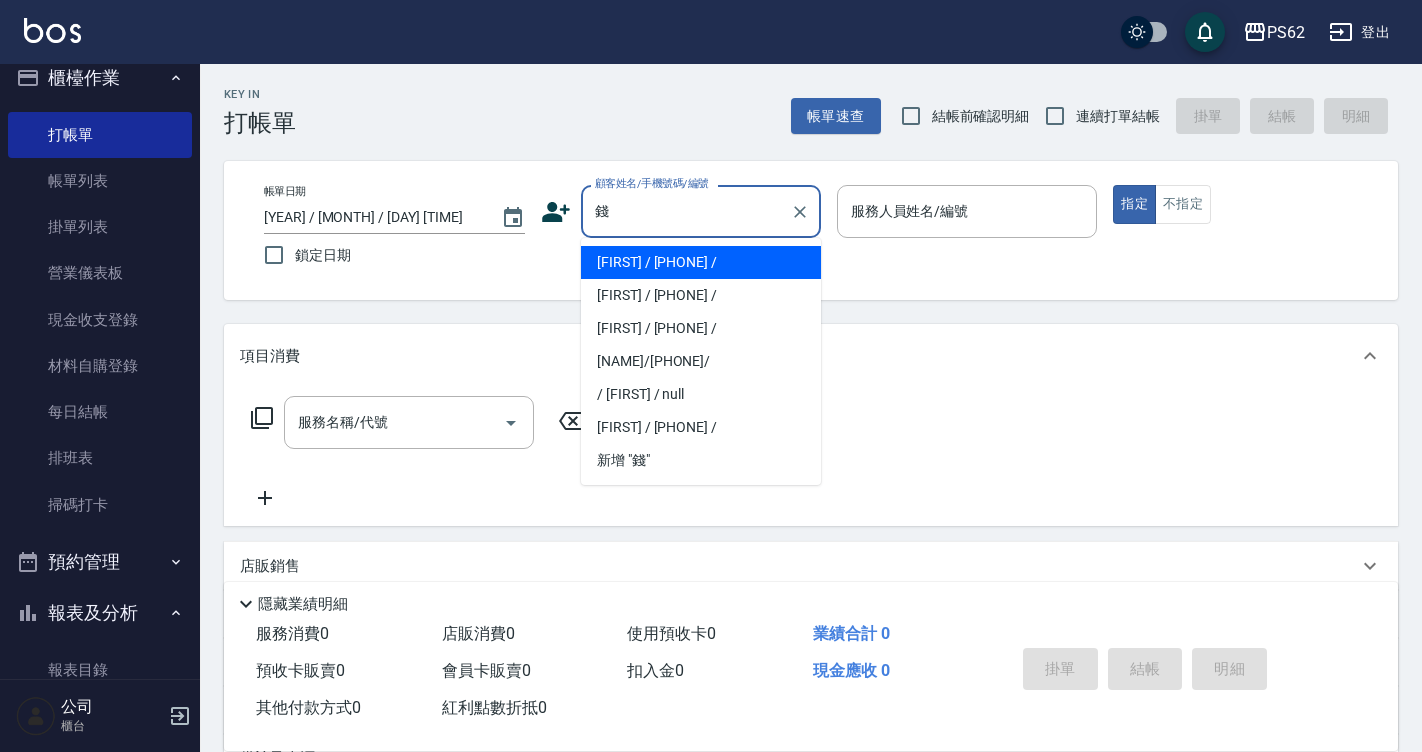 click on "[FIRST] / [PHONE] /" at bounding box center [701, 262] 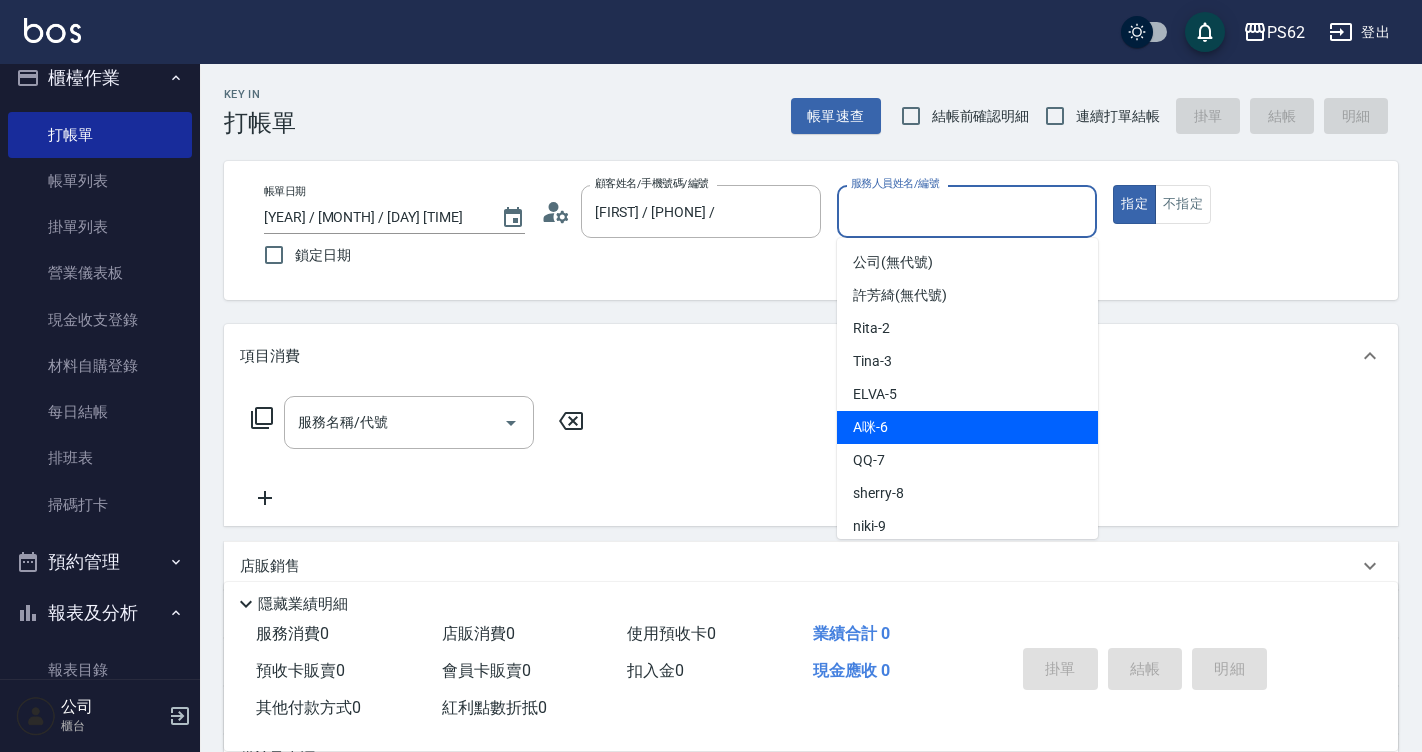 drag, startPoint x: 928, startPoint y: 210, endPoint x: 908, endPoint y: 429, distance: 219.91135 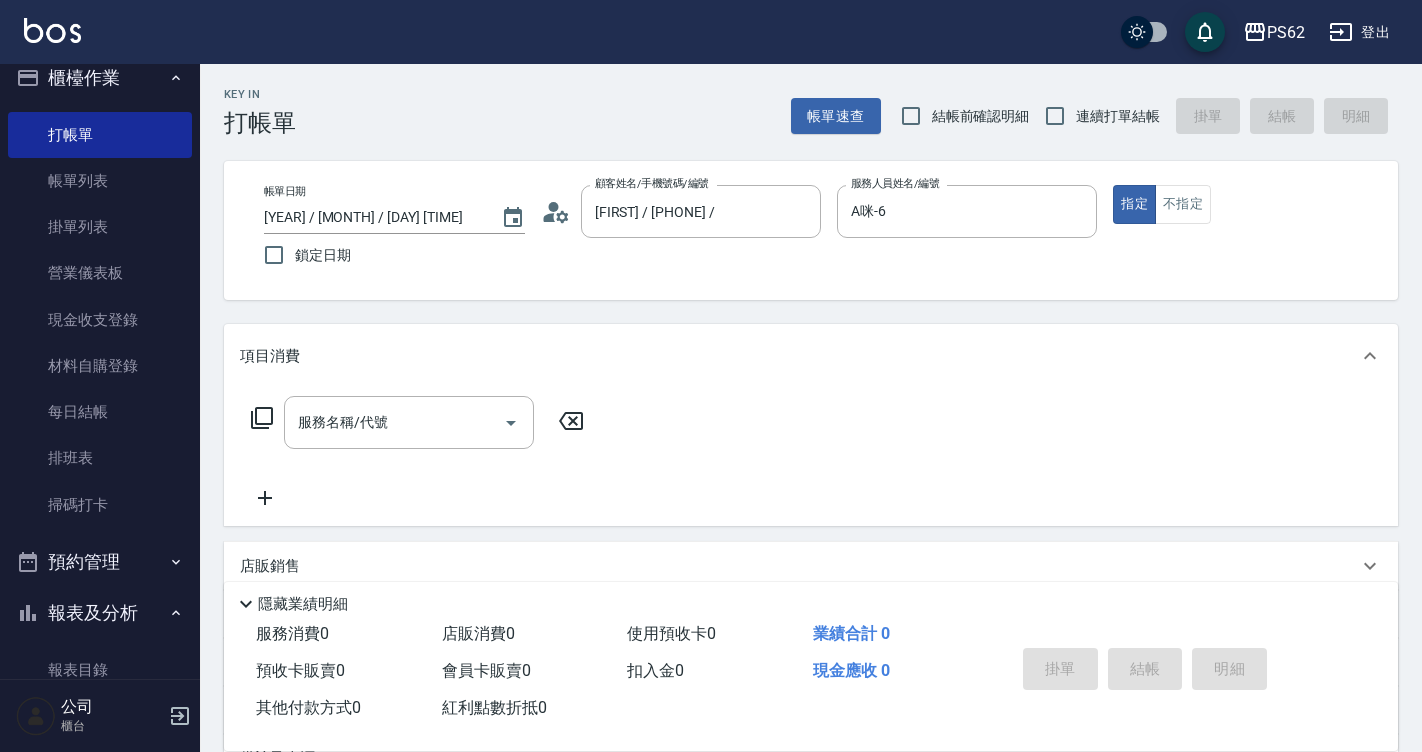 click 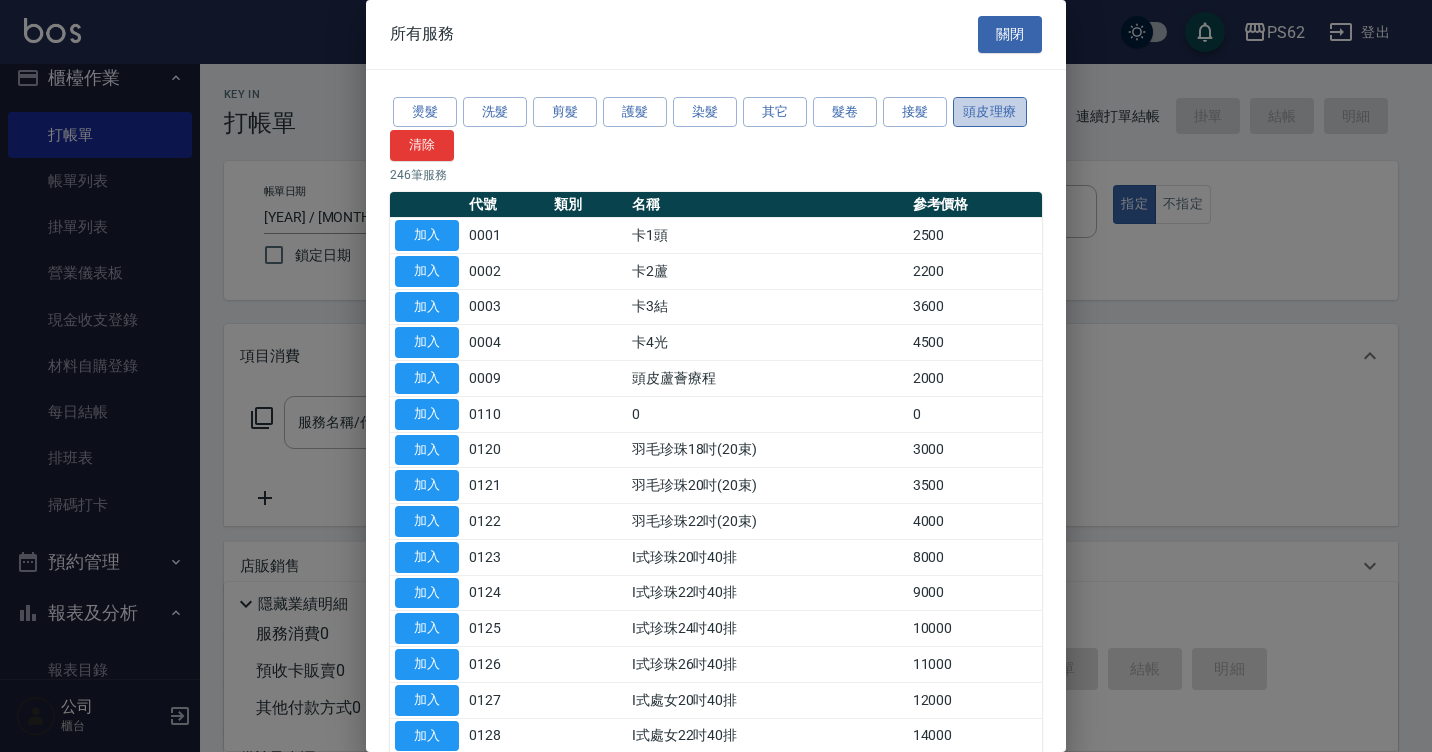 click on "頭皮理療" at bounding box center [990, 112] 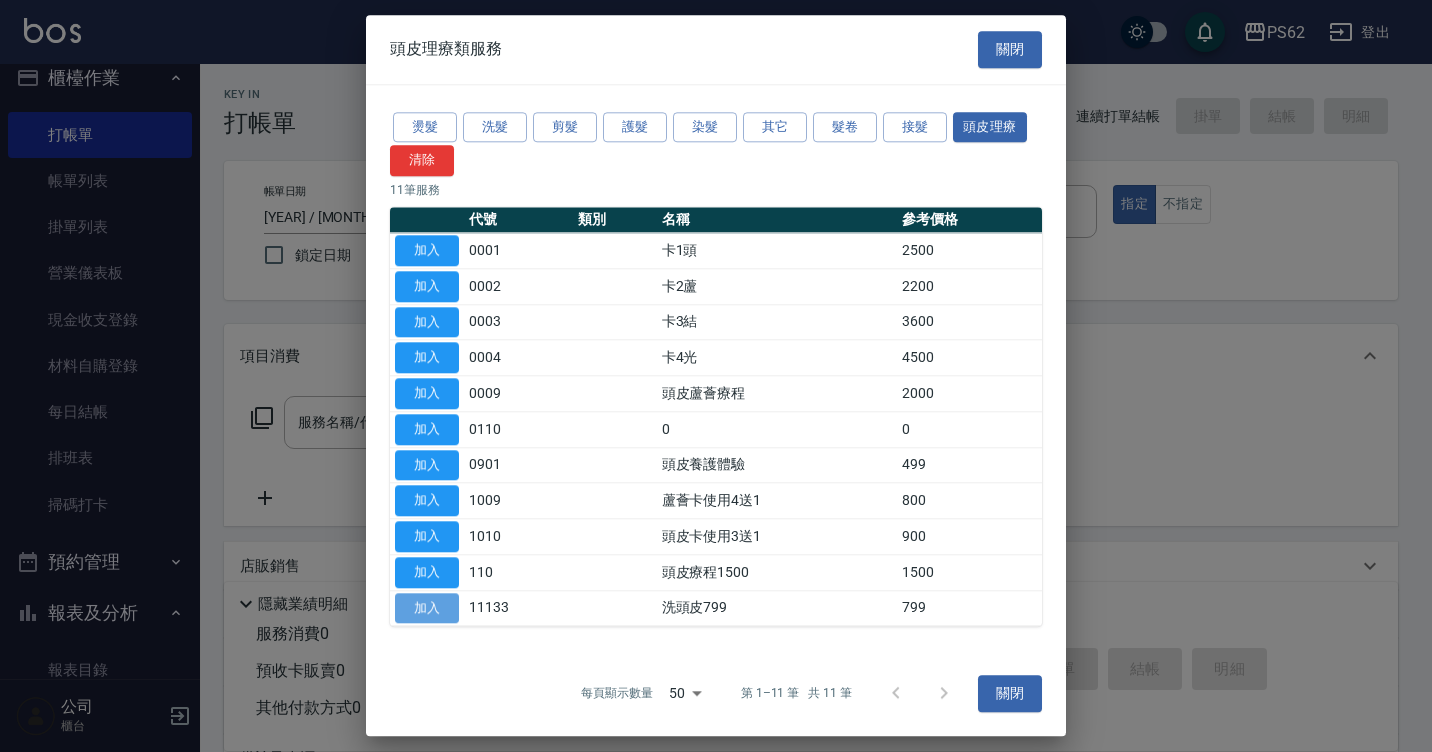 click on "加入" at bounding box center [427, 608] 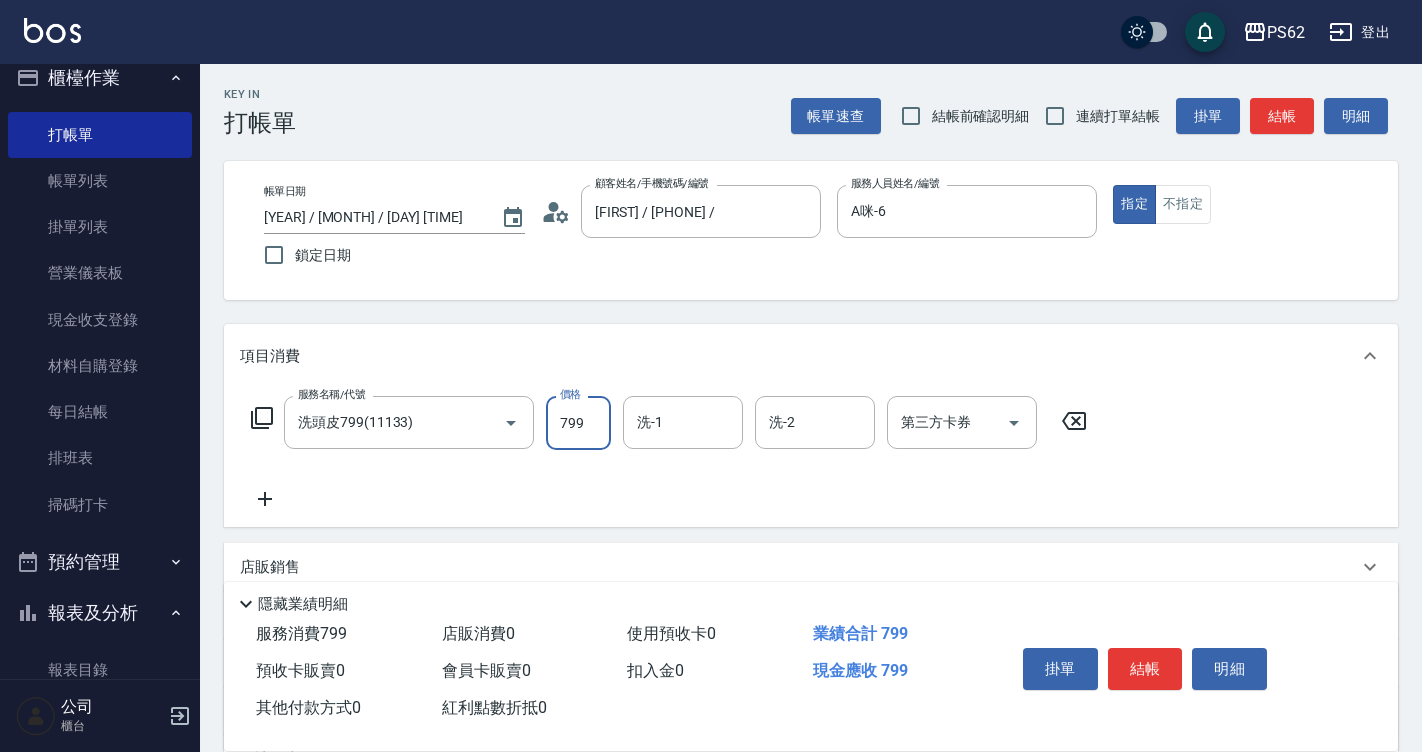 click on "799" at bounding box center (578, 423) 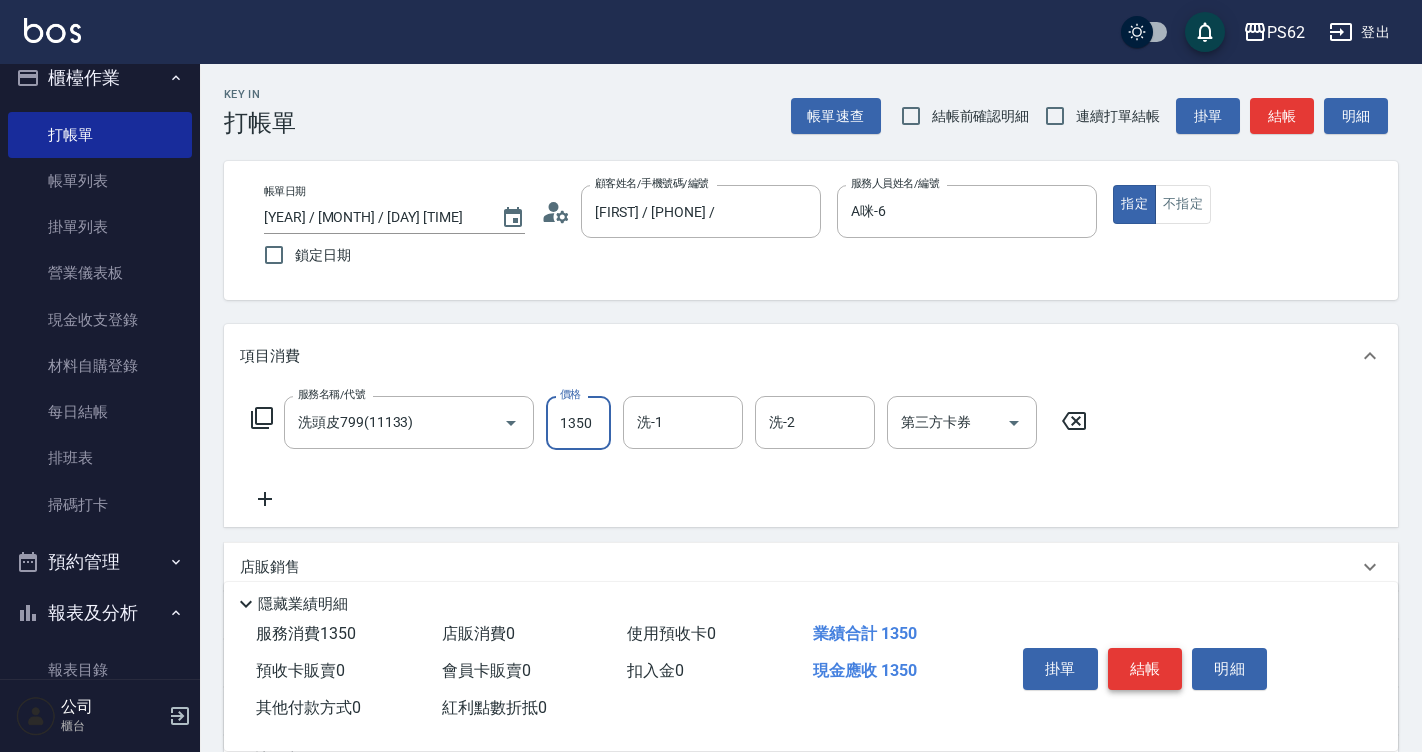 type on "1350" 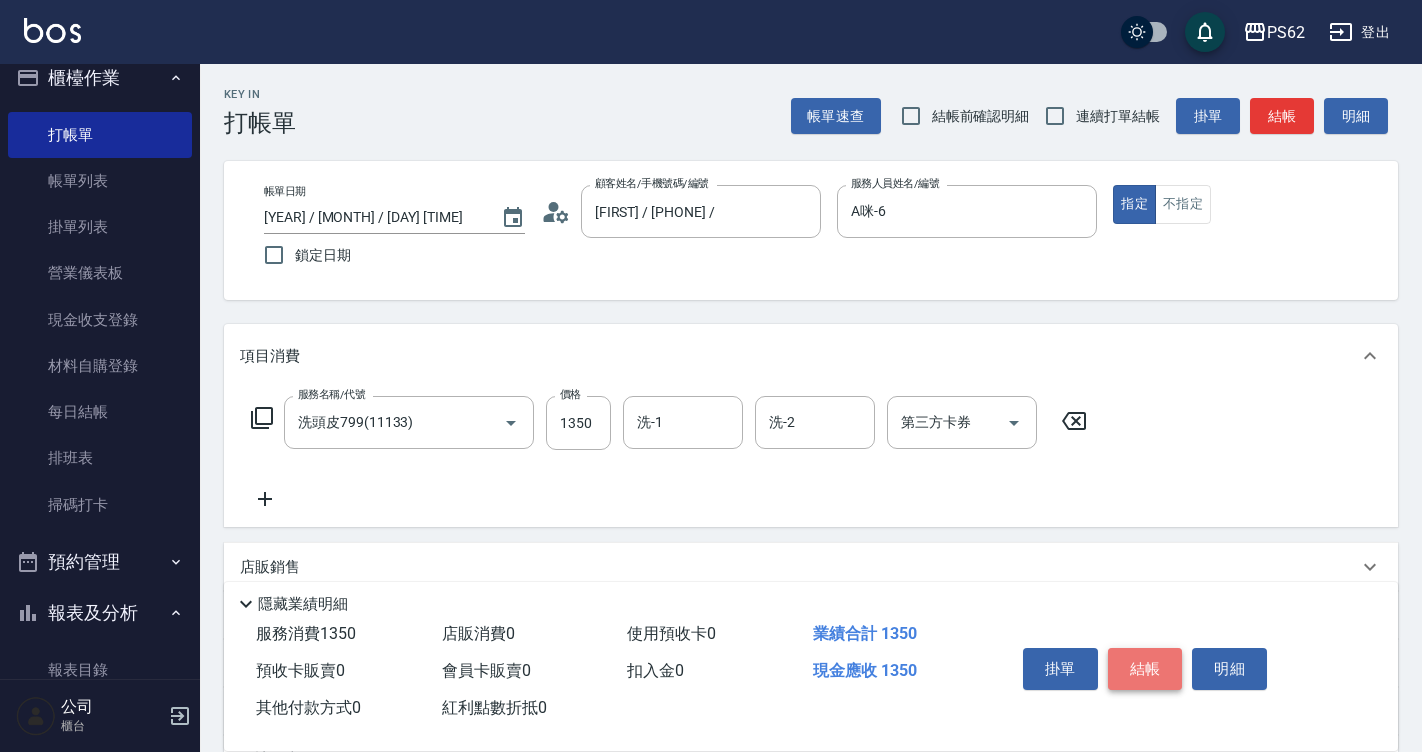 click on "結帳" at bounding box center (1145, 669) 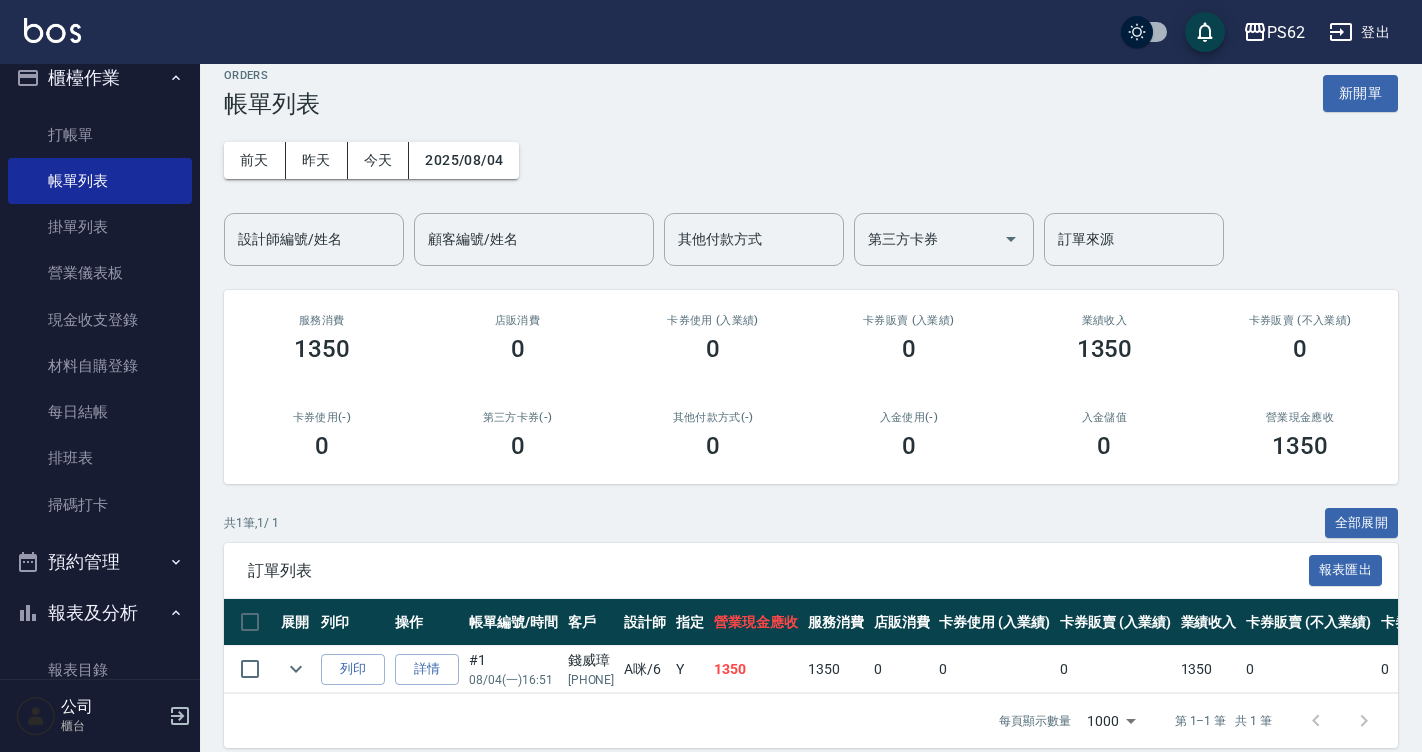 scroll, scrollTop: 0, scrollLeft: 0, axis: both 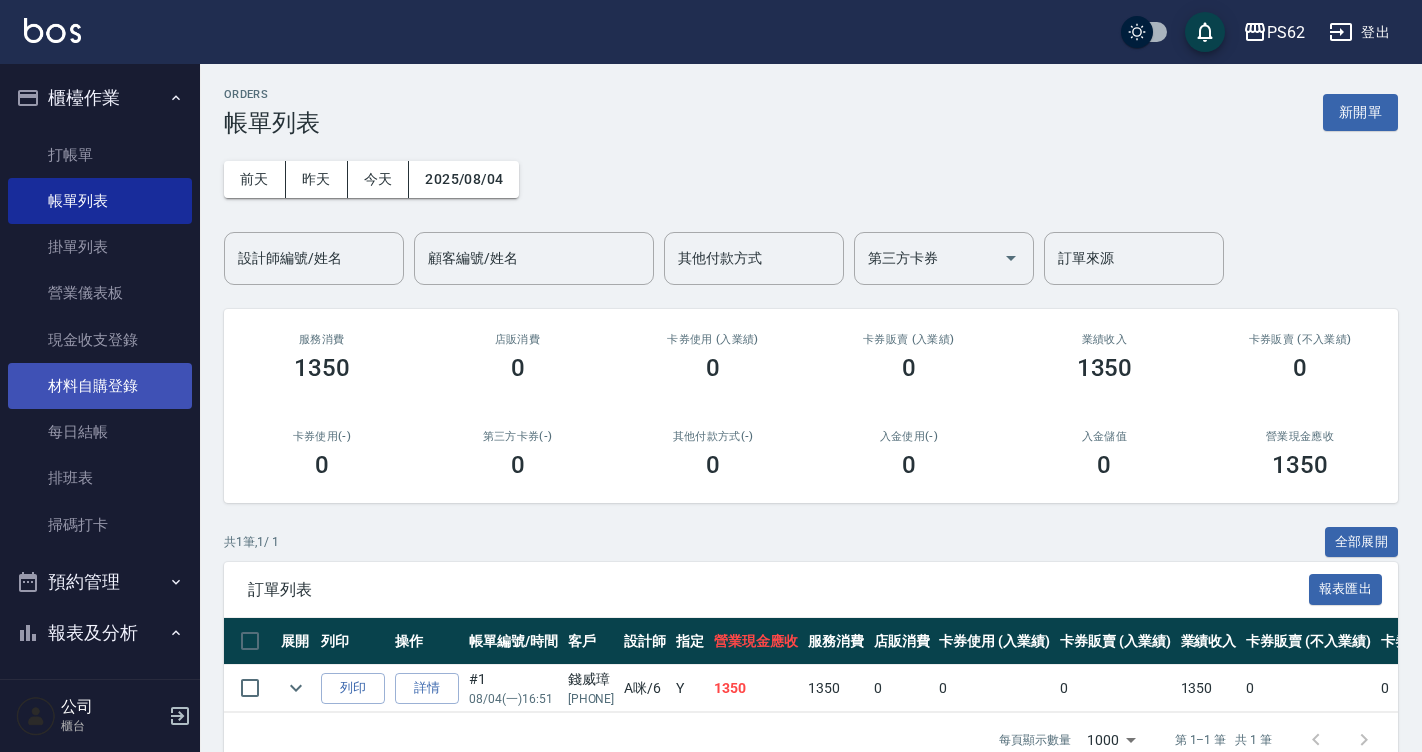 drag, startPoint x: 97, startPoint y: 368, endPoint x: 0, endPoint y: 445, distance: 123.84668 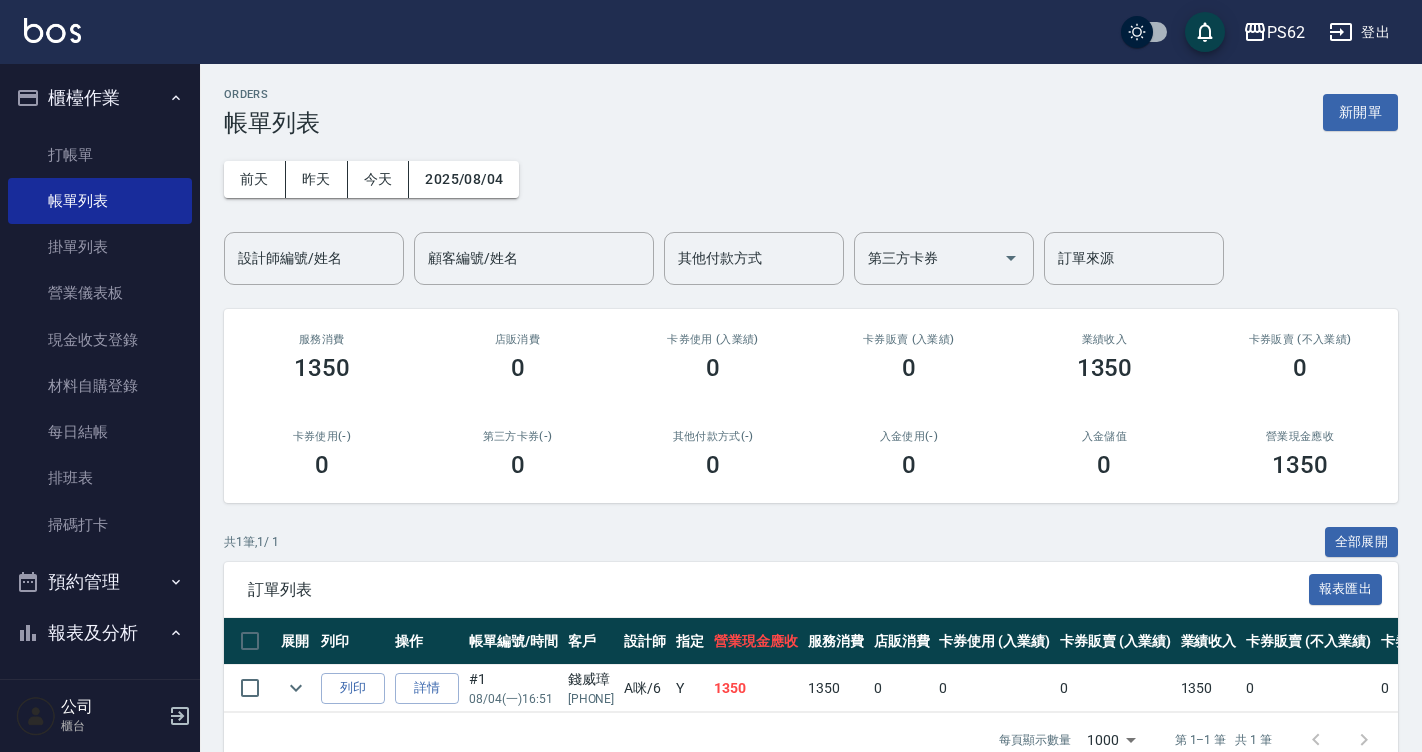 click on "材料自購登錄" at bounding box center (100, 386) 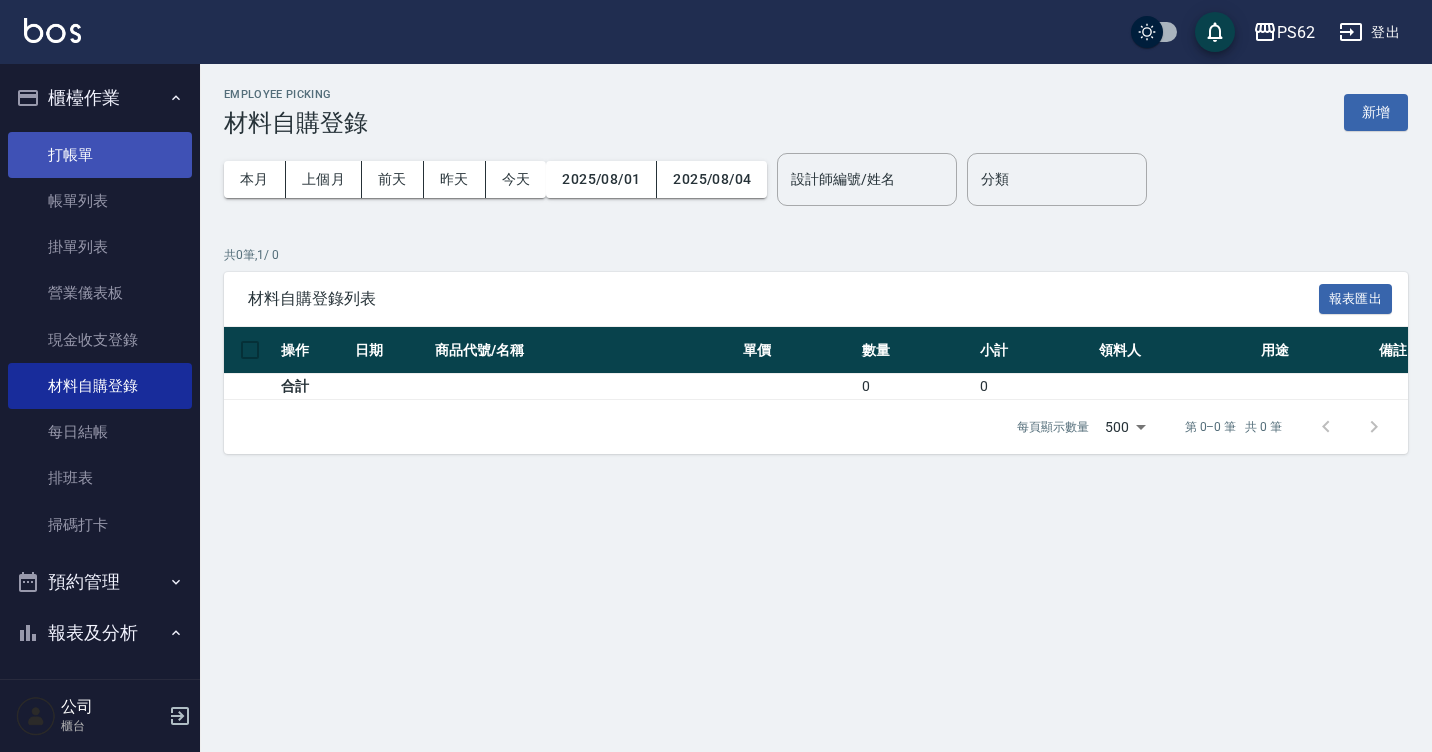 click on "打帳單" at bounding box center [100, 155] 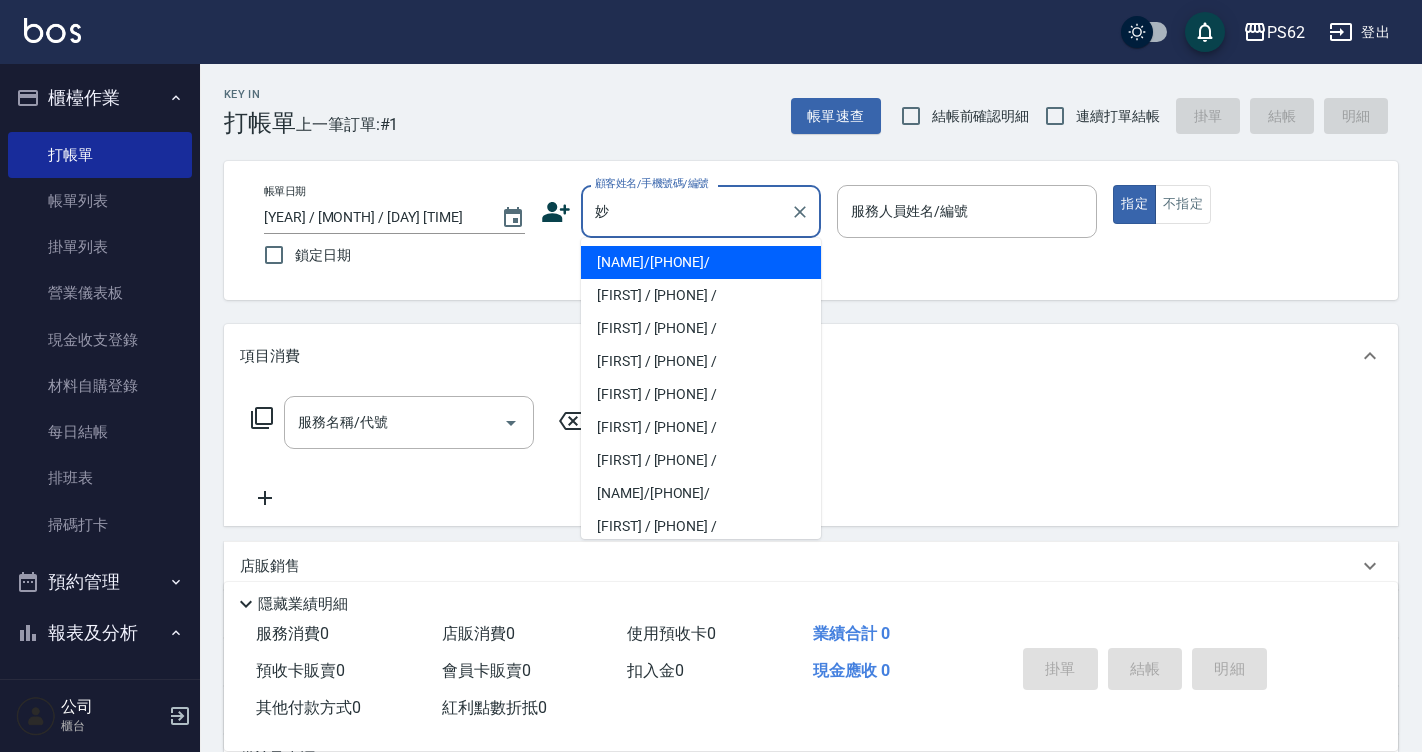 type on "[NAME]/[PHONE]/" 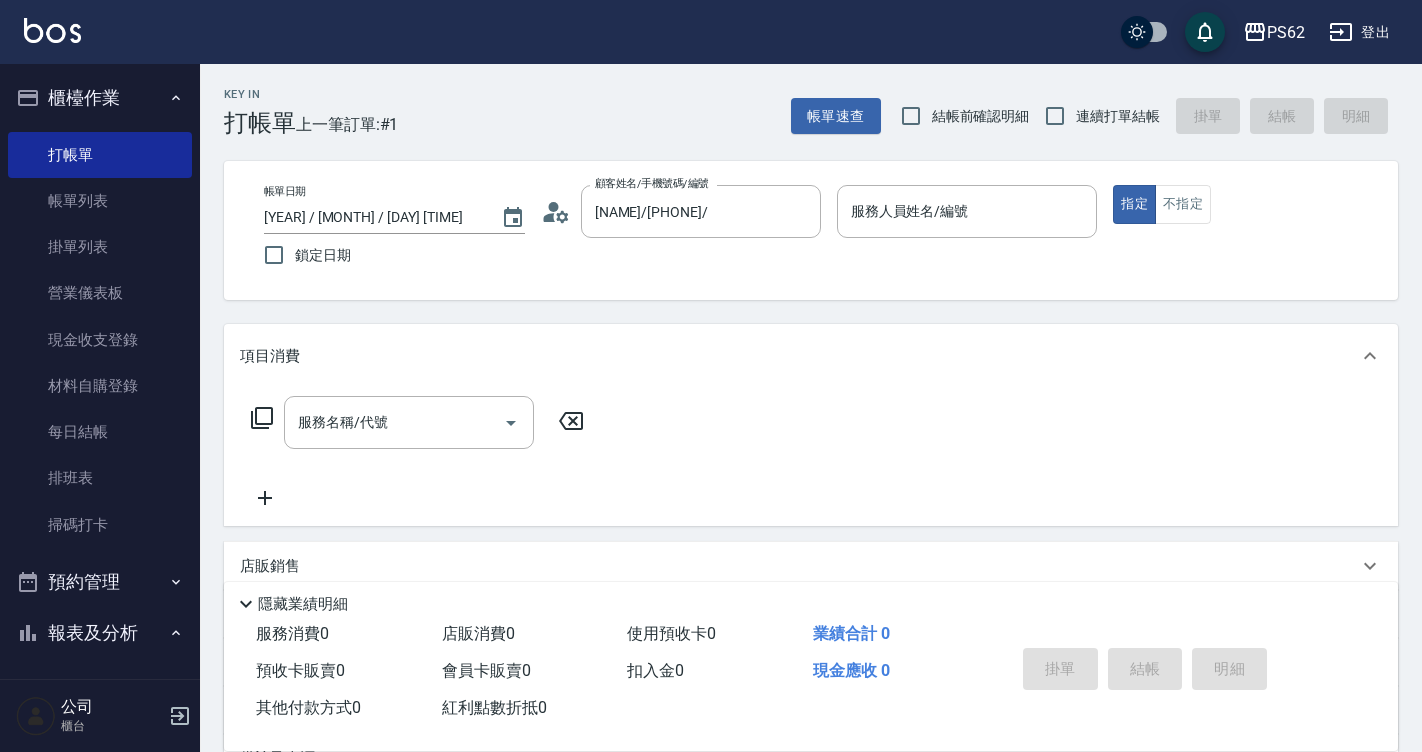 click 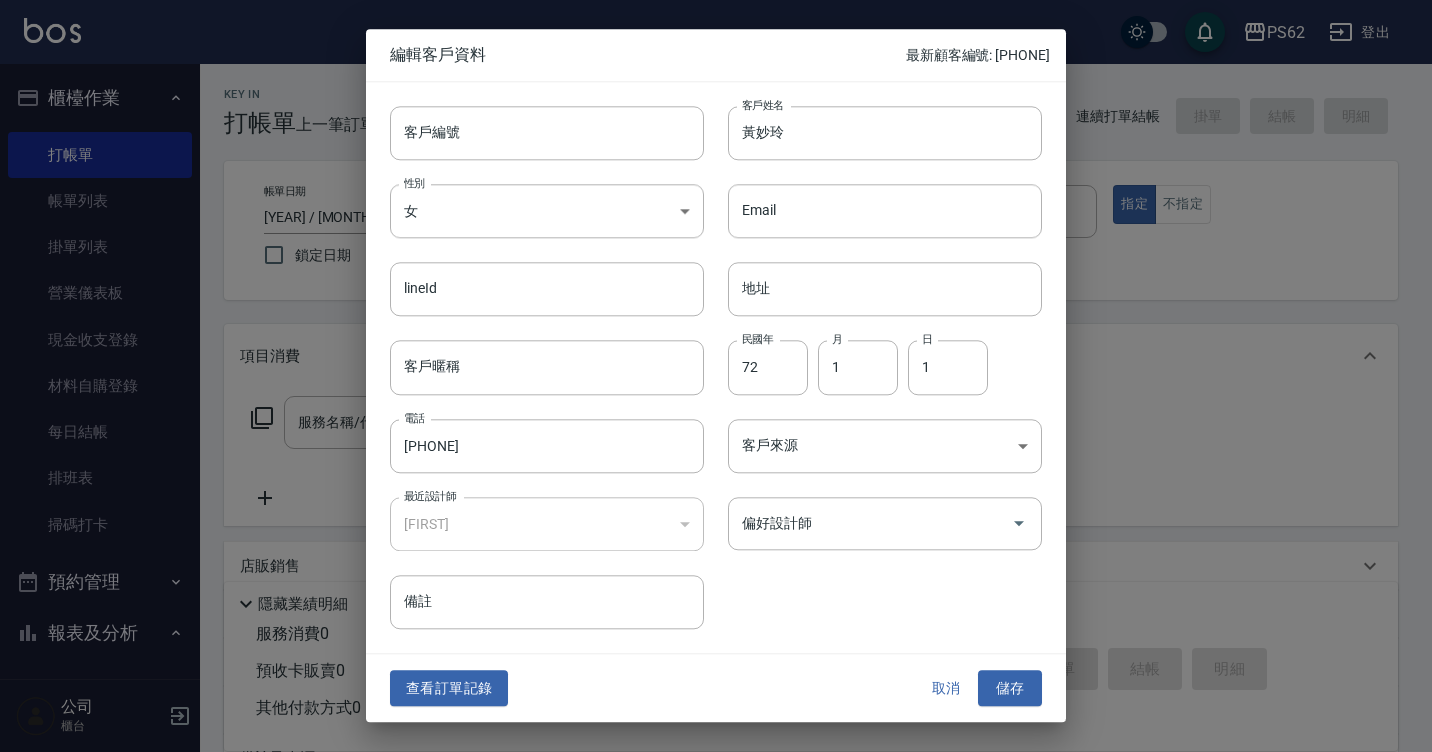 click on "查看訂單記錄" at bounding box center [449, 688] 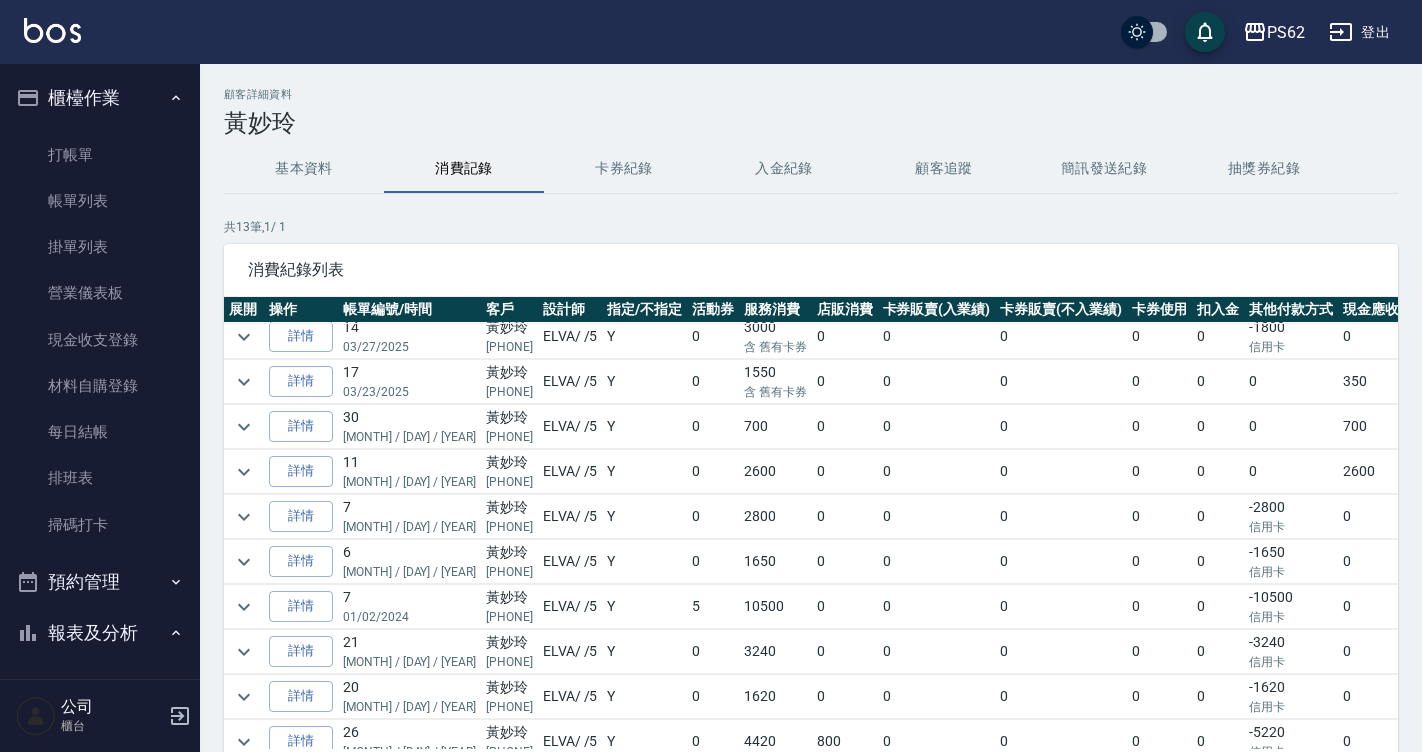 scroll, scrollTop: 100, scrollLeft: 0, axis: vertical 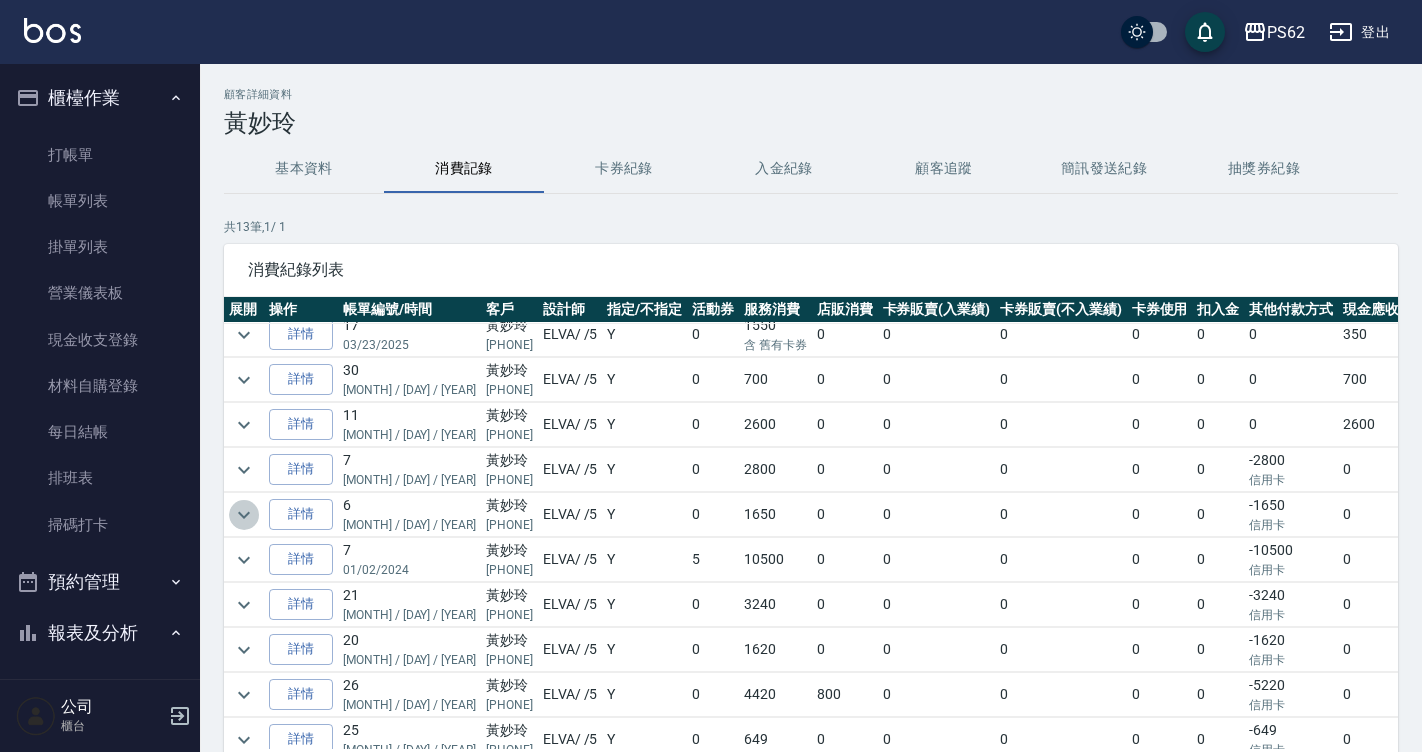 click 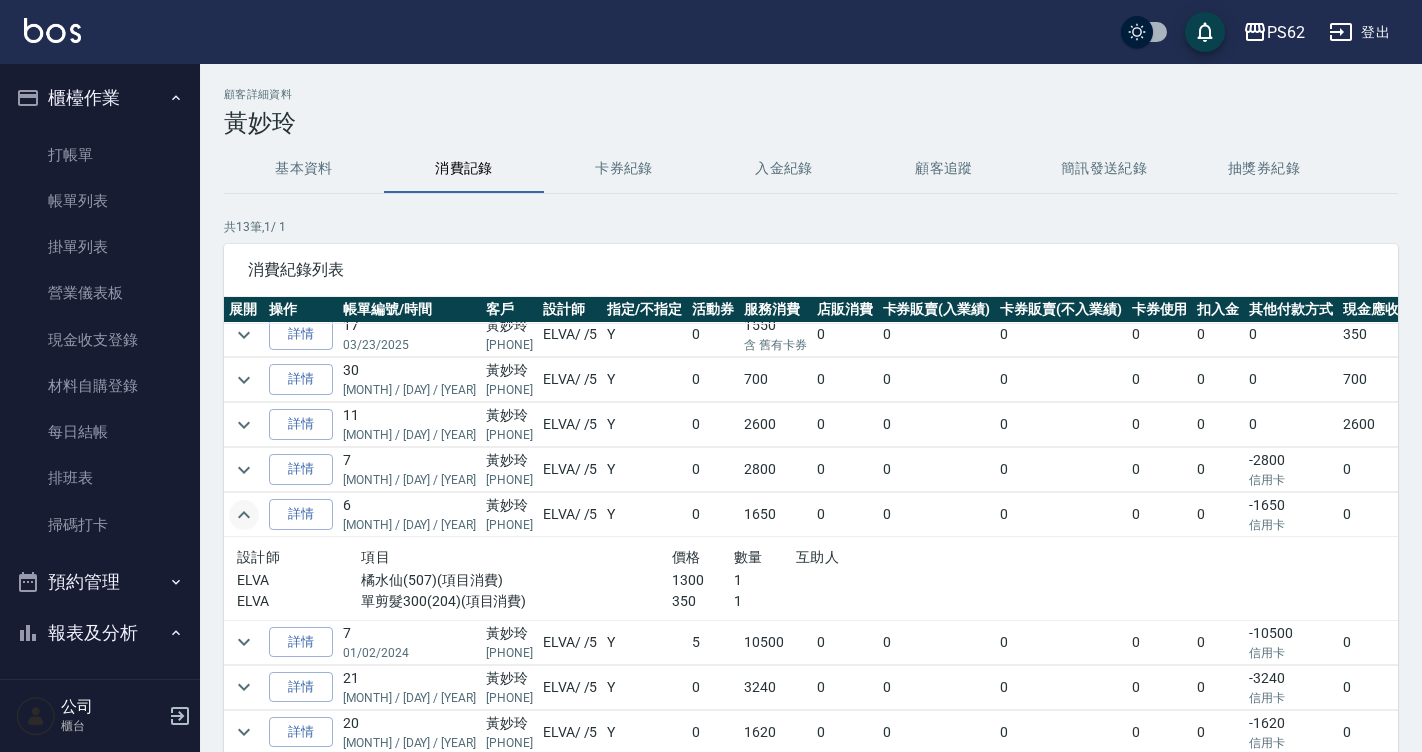 click on "互助人" at bounding box center (889, 557) 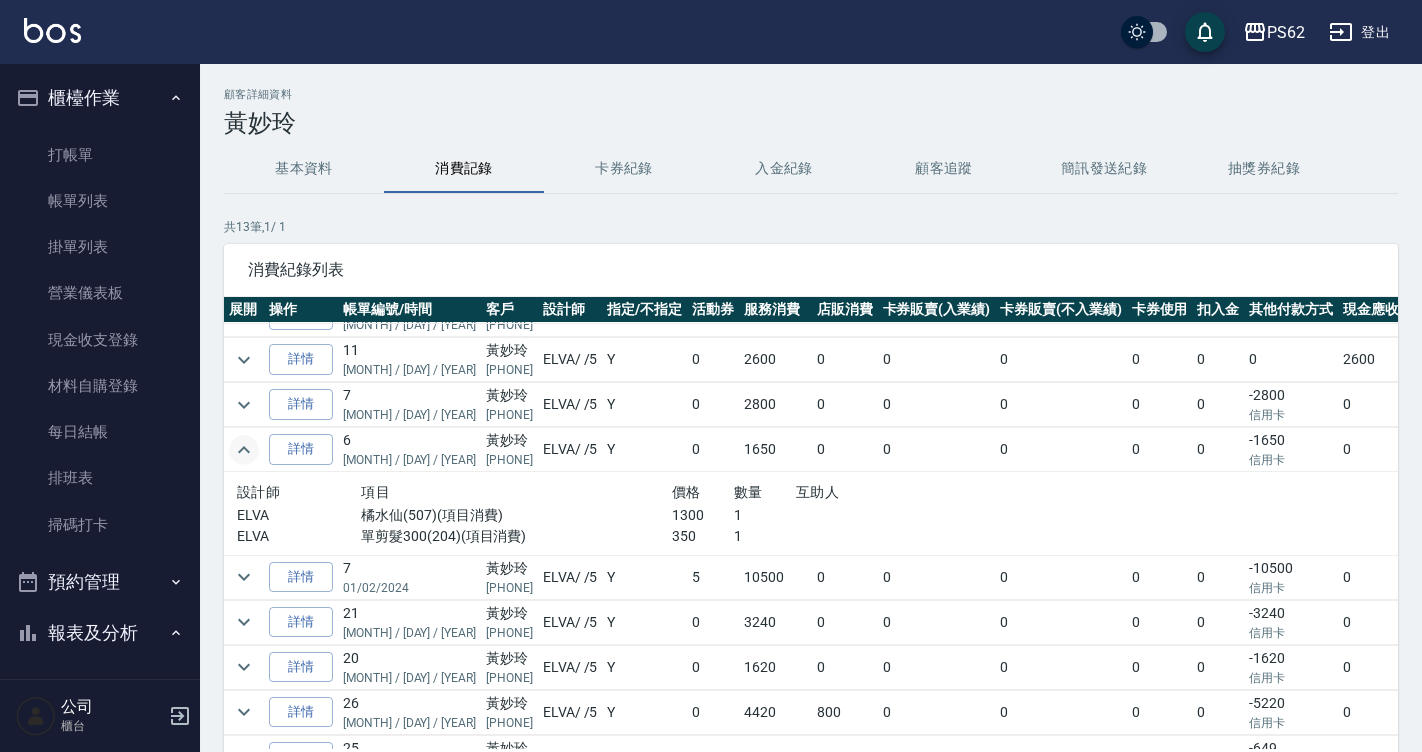 scroll, scrollTop: 200, scrollLeft: 0, axis: vertical 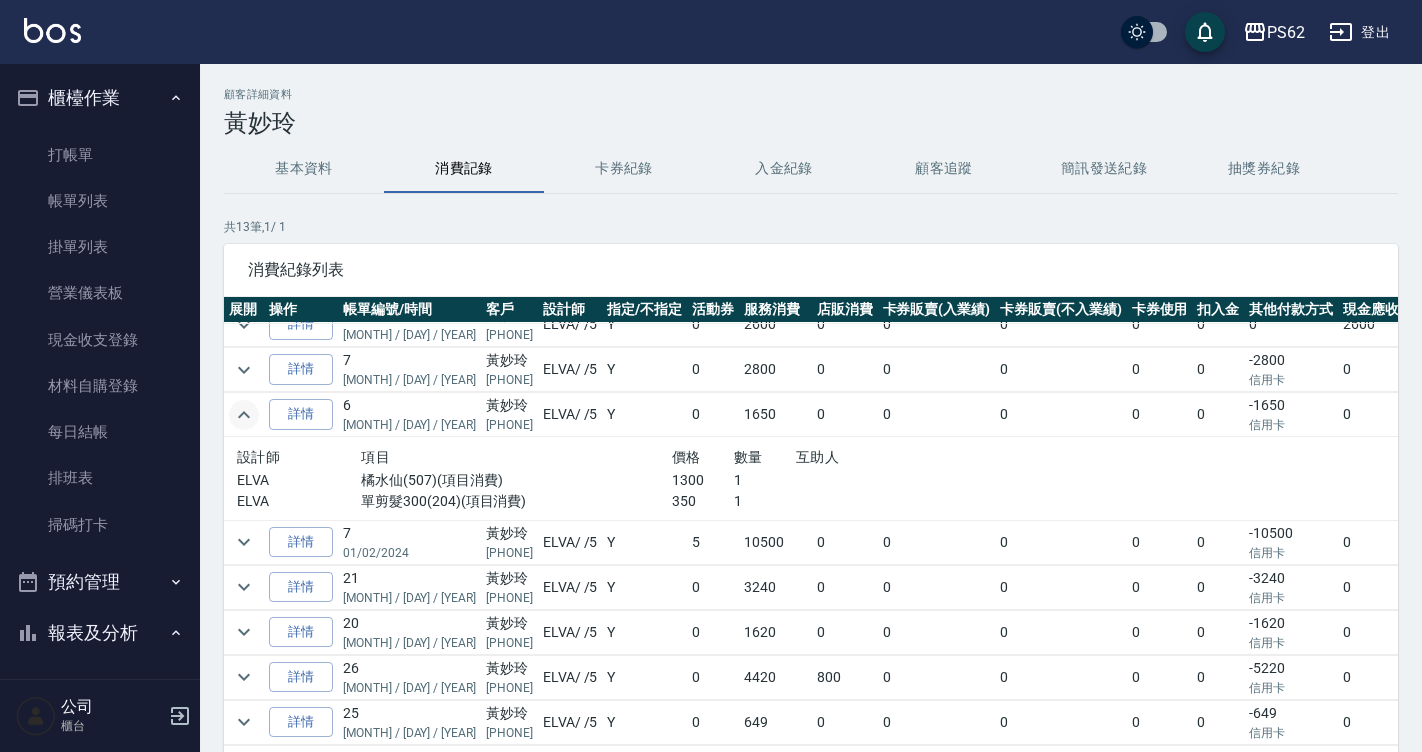 click at bounding box center (1218, 479) 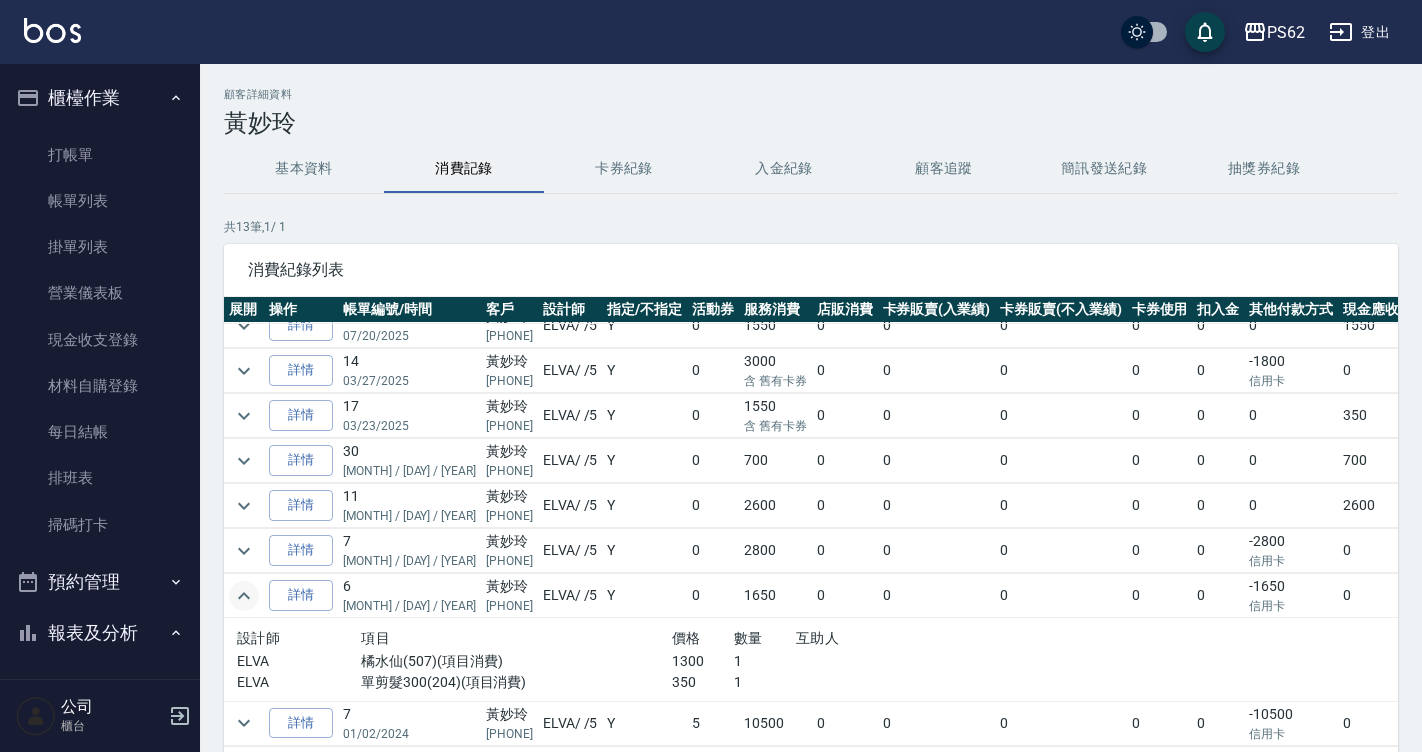 scroll, scrollTop: 0, scrollLeft: 0, axis: both 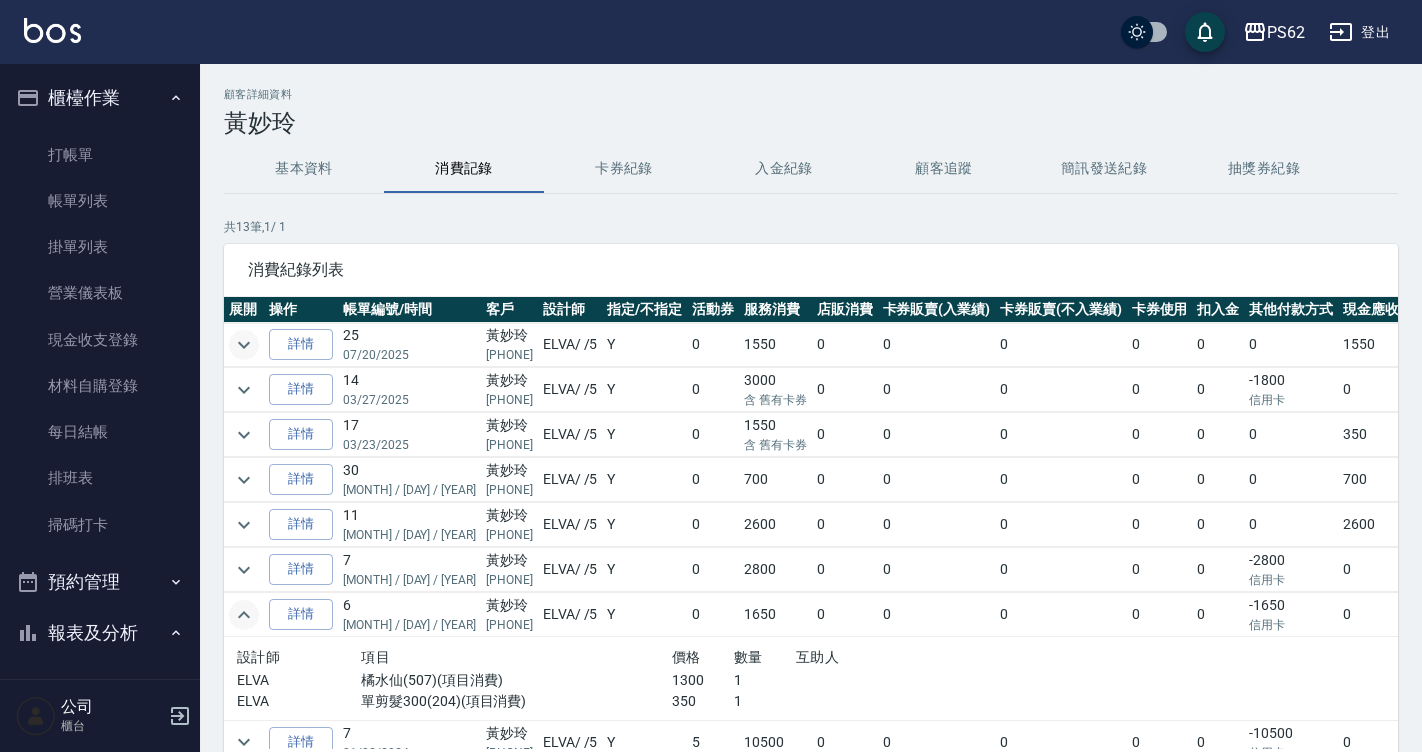 click 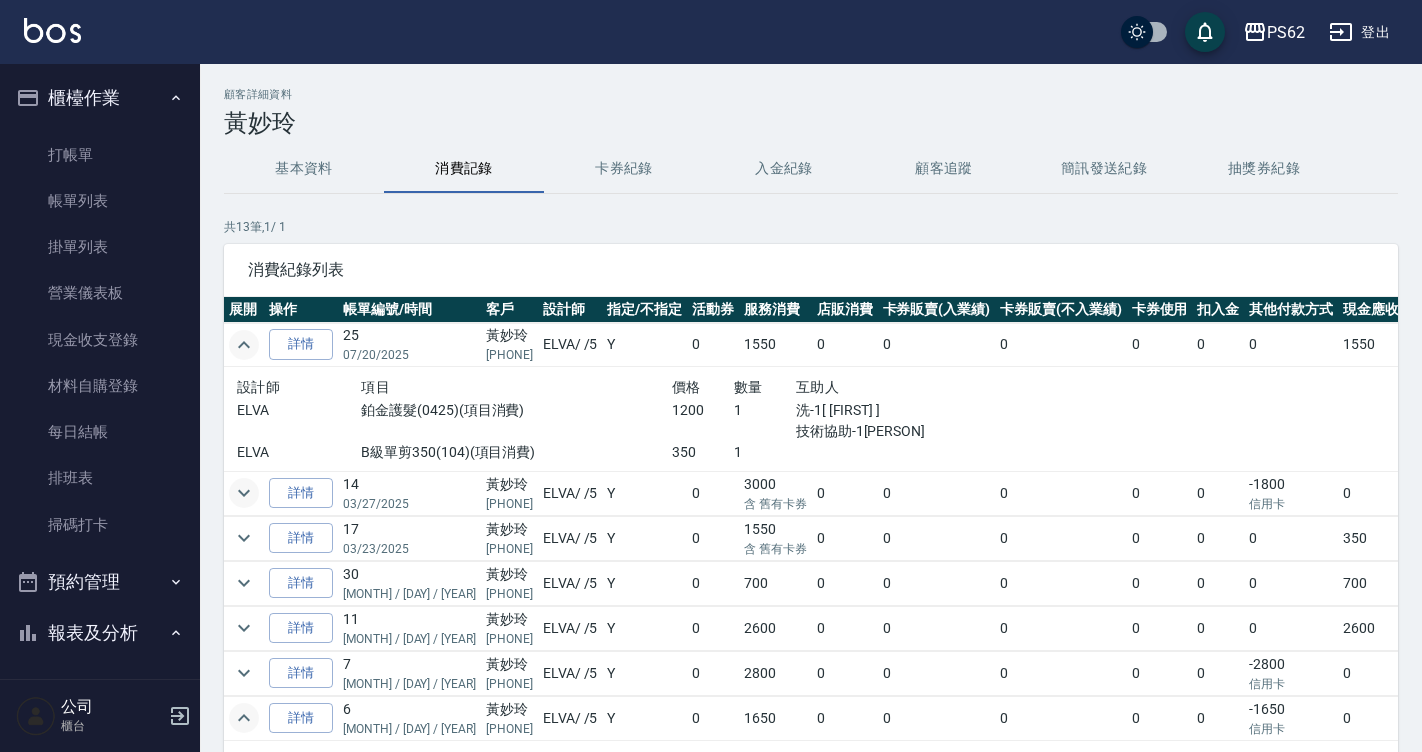 click 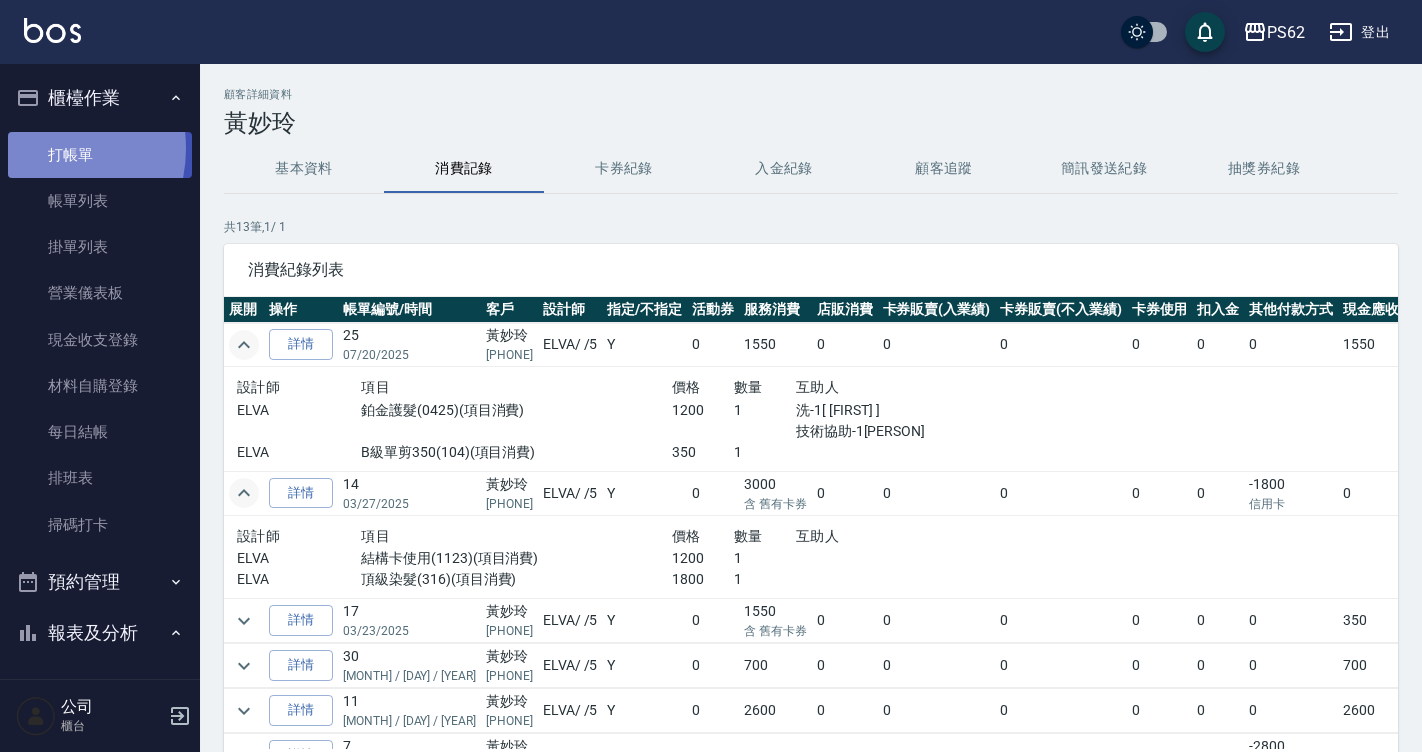 click on "打帳單" at bounding box center [100, 155] 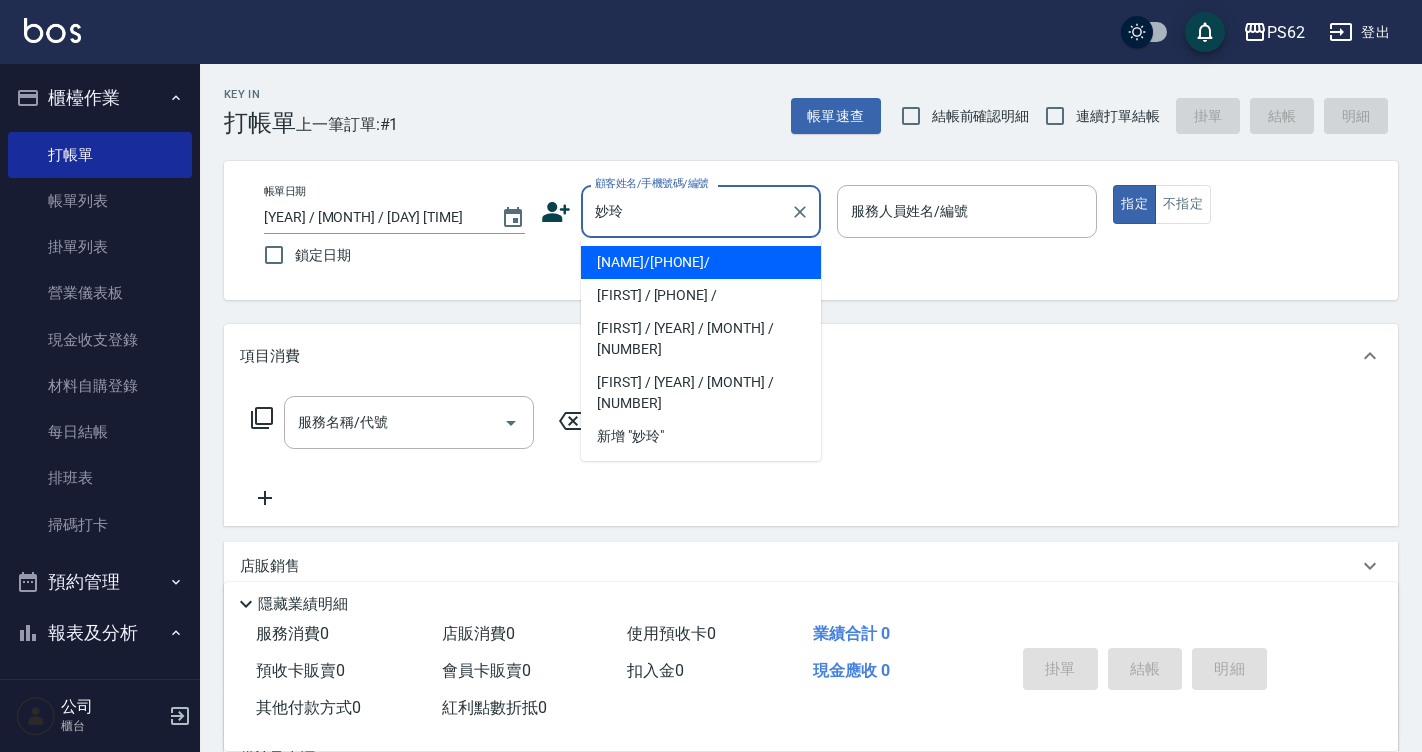 type on "[NAME]/[PHONE]/" 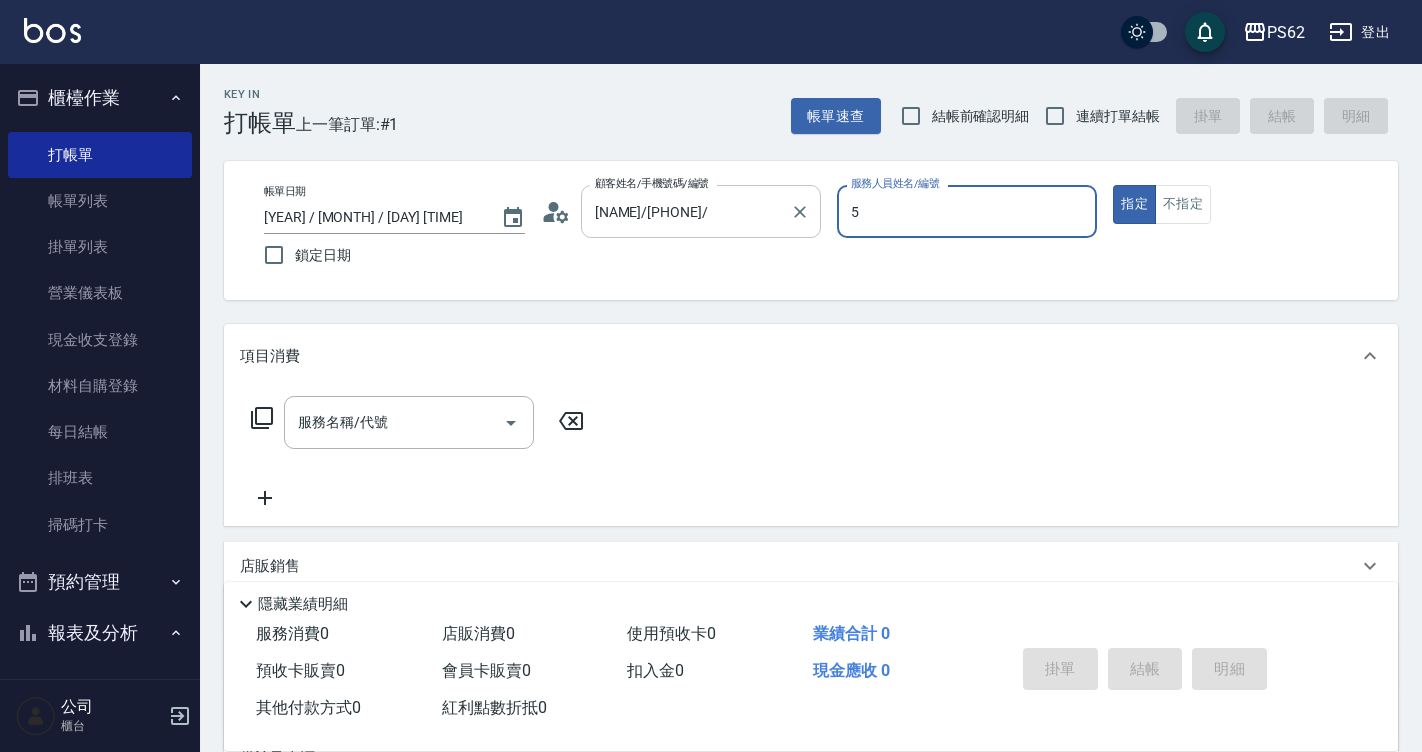 type on "ELVA-5" 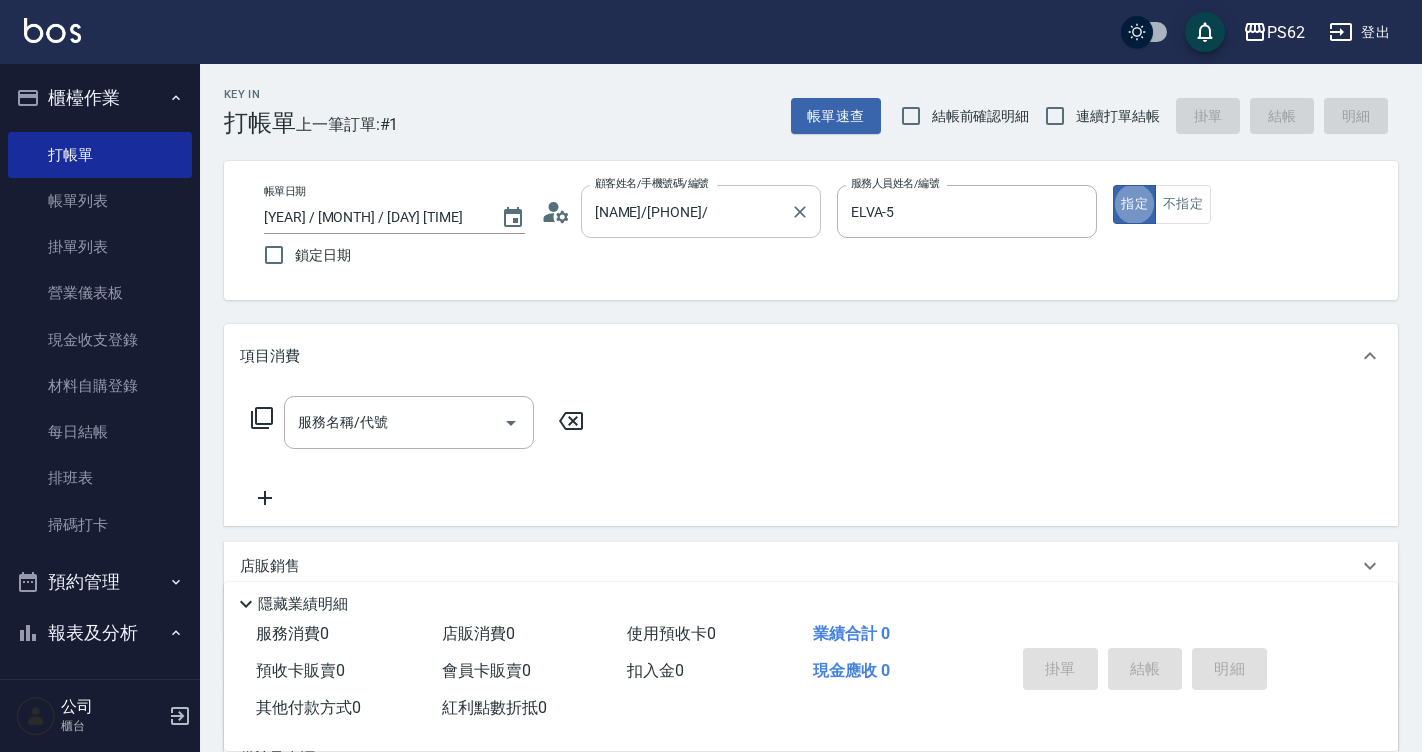 type on "true" 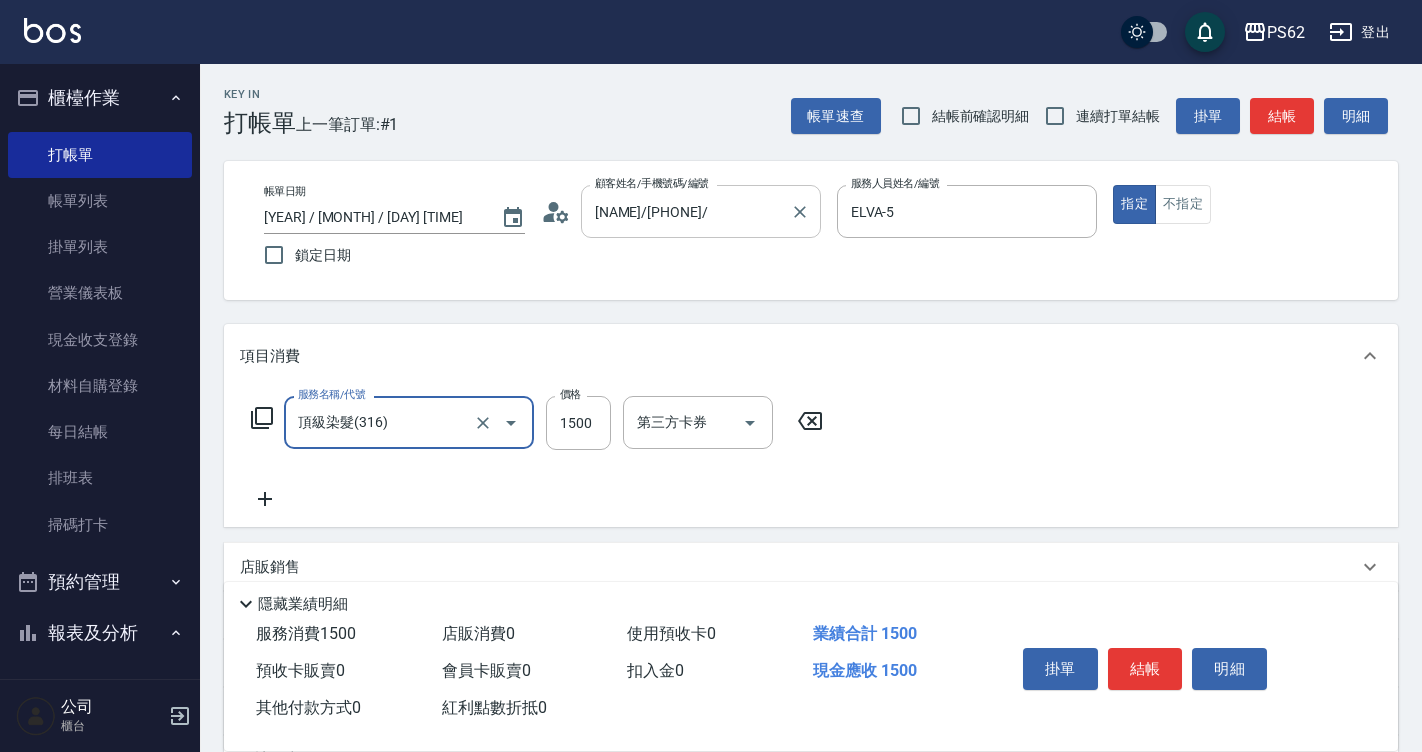 type on "頂級染髮(316)" 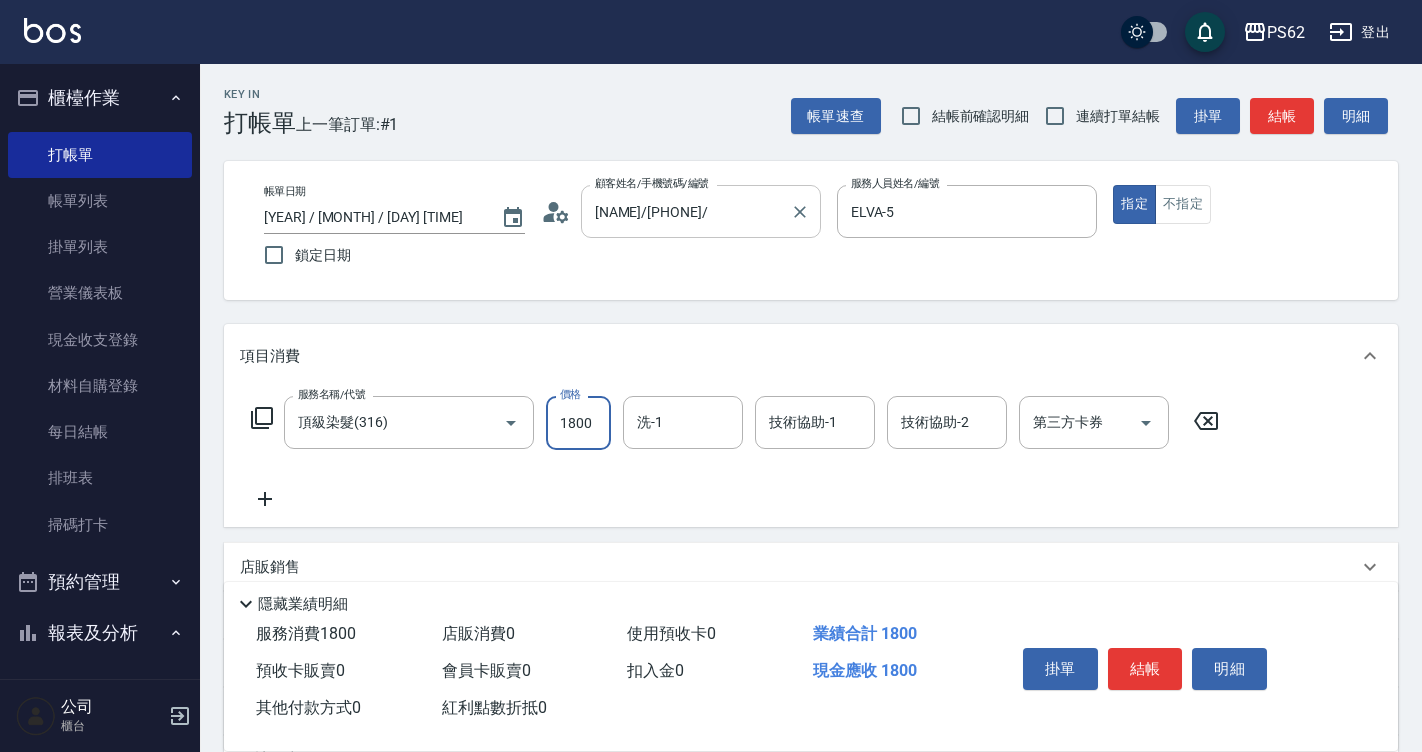 type on "1800" 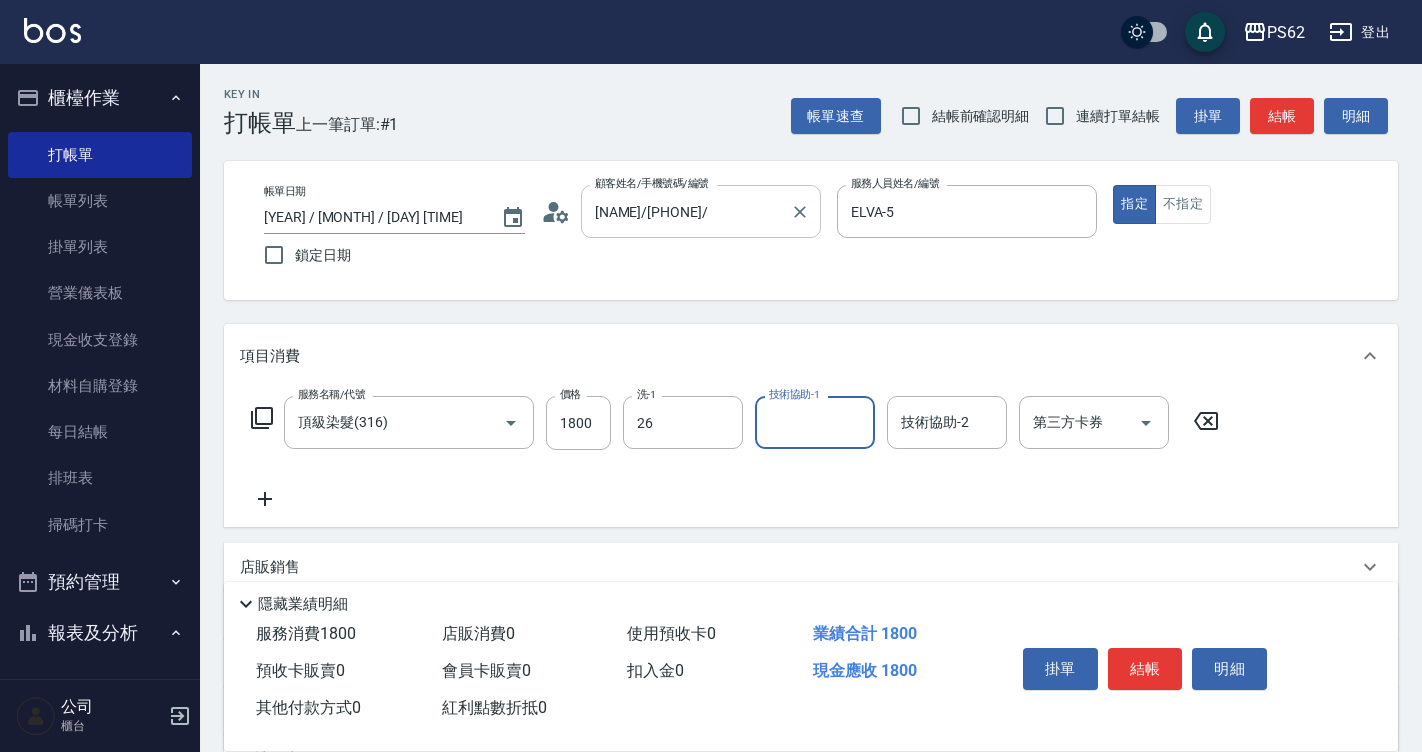 type on "小欣-26" 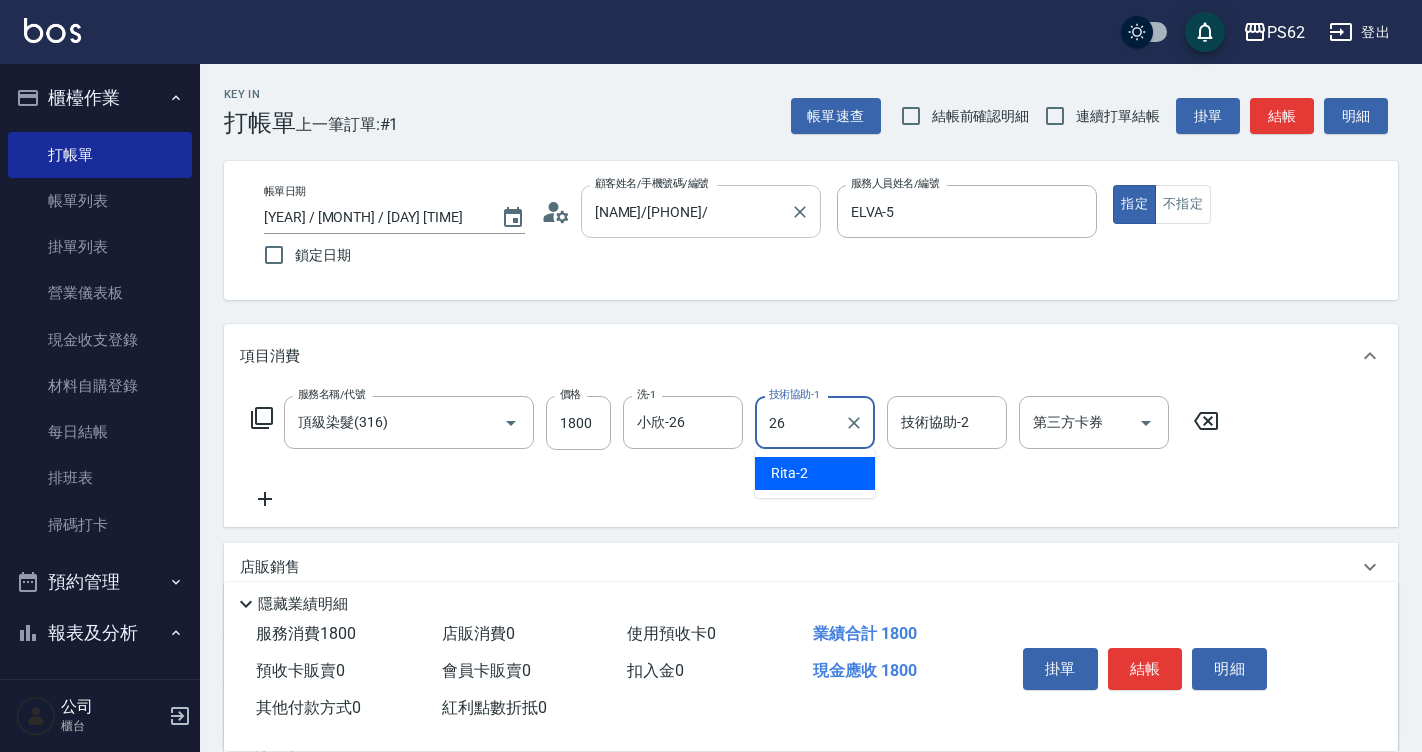 type on "小欣-26" 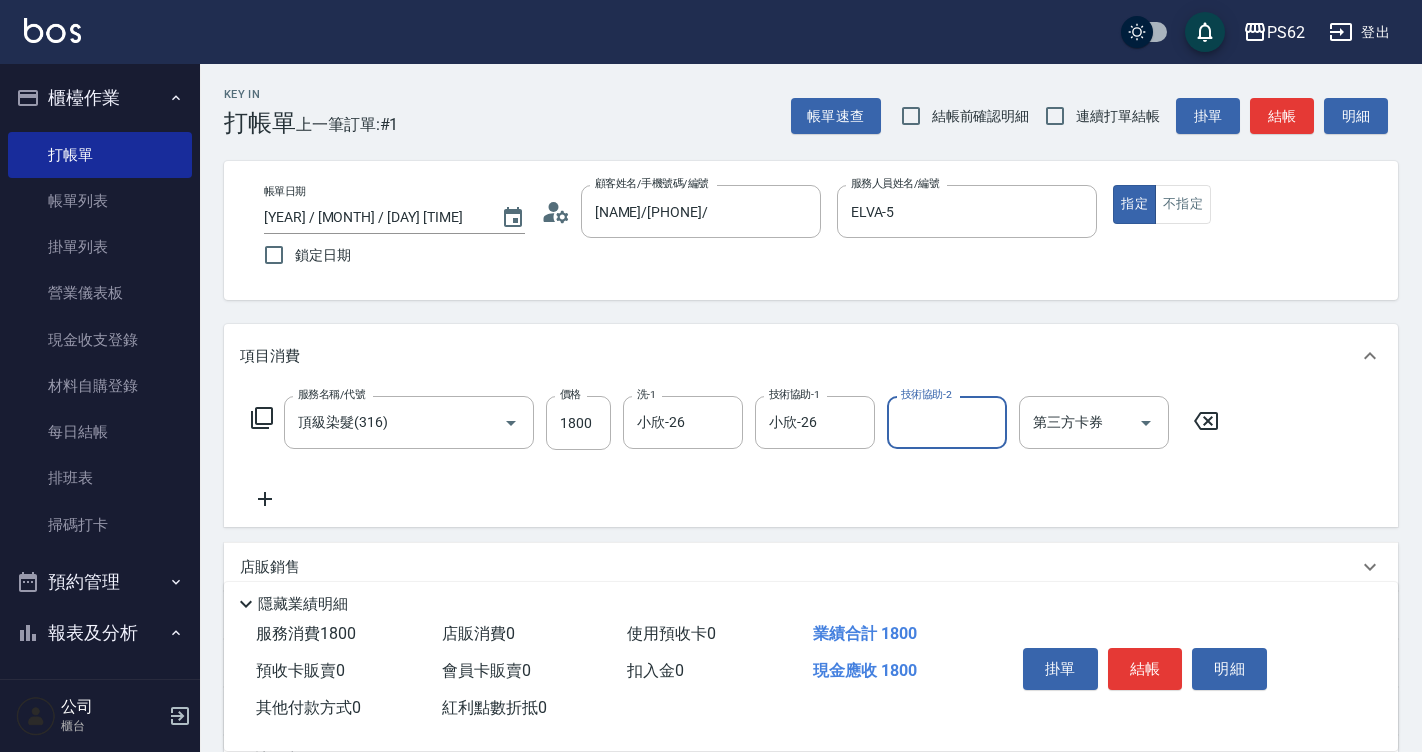 scroll, scrollTop: 100, scrollLeft: 0, axis: vertical 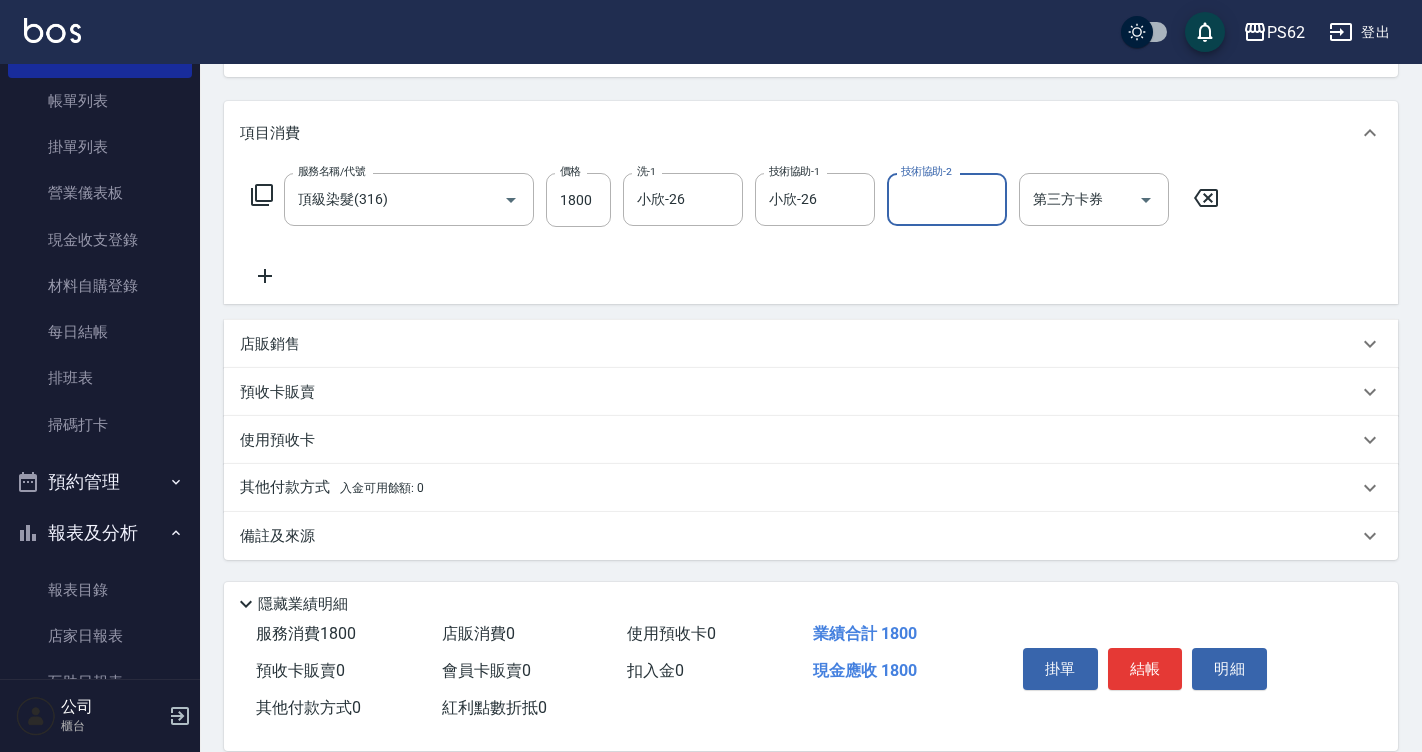 click on "其他付款方式 入金可用餘額: 0" at bounding box center (811, 488) 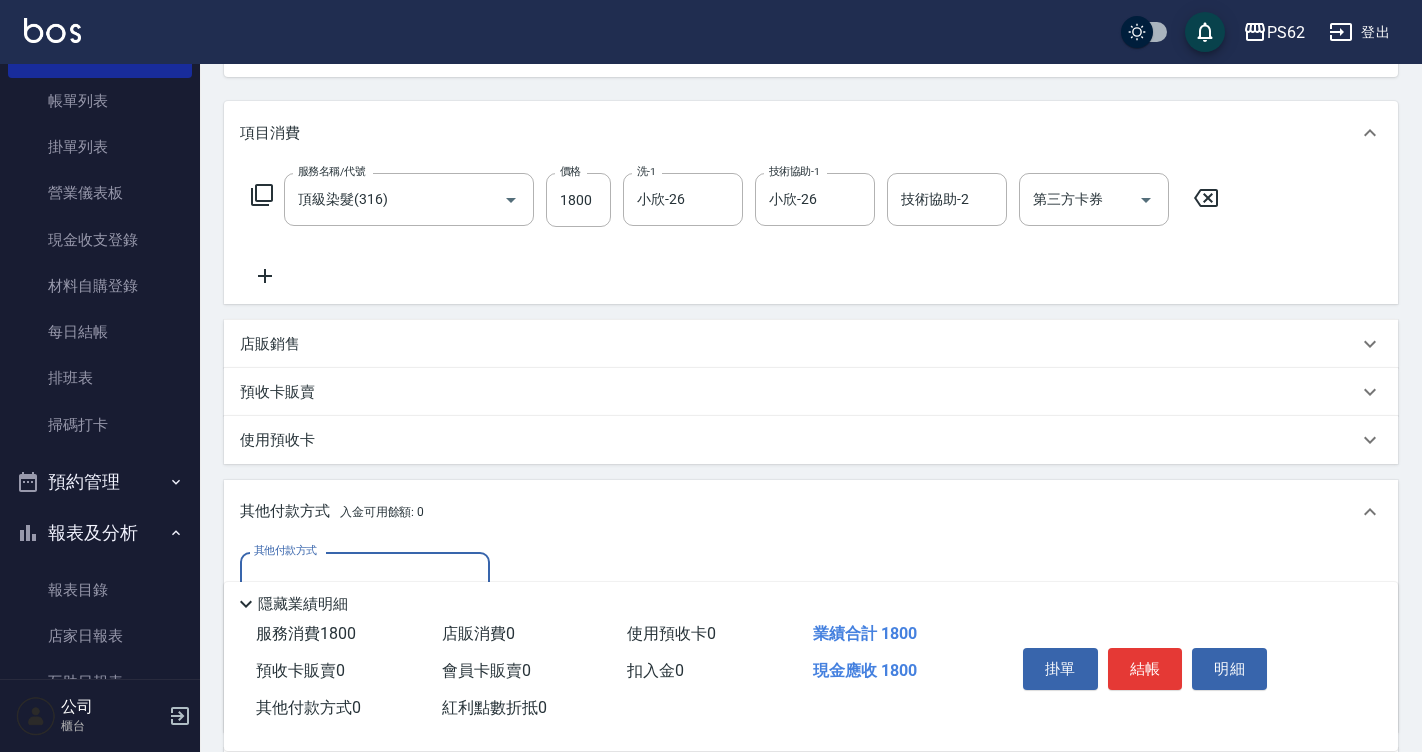 scroll, scrollTop: 0, scrollLeft: 0, axis: both 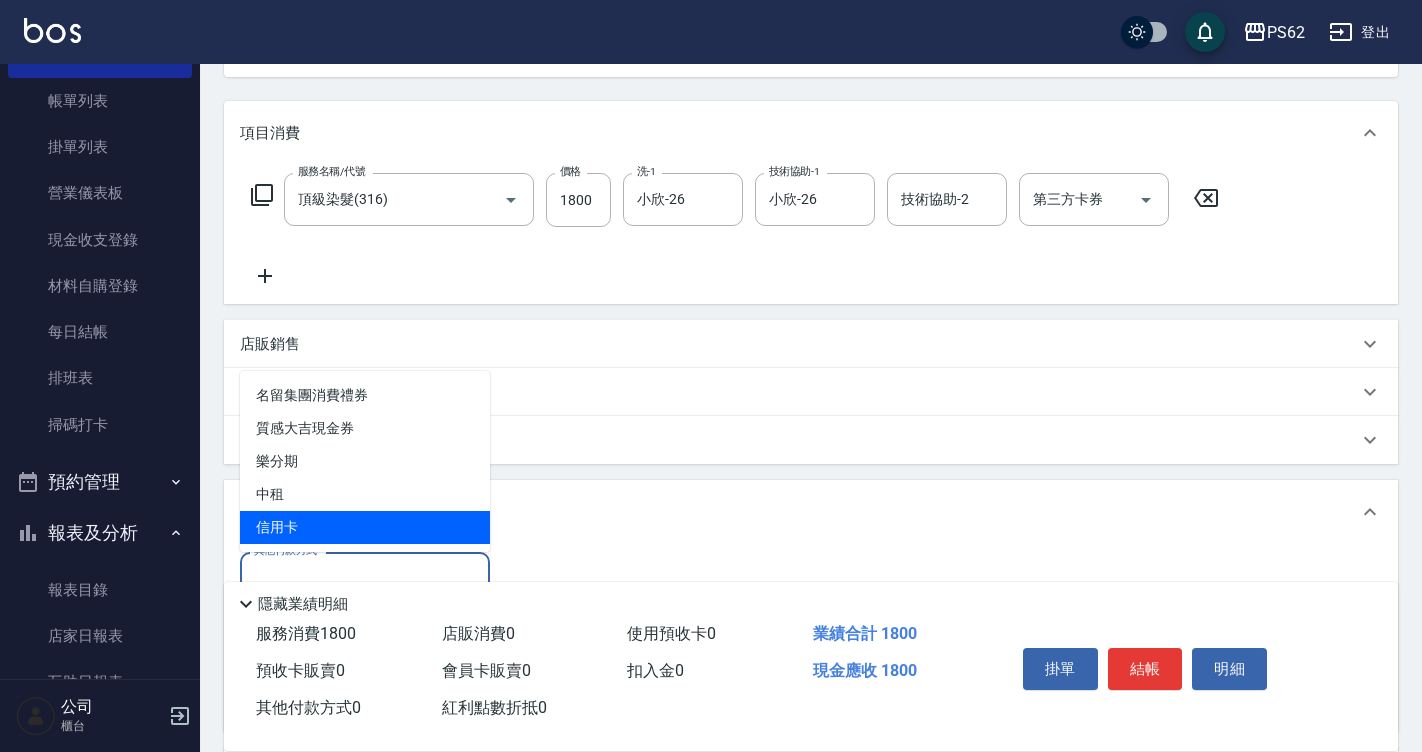 click on "信用卡" at bounding box center (365, 527) 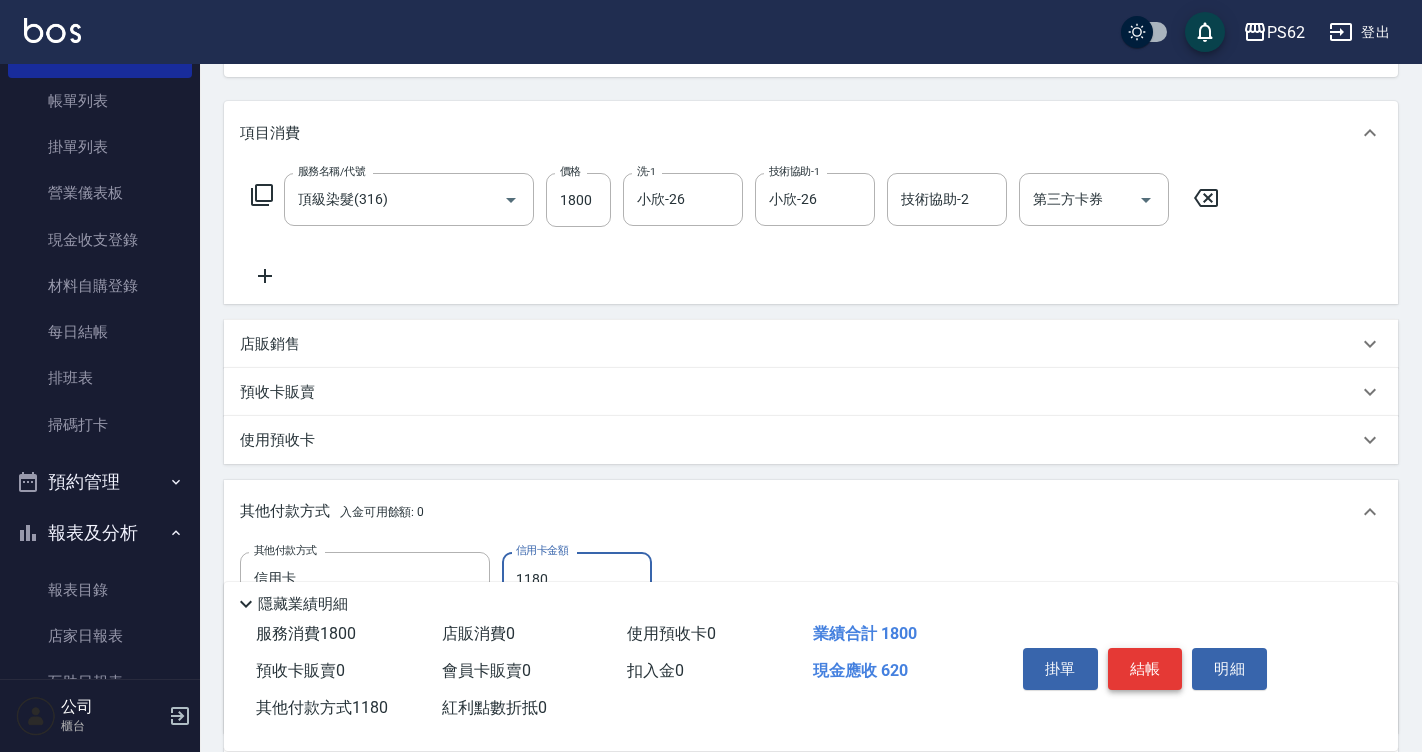 type on "1180" 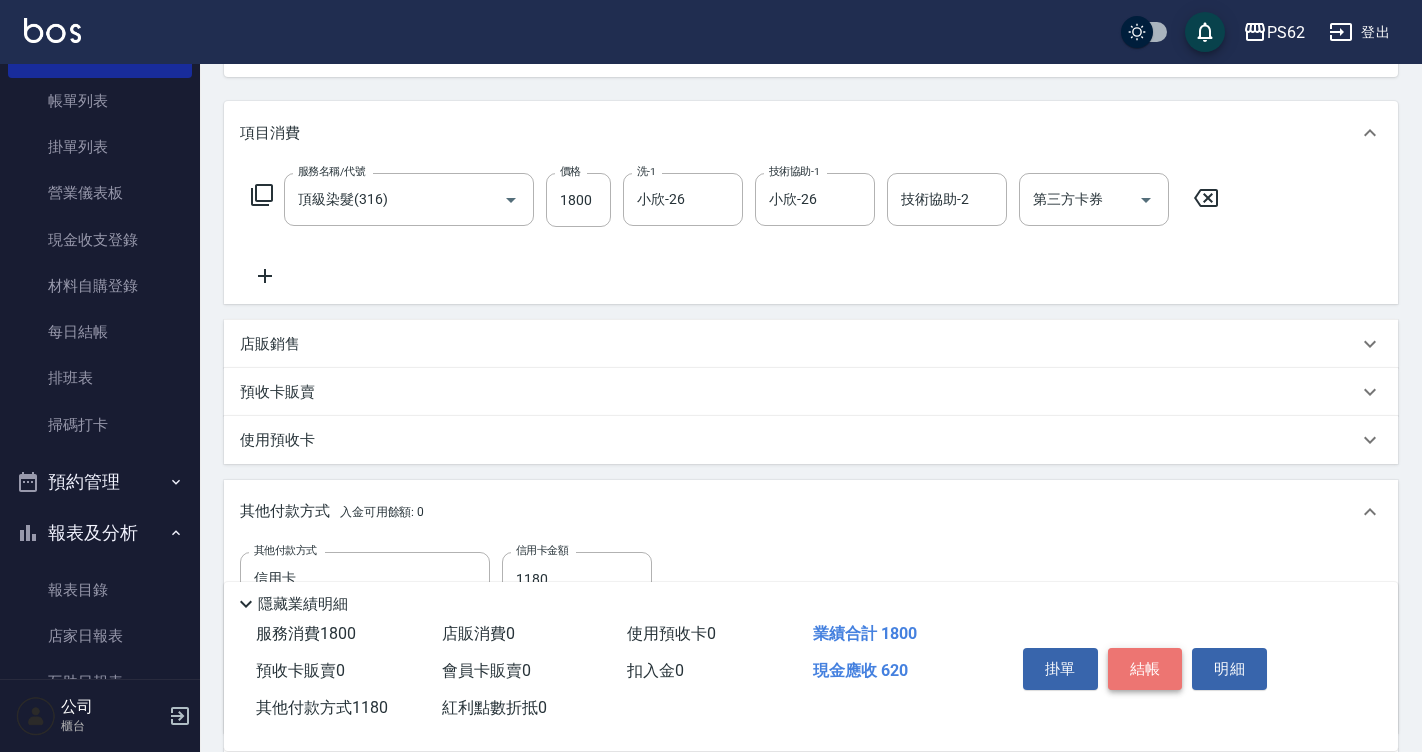 click on "結帳" at bounding box center [1145, 669] 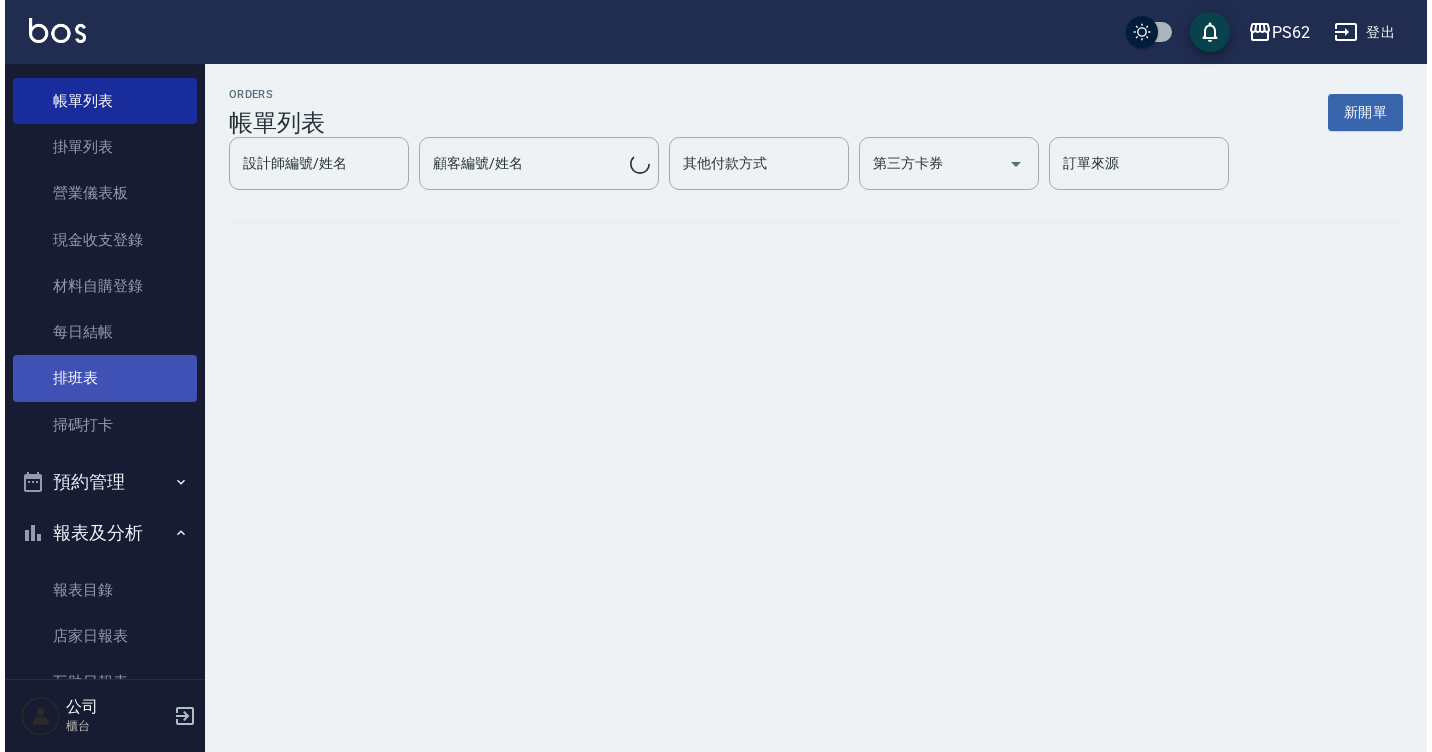 scroll, scrollTop: 0, scrollLeft: 0, axis: both 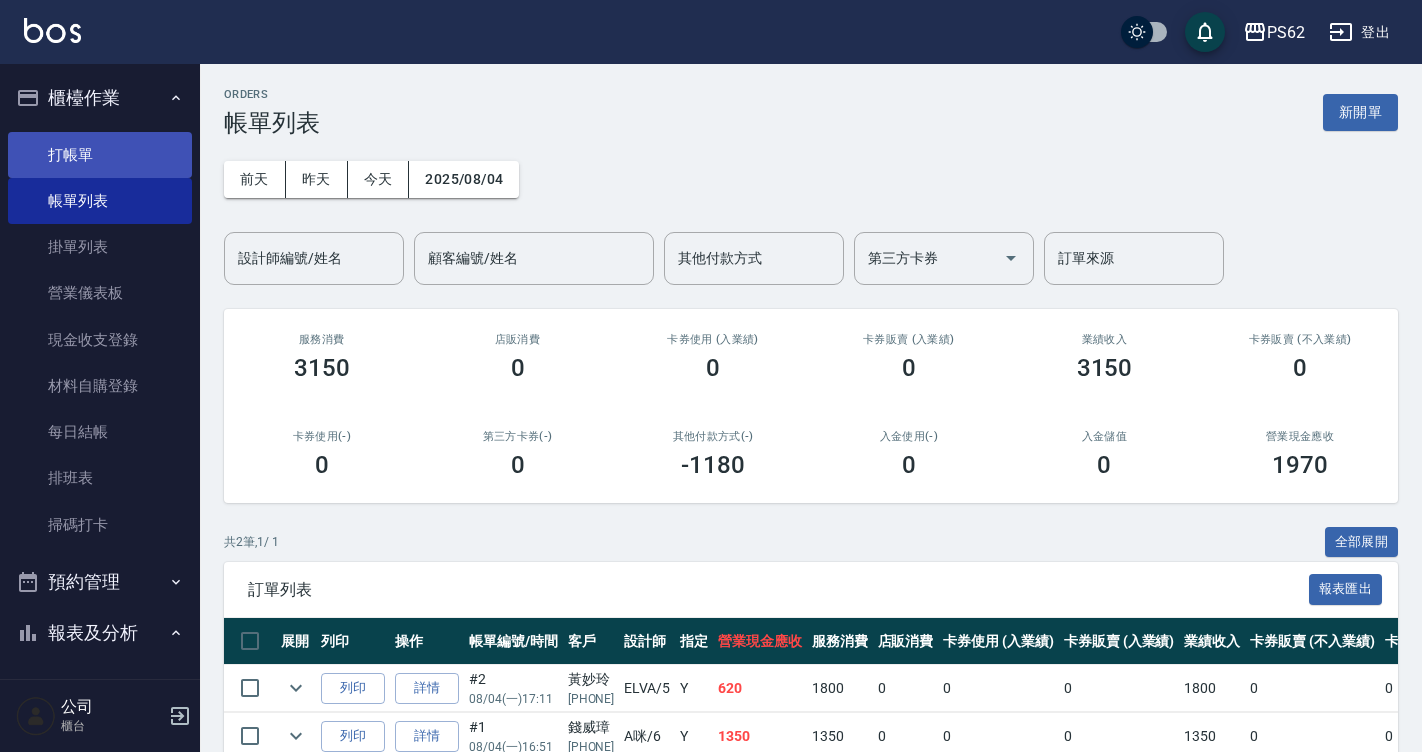 click on "打帳單" at bounding box center (100, 155) 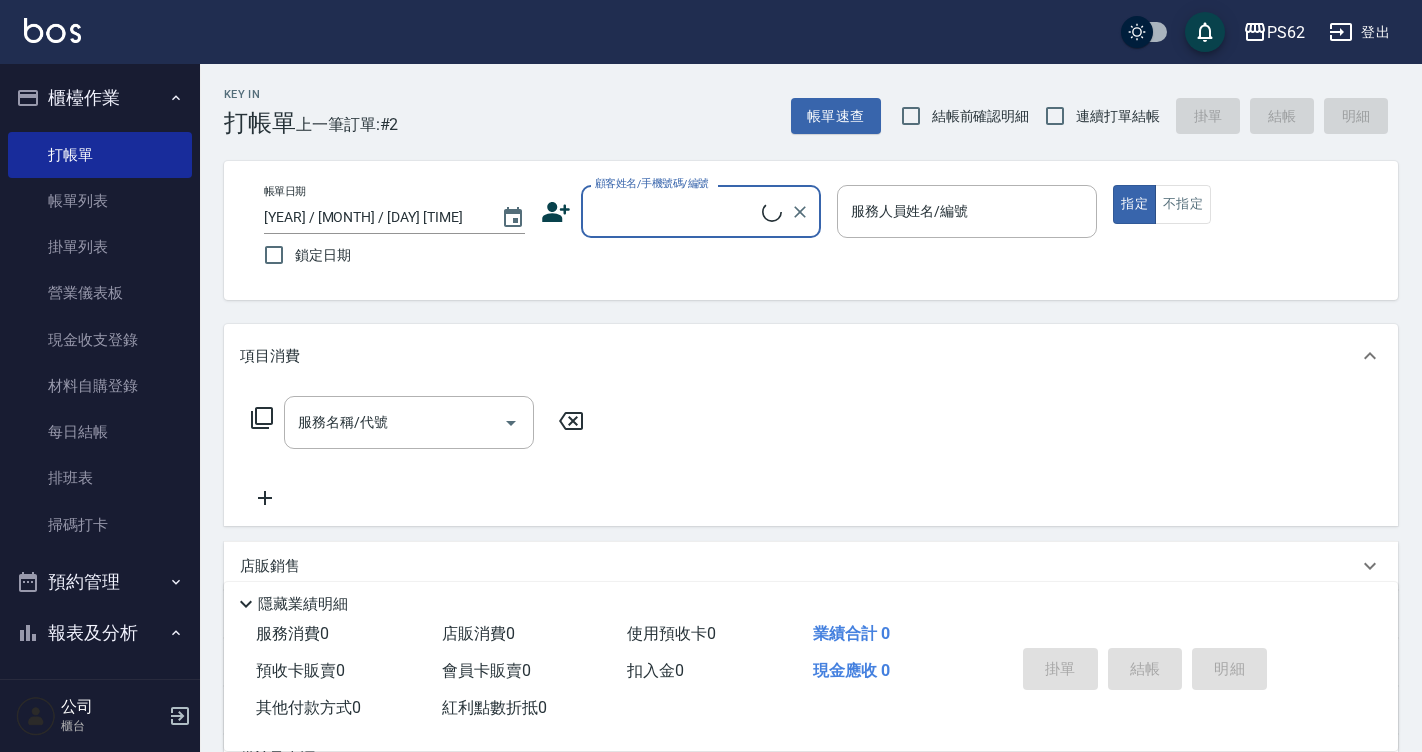 click on "連續打單結帳" at bounding box center (1118, 116) 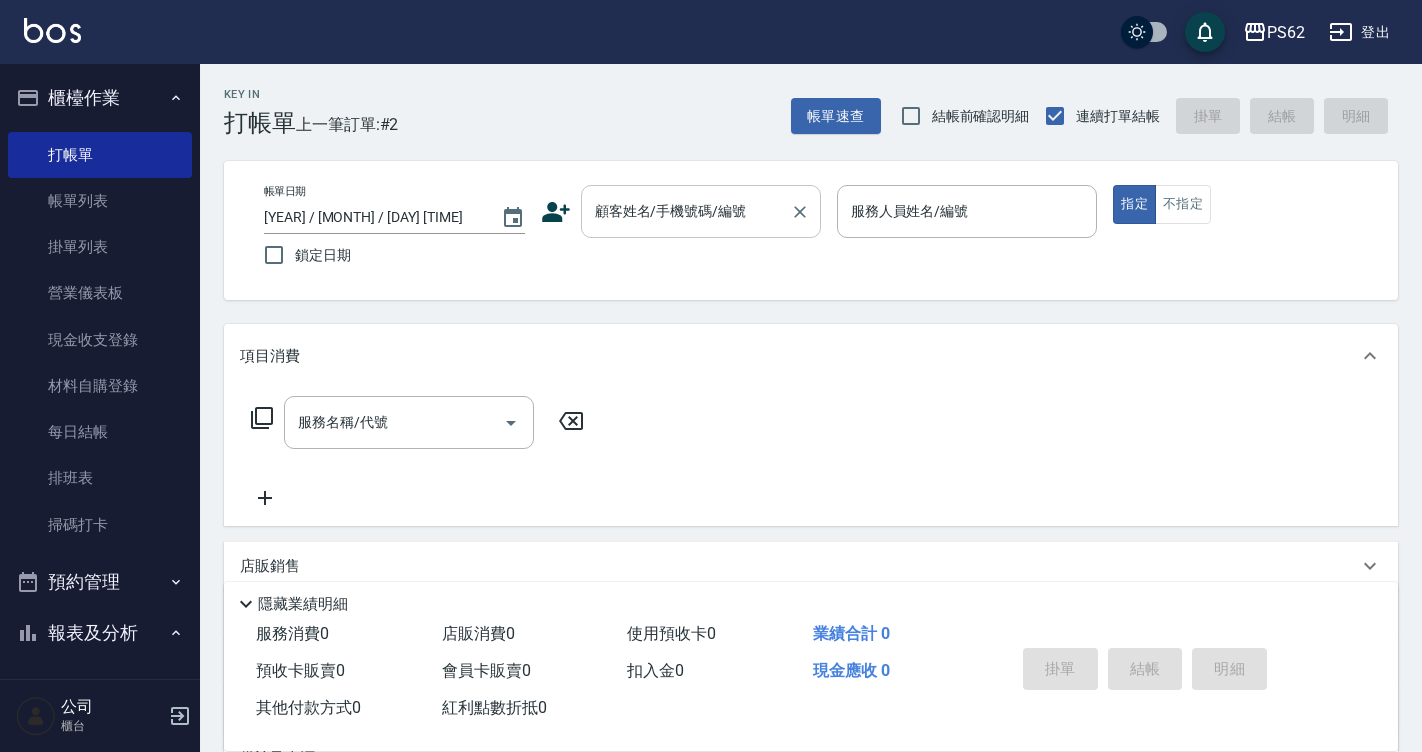click on "顧客姓名/手機號碼/編號" at bounding box center [686, 211] 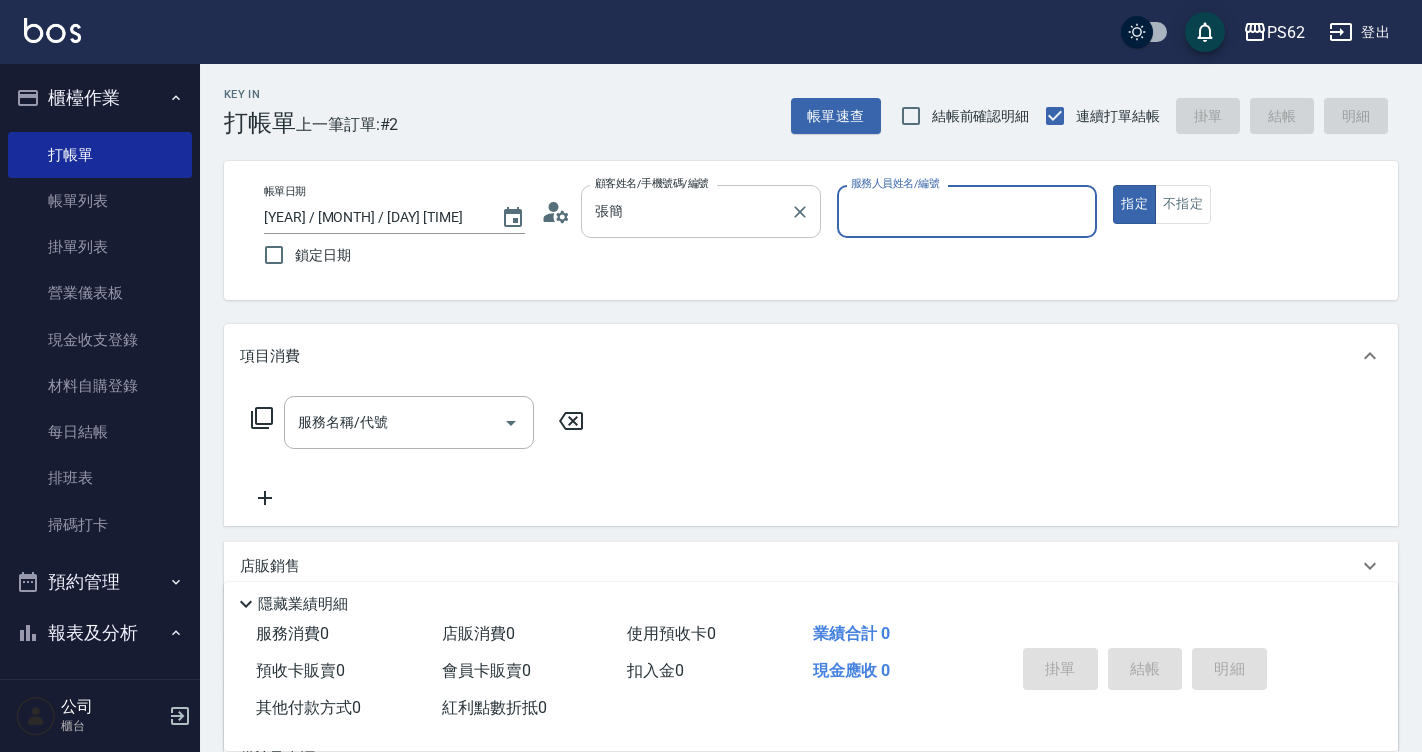 type on "[FIRST] [LAST] / [PHONE] /" 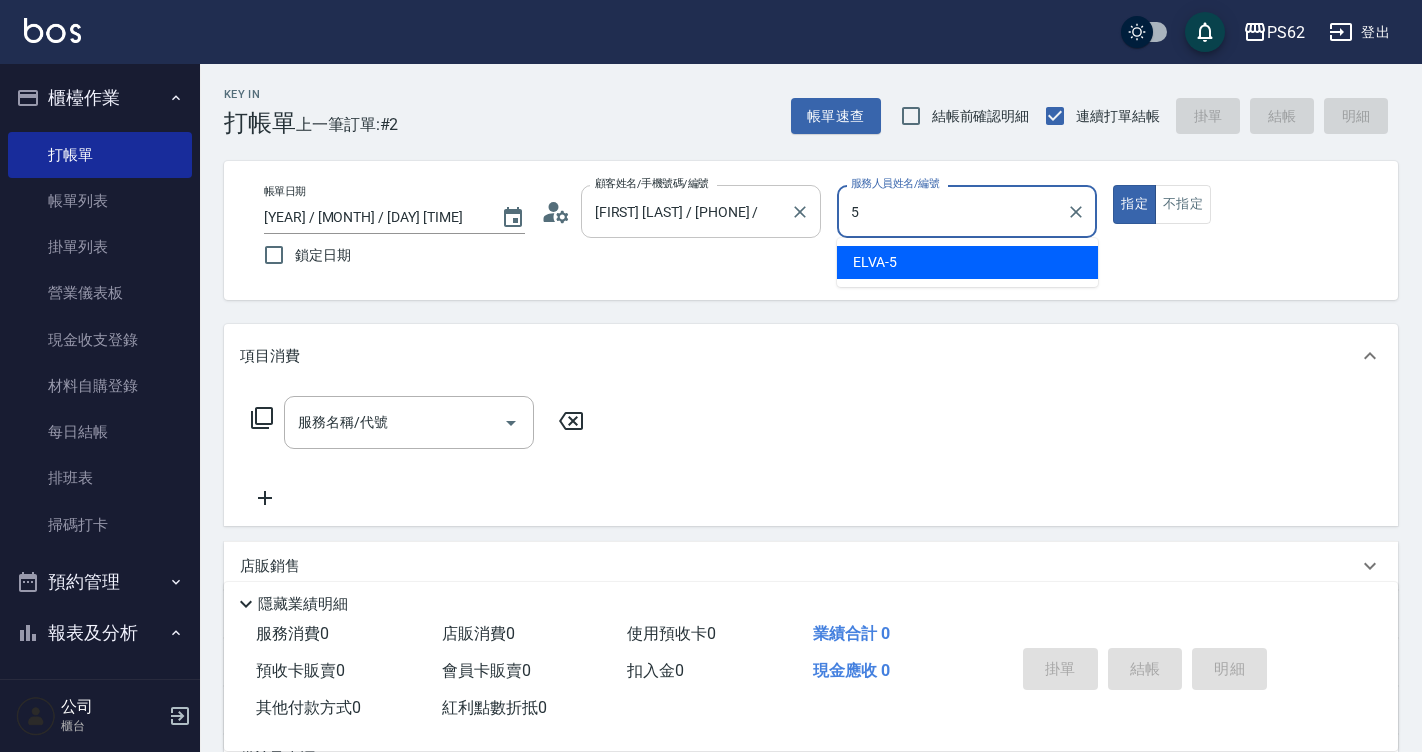type on "ELVA-5" 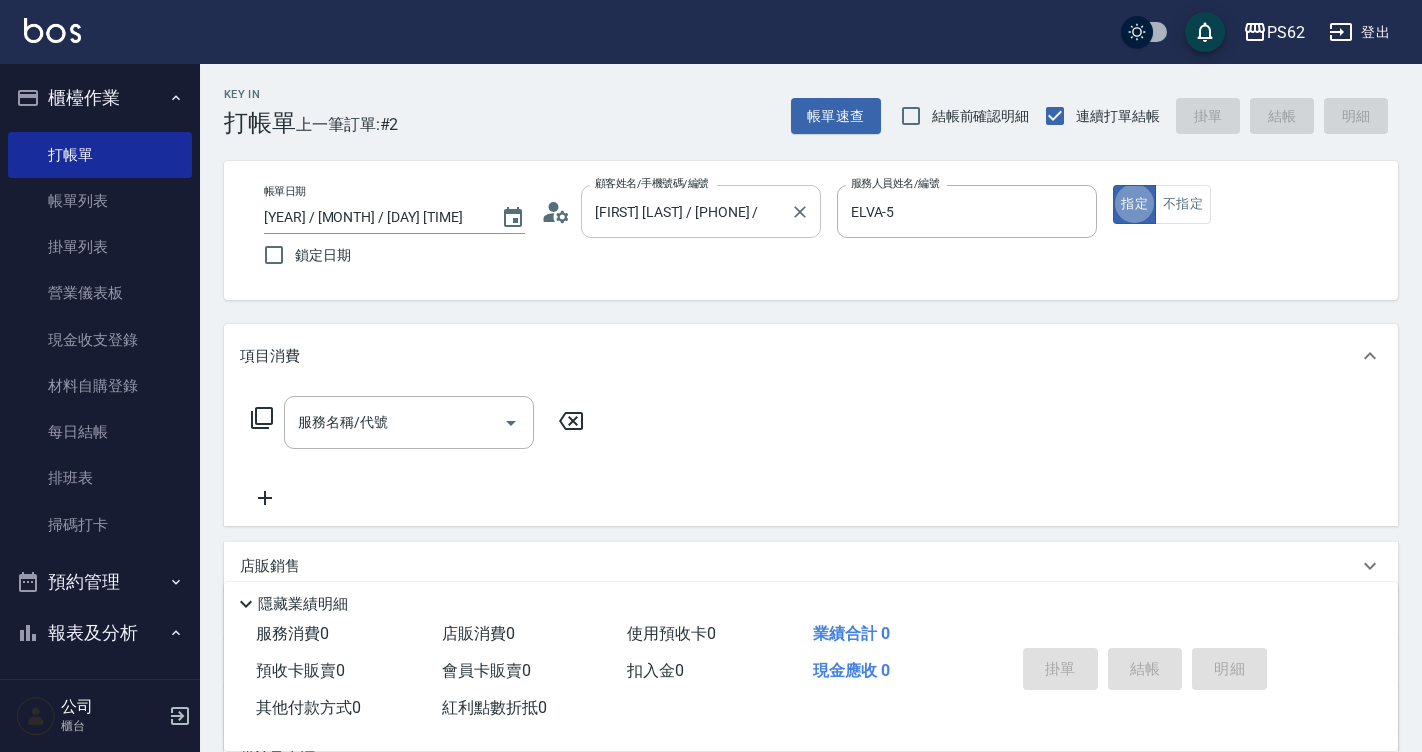 type on "true" 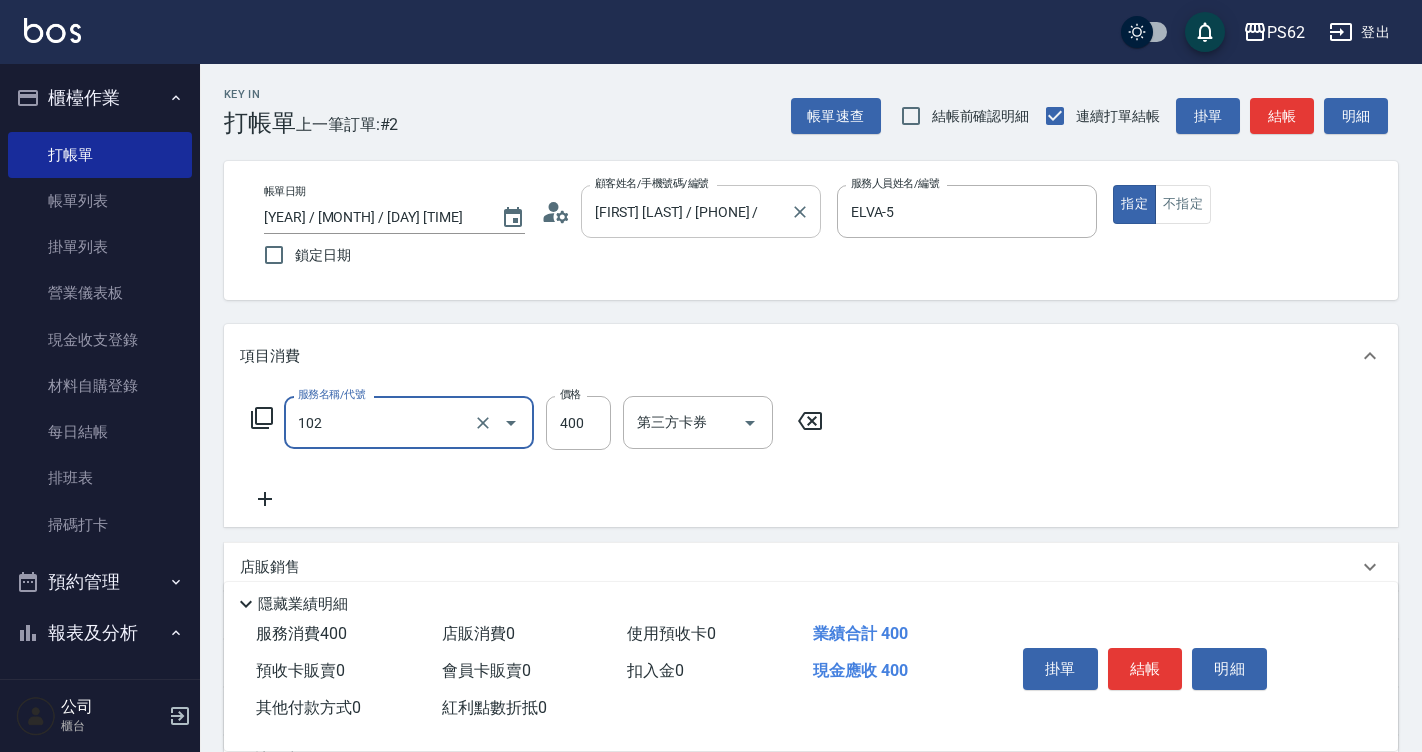 type on "精油洗髮(102)" 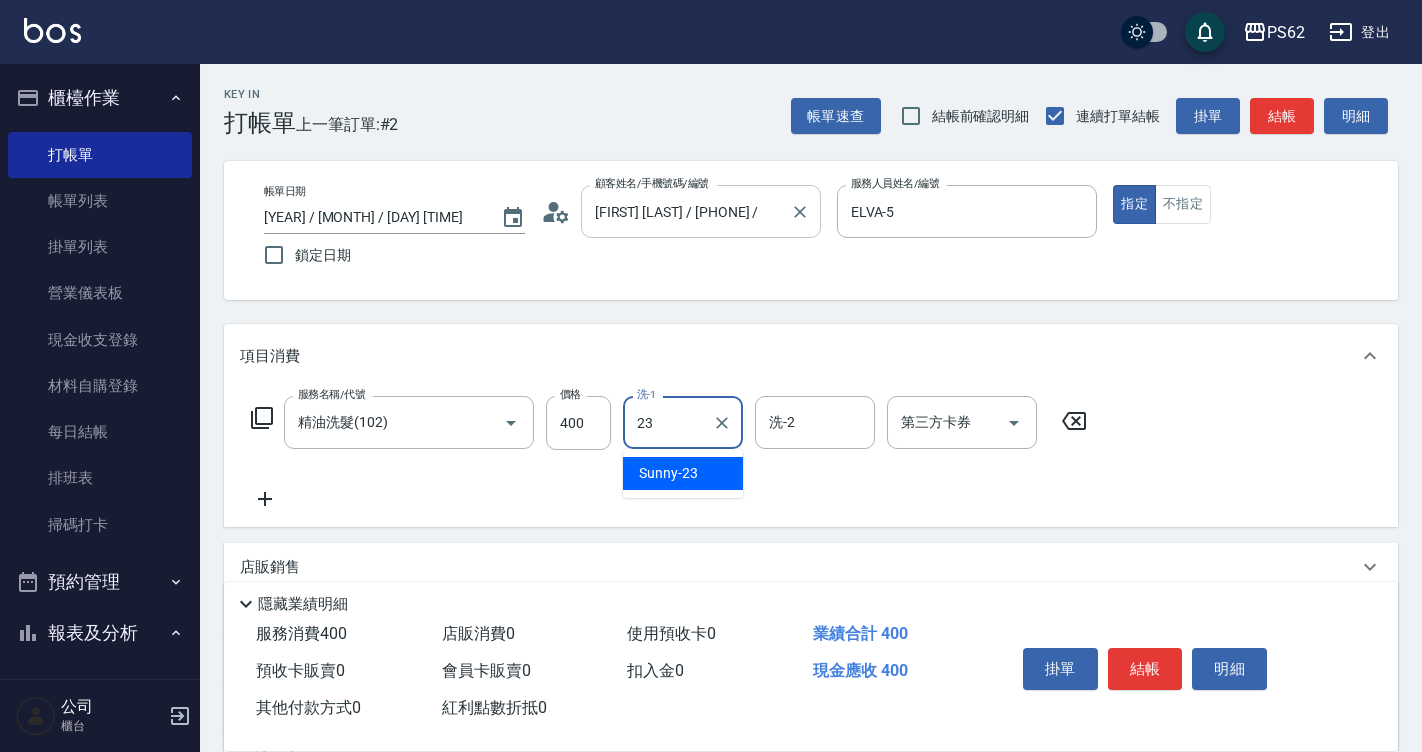 type on "Sunny-23" 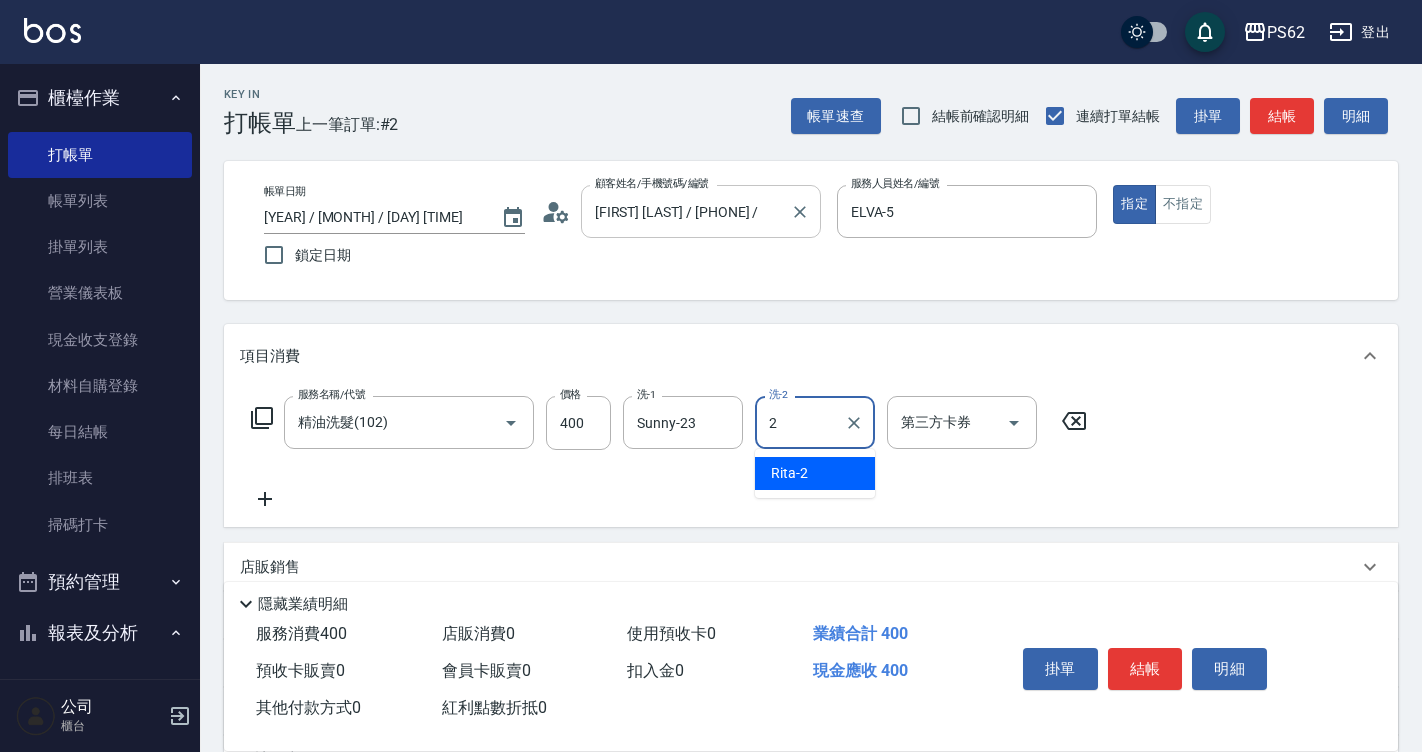 type on "Rita-2" 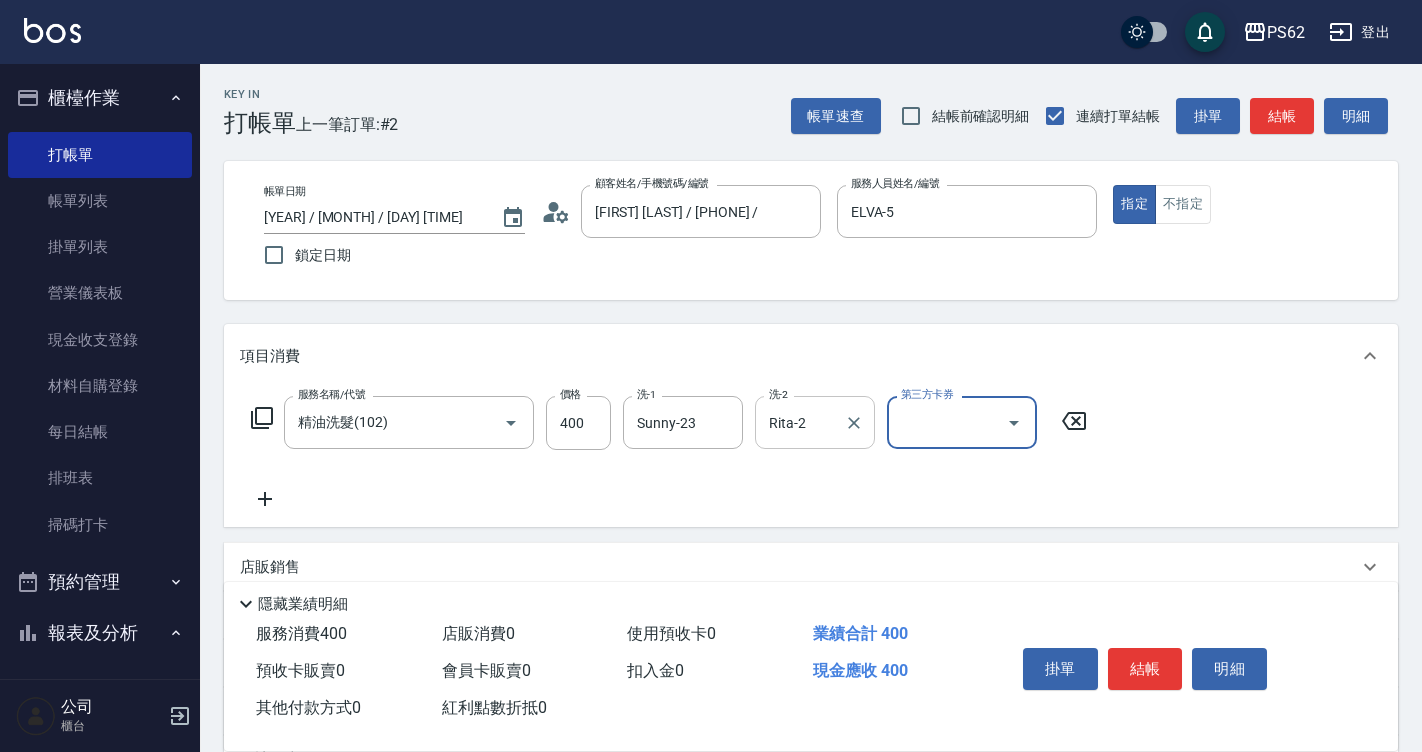 click on "Rita-2 洗-2" at bounding box center (815, 422) 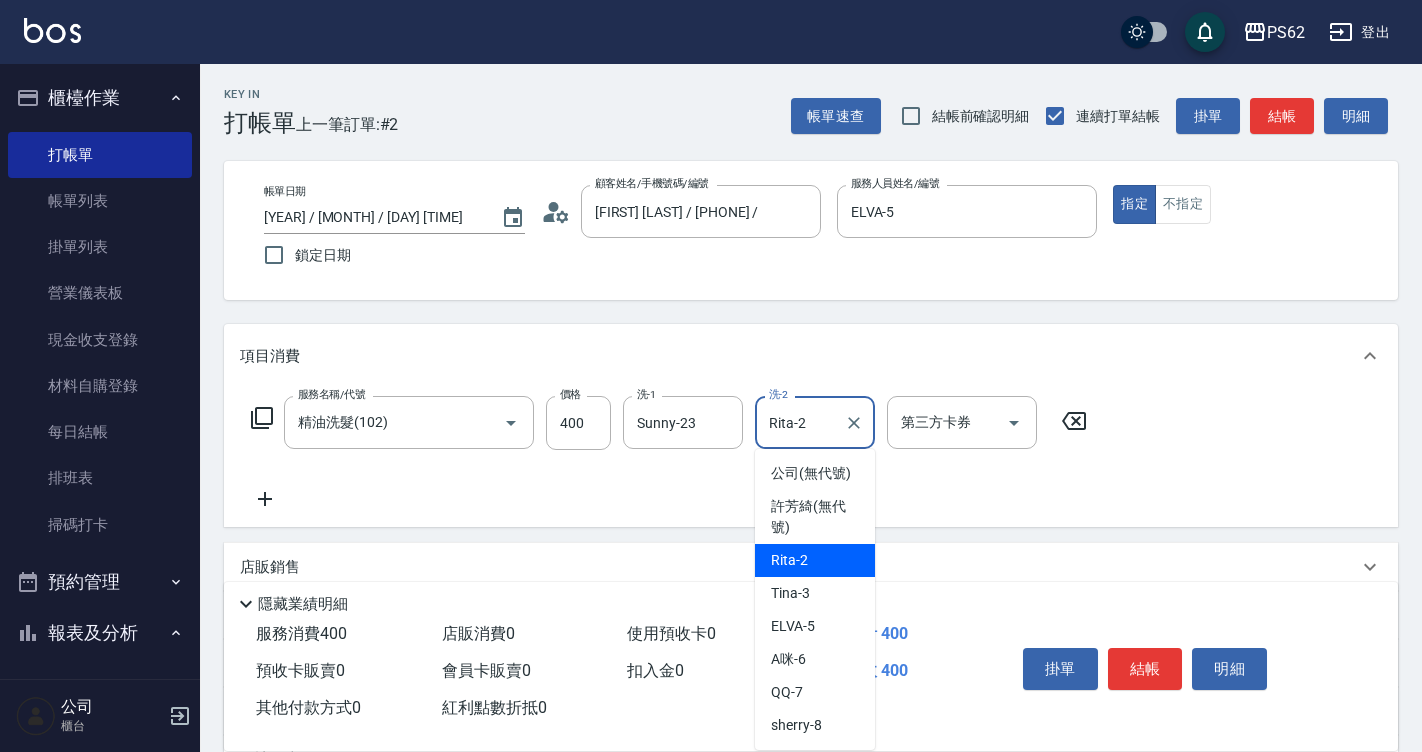 click on "Rita-2 洗-2" at bounding box center (815, 422) 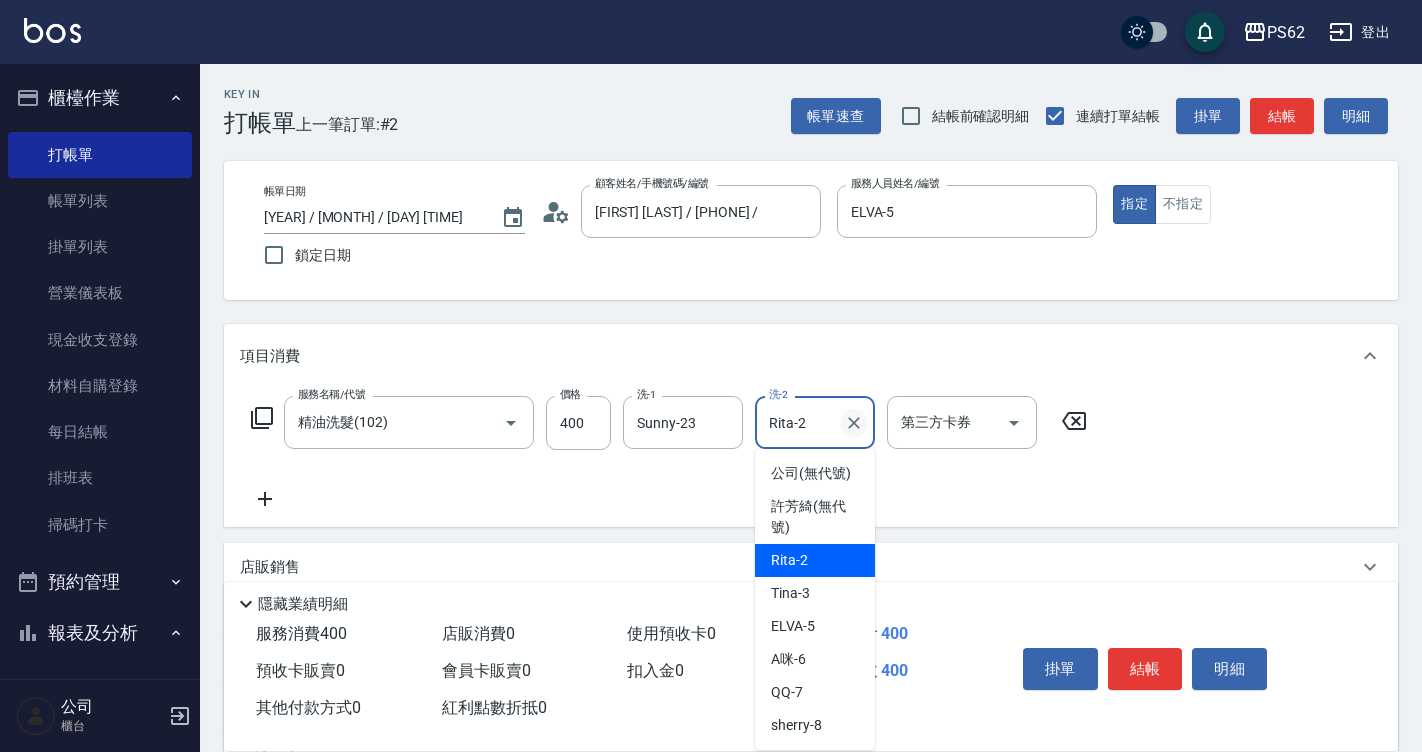 click 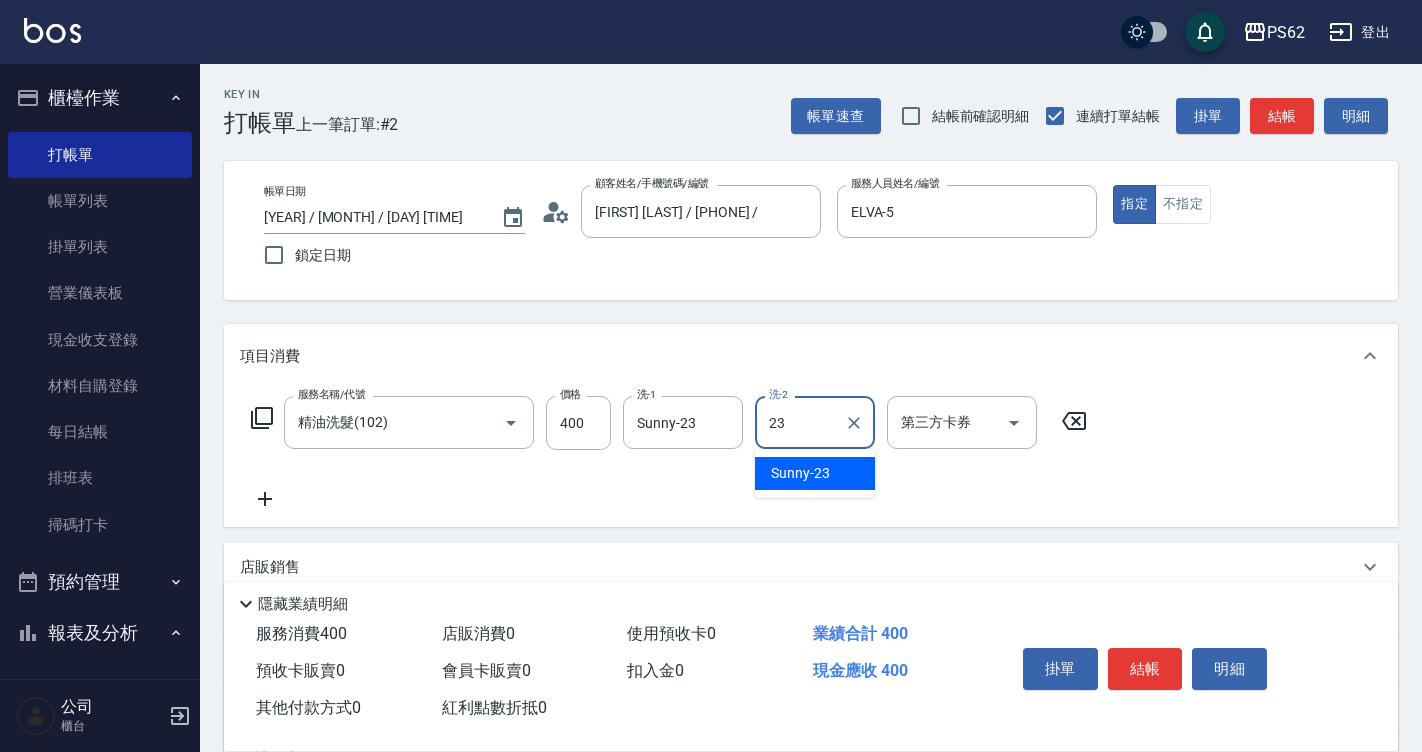 type on "Sunny-23" 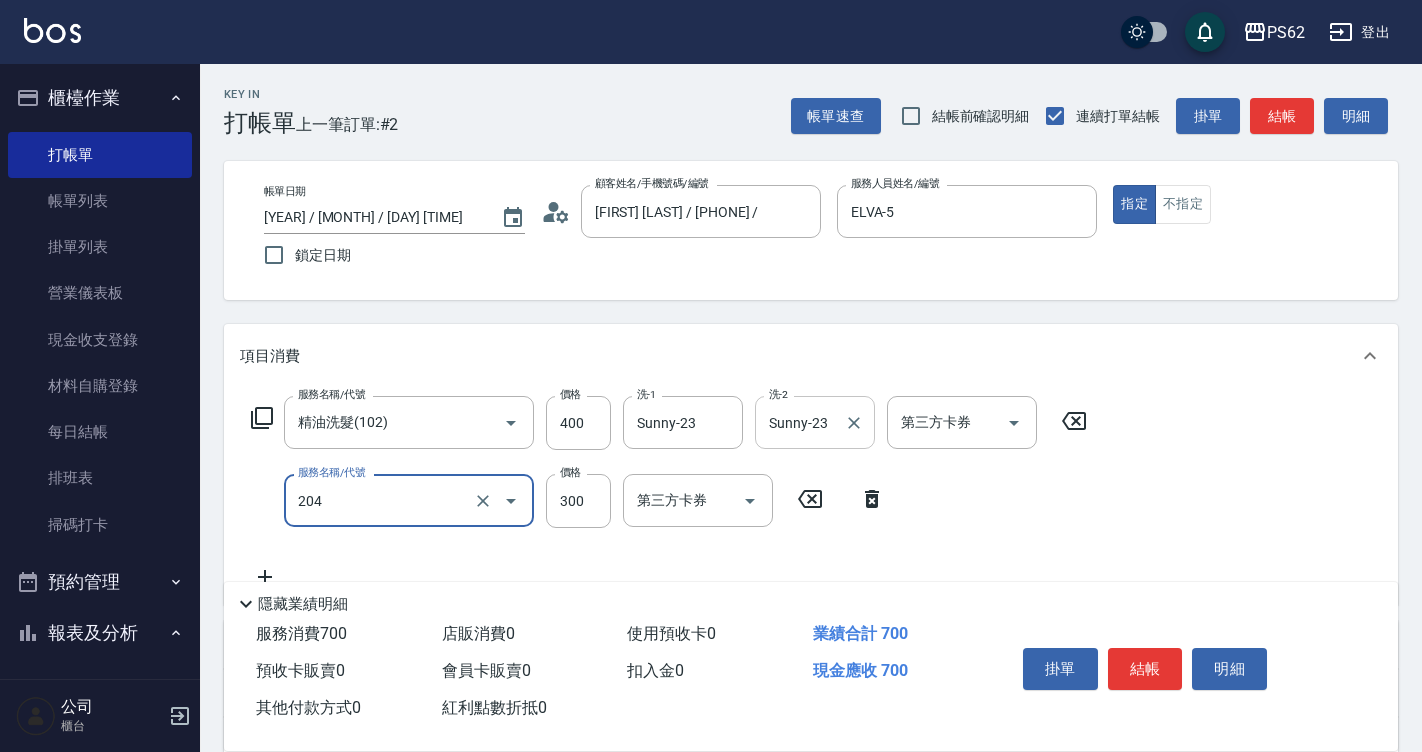 type on "單剪髮300(204)" 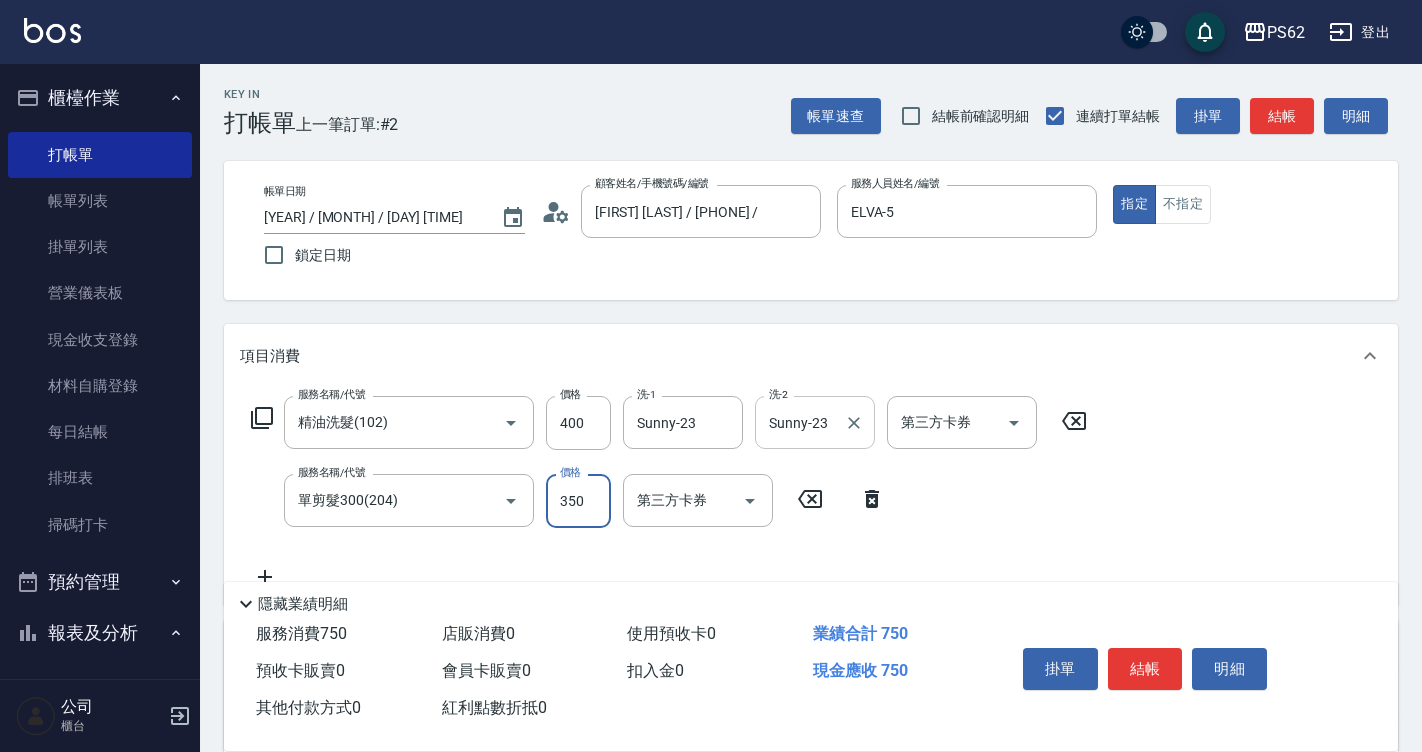 type on "350" 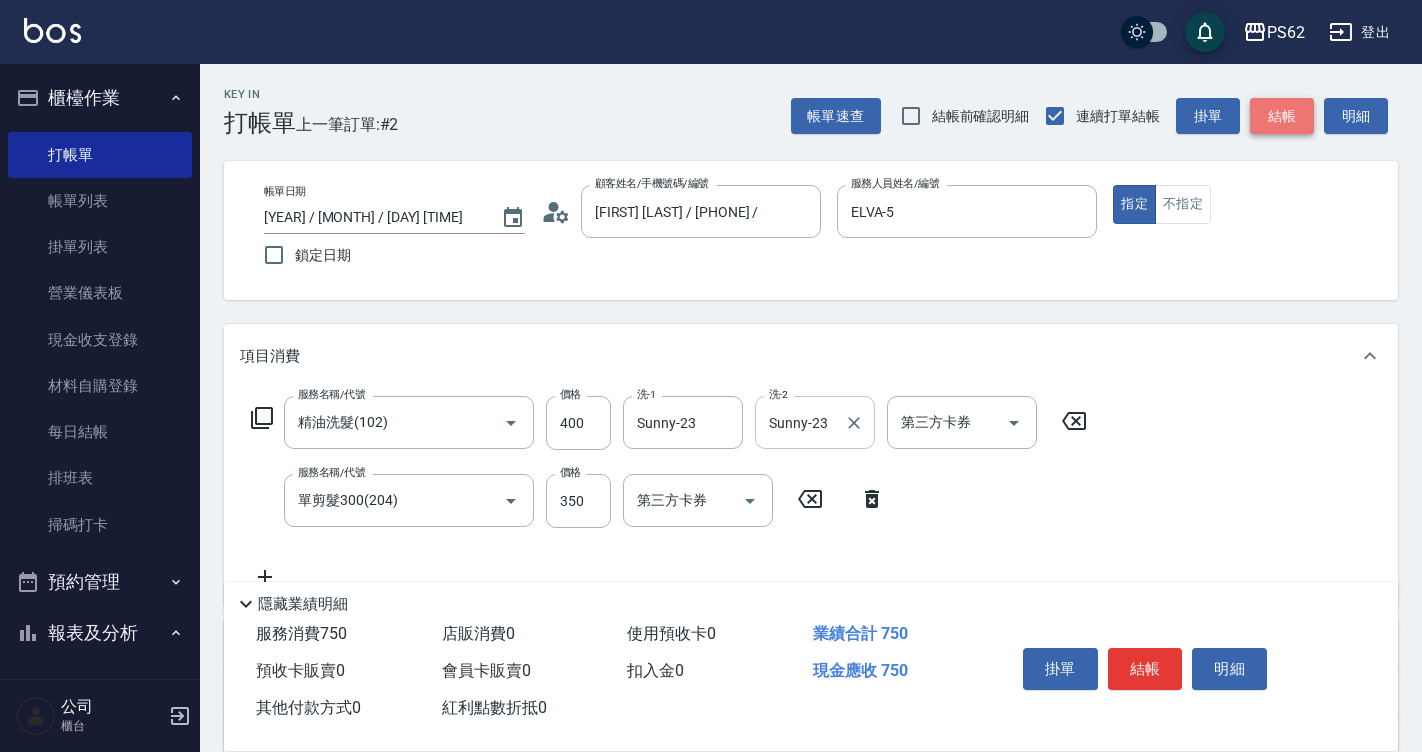 click on "結帳" at bounding box center [1282, 116] 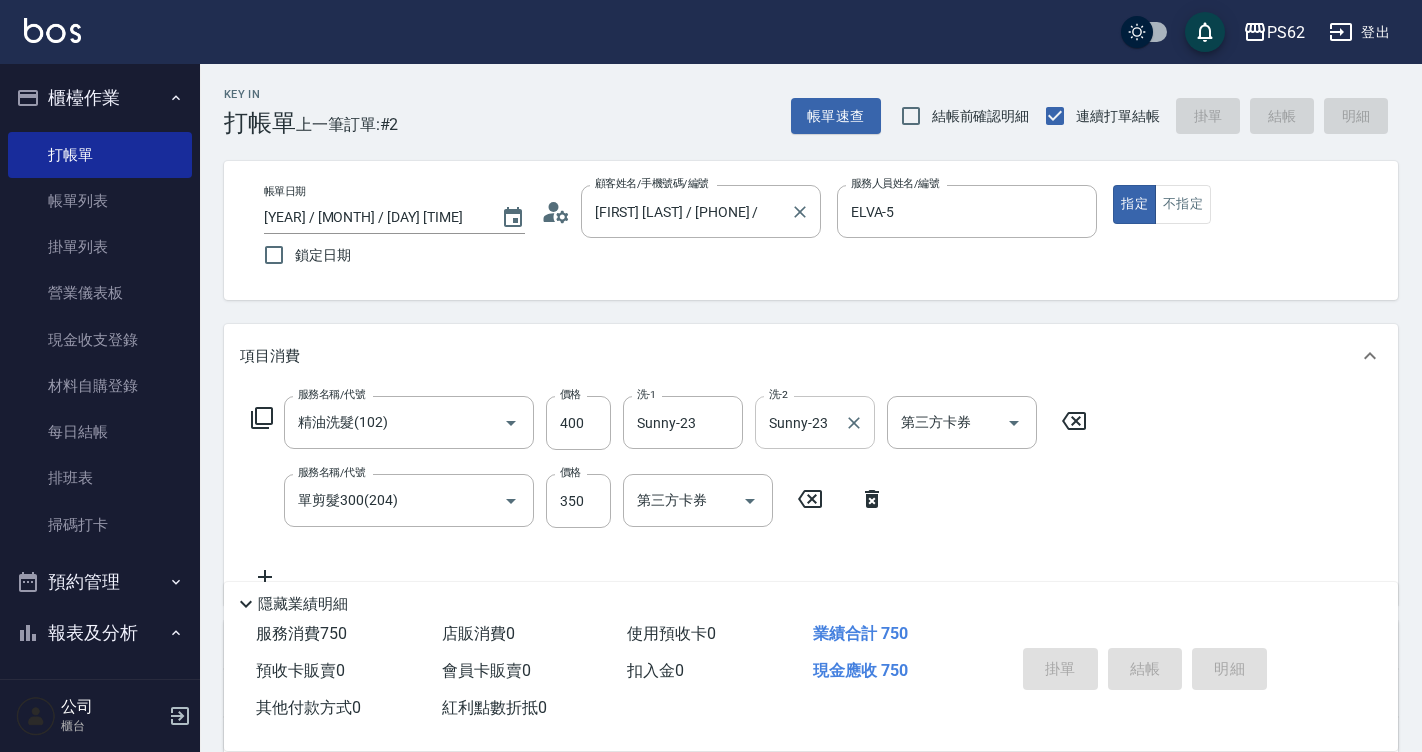 type 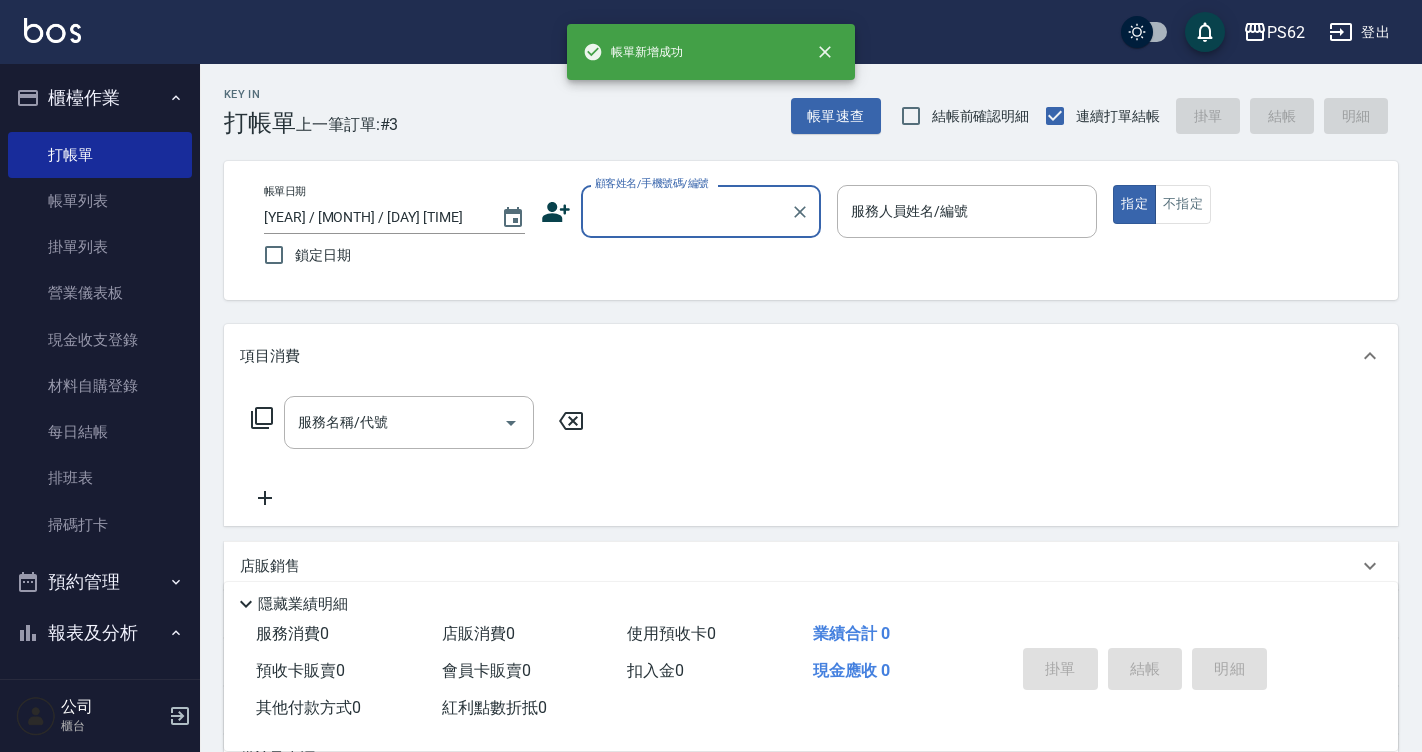 click on "顧客姓名/手機號碼/編號" at bounding box center [686, 211] 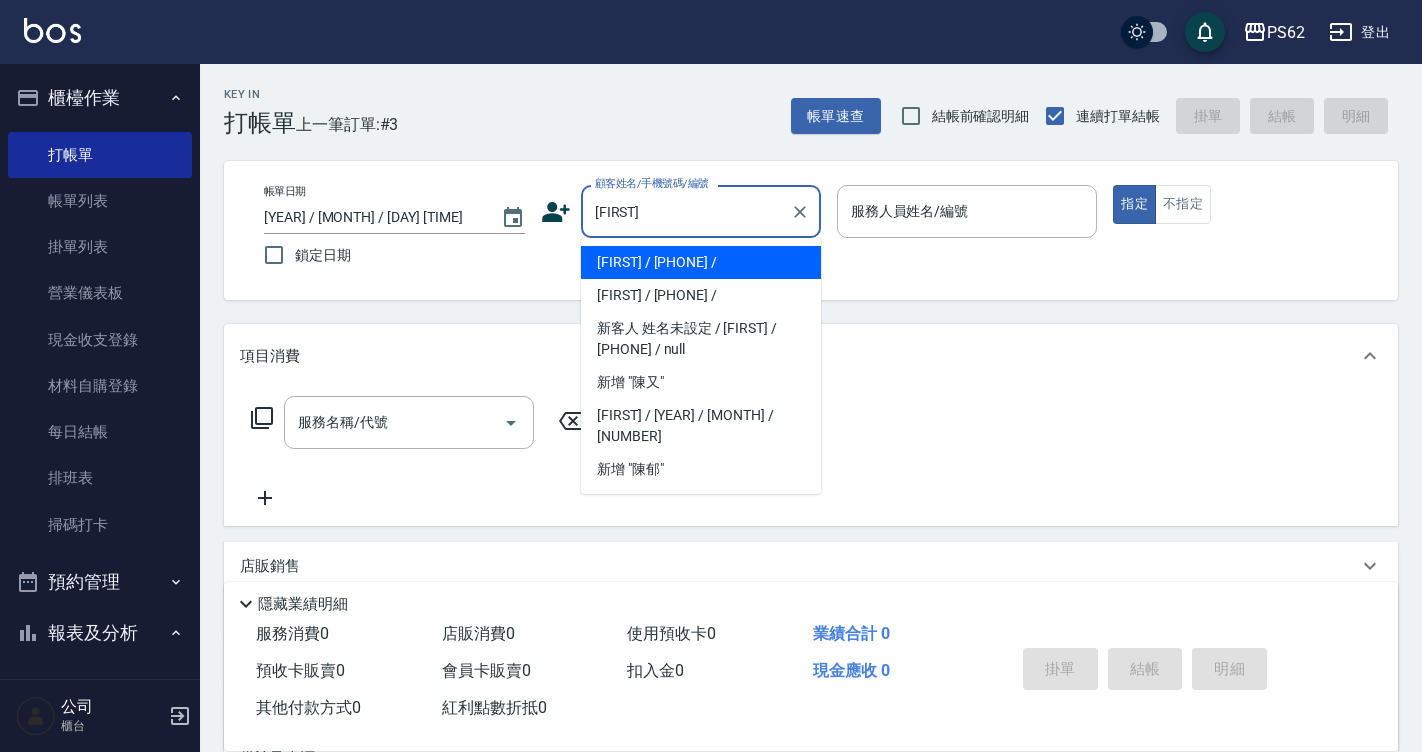 type on "[FIRST] / [PHONE] /" 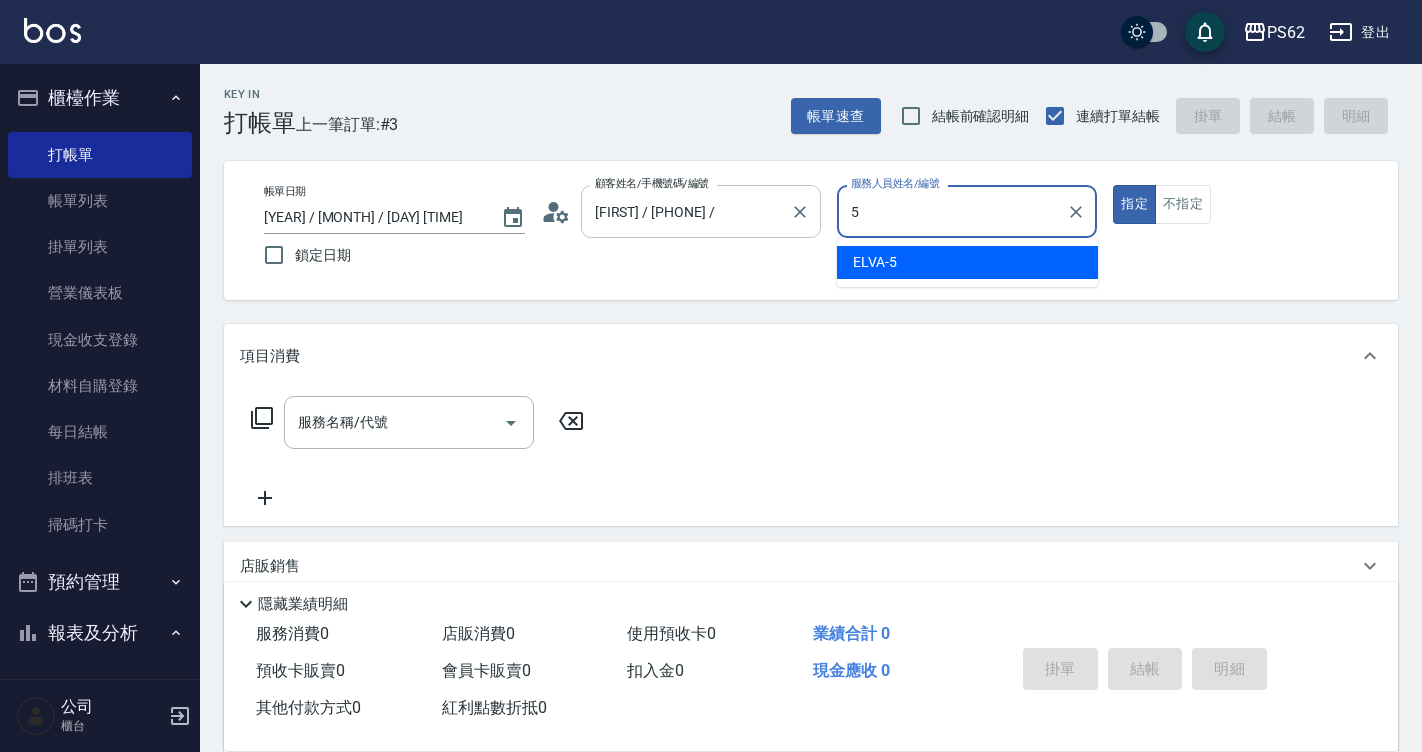 type on "ELVA-5" 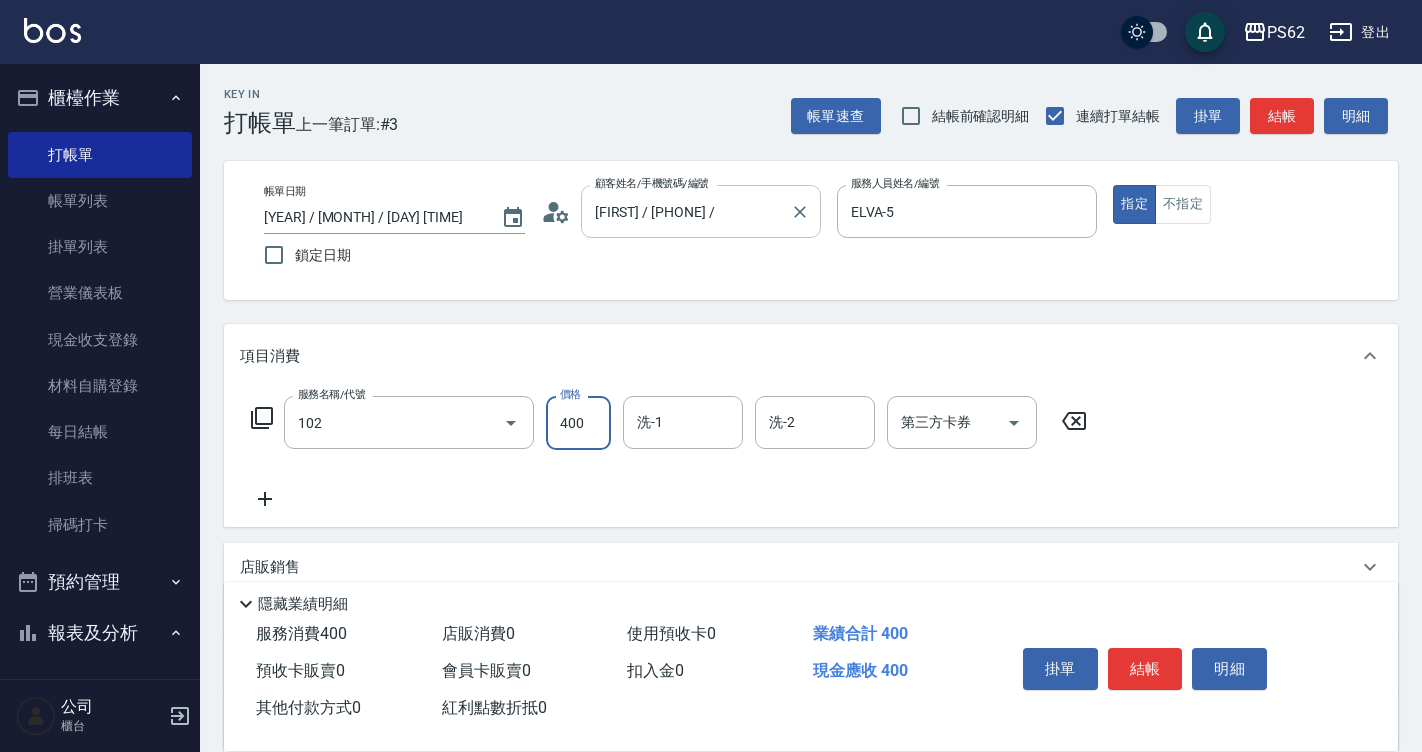 type on "精油洗髮(102)" 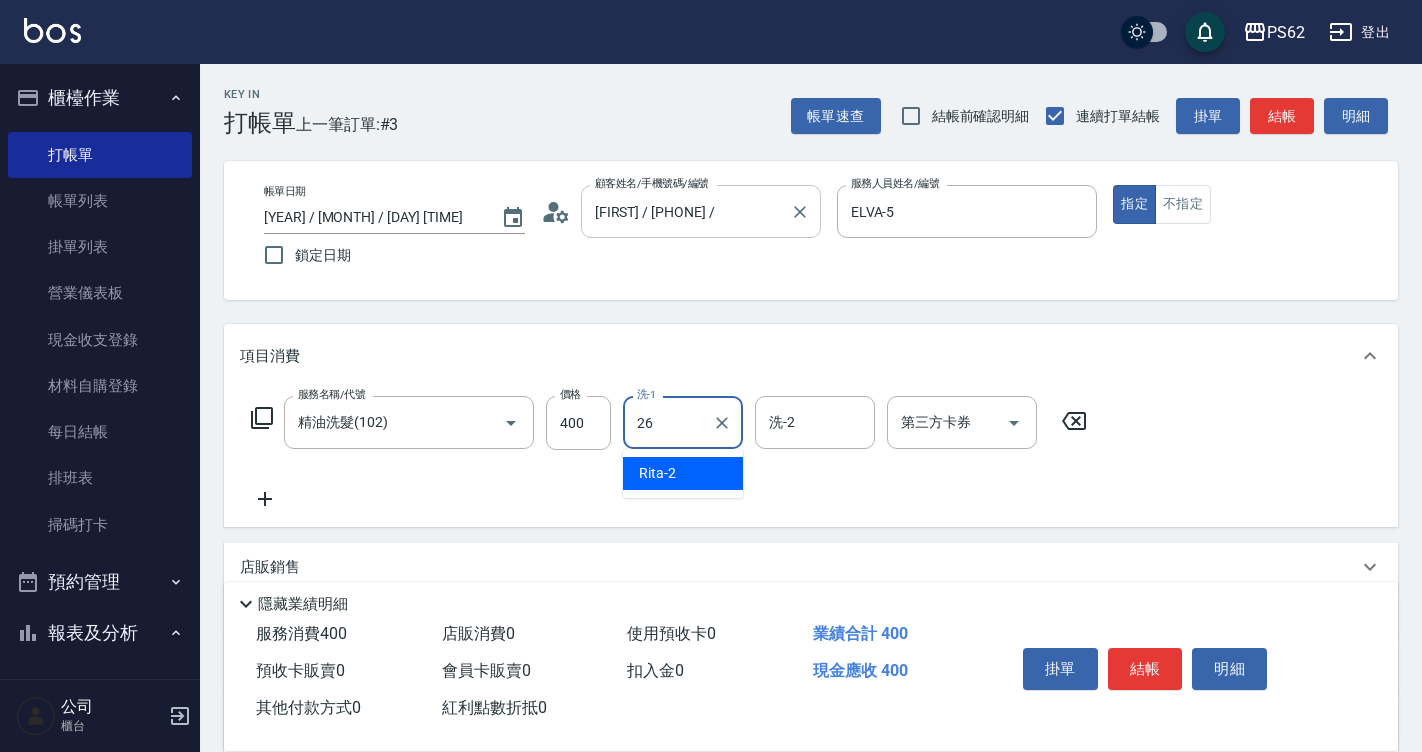 type on "小欣-26" 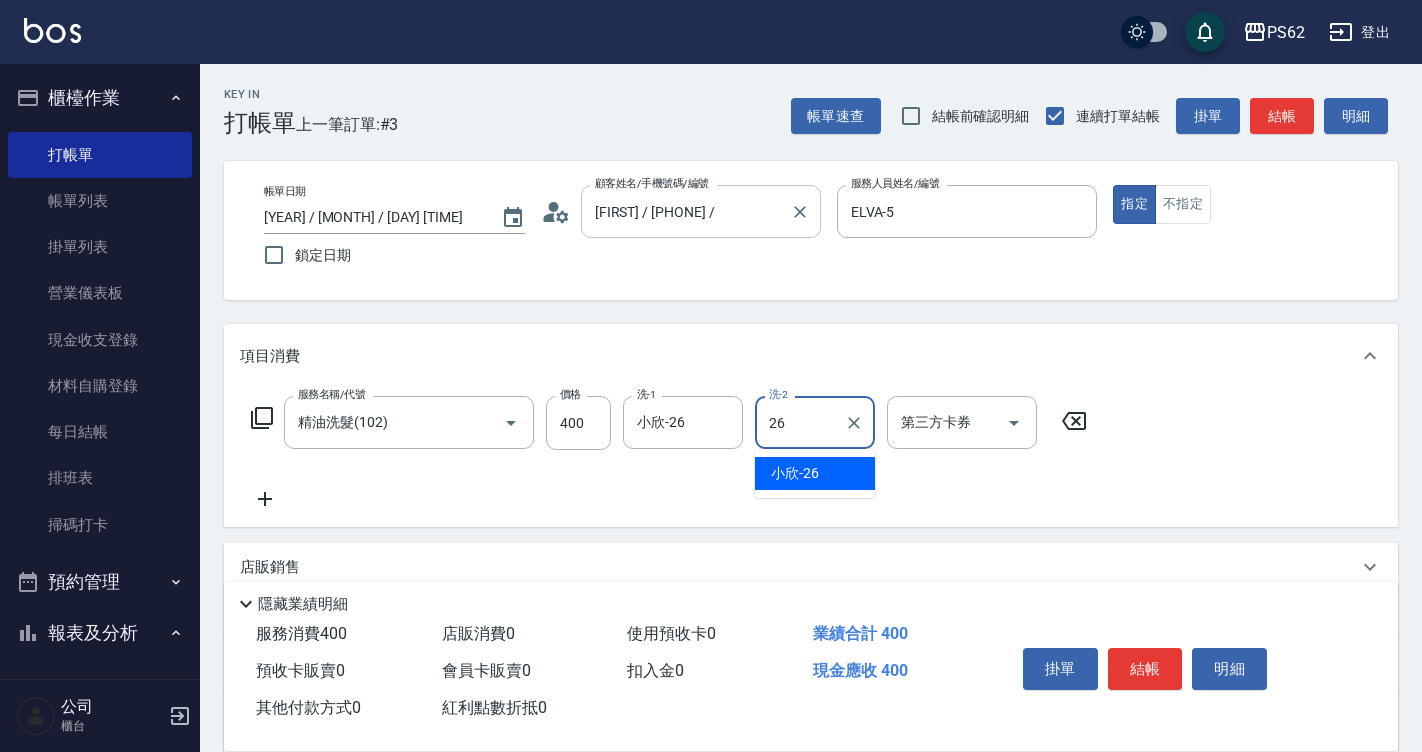 type on "小欣-26" 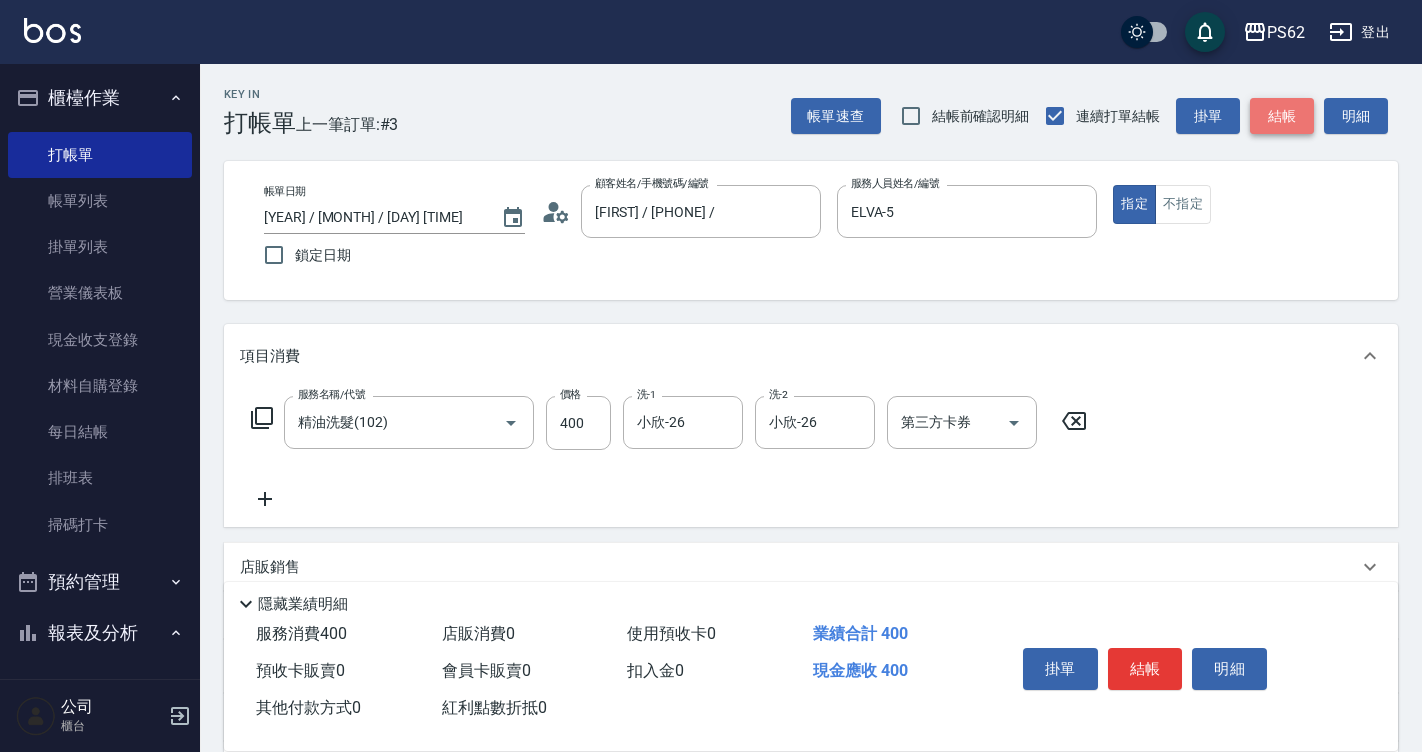 click on "結帳" at bounding box center [1282, 116] 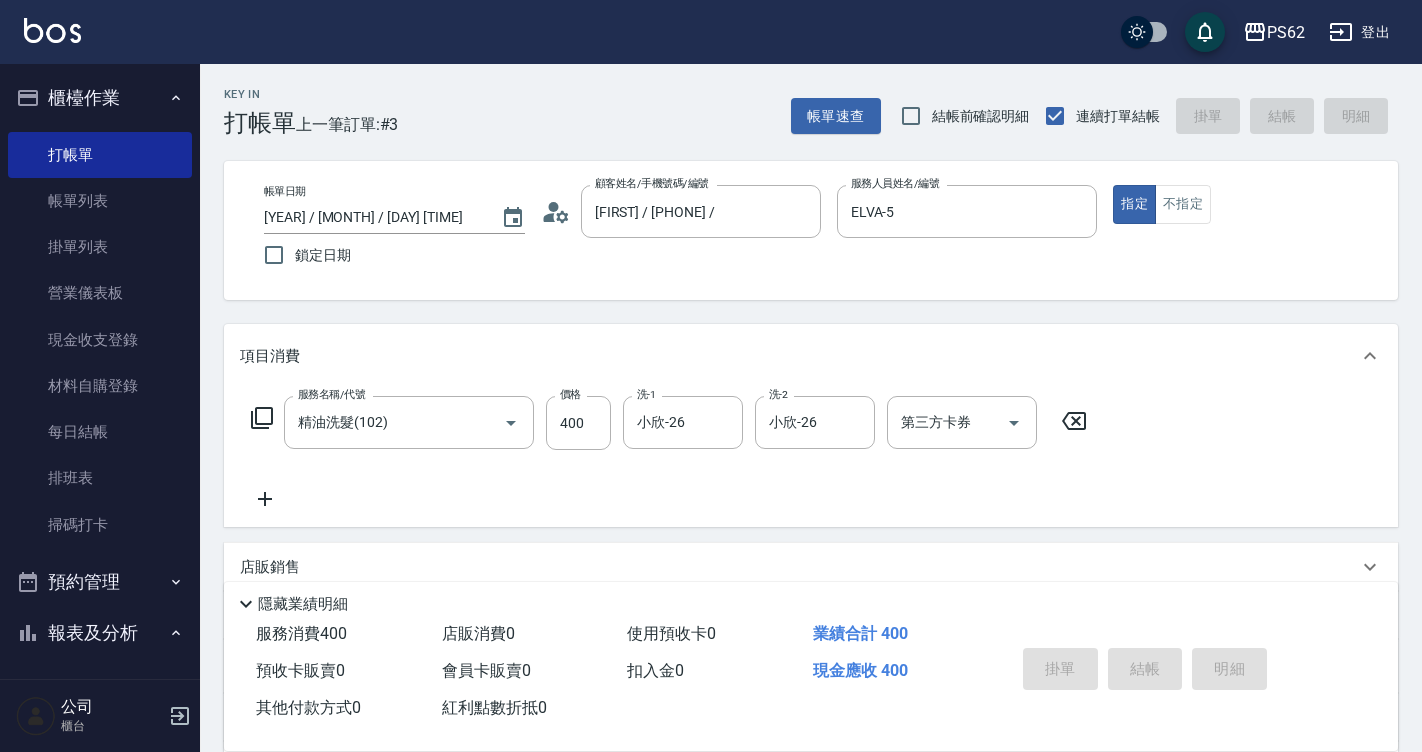 type on "[YEAR] / [MONTH] / [DAY] [TIME]" 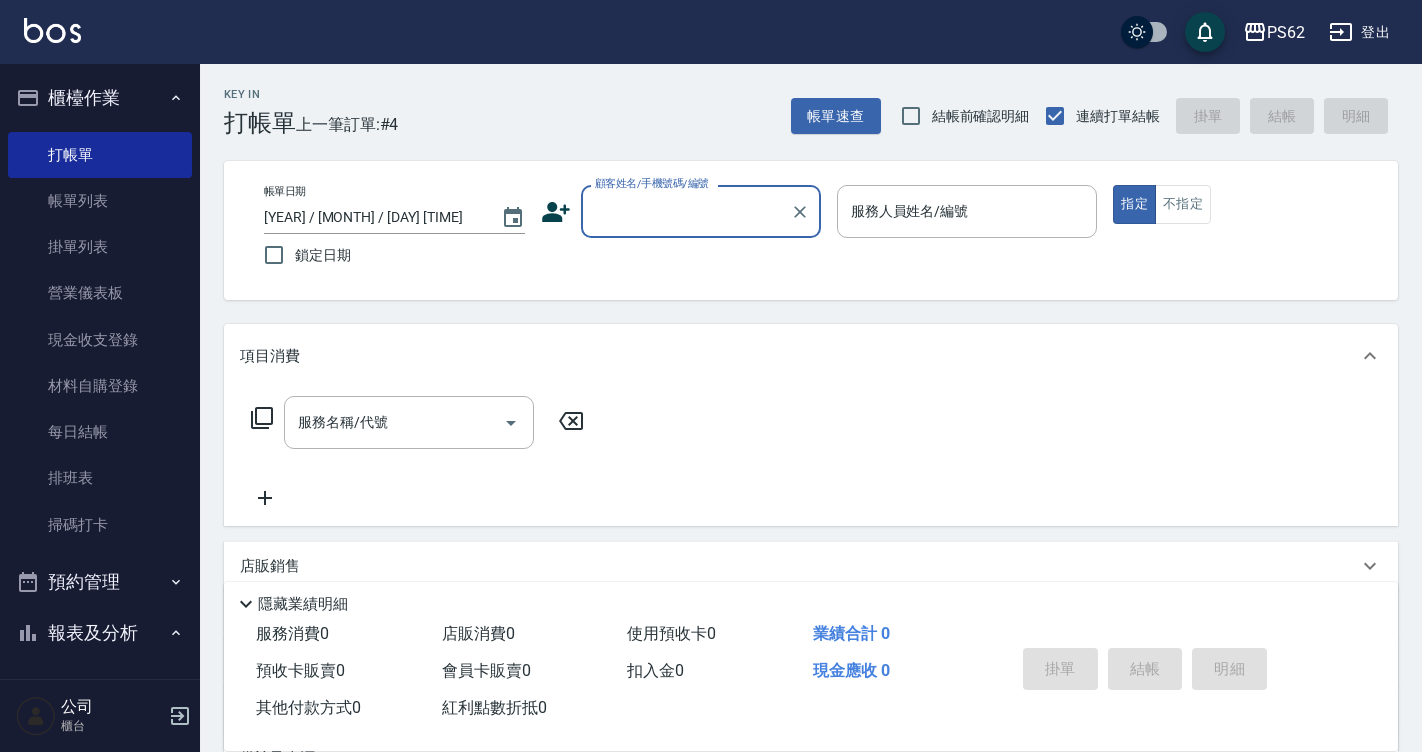 click on "顧客姓名/手機號碼/編號" at bounding box center [701, 211] 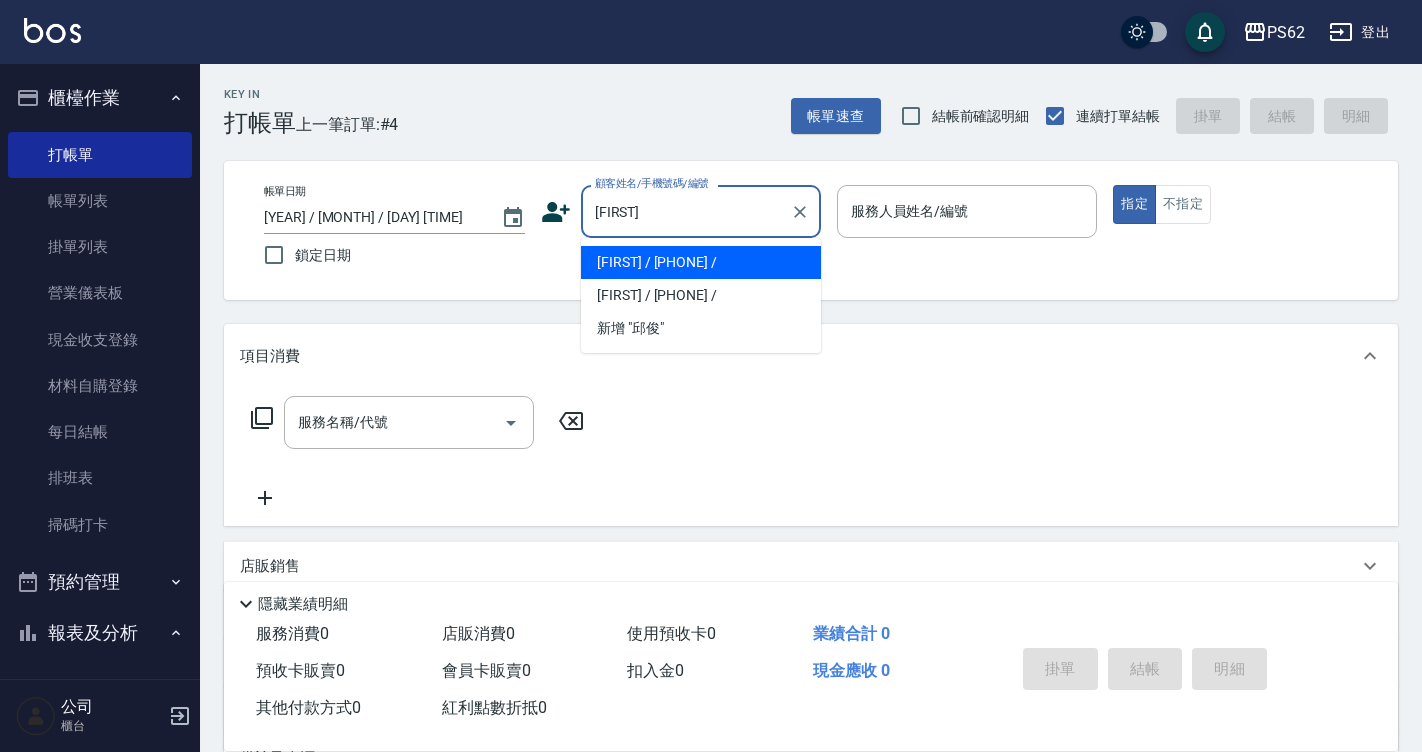 type on "[FIRST] / [PHONE] /" 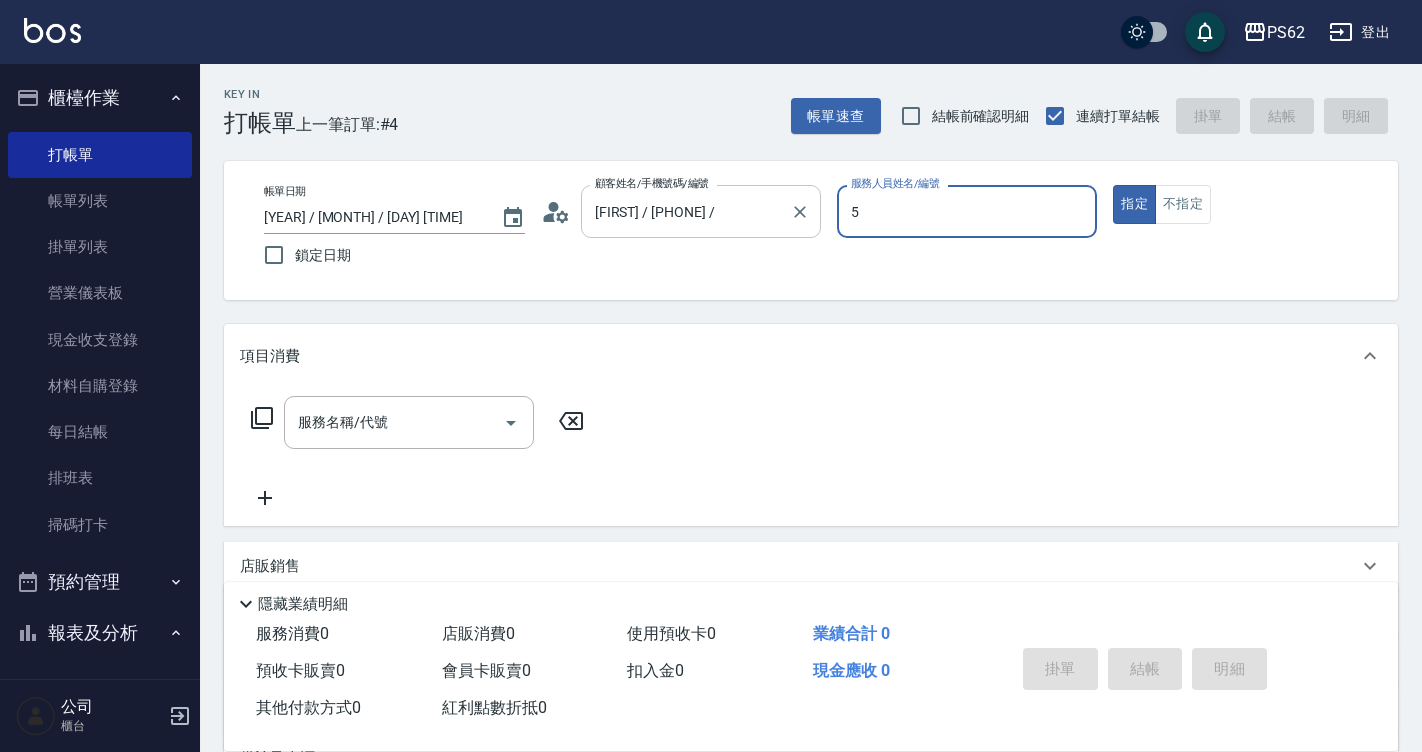type on "ELVA-5" 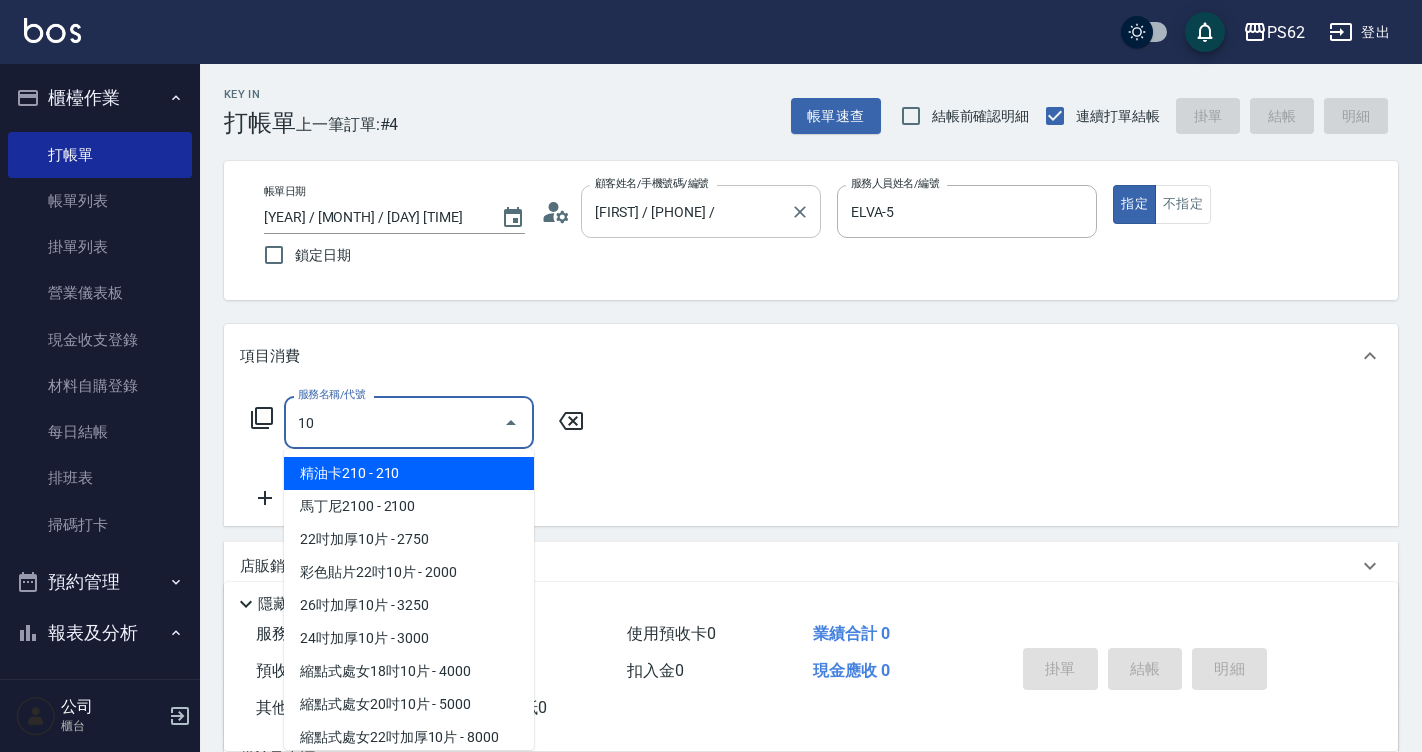type on "1" 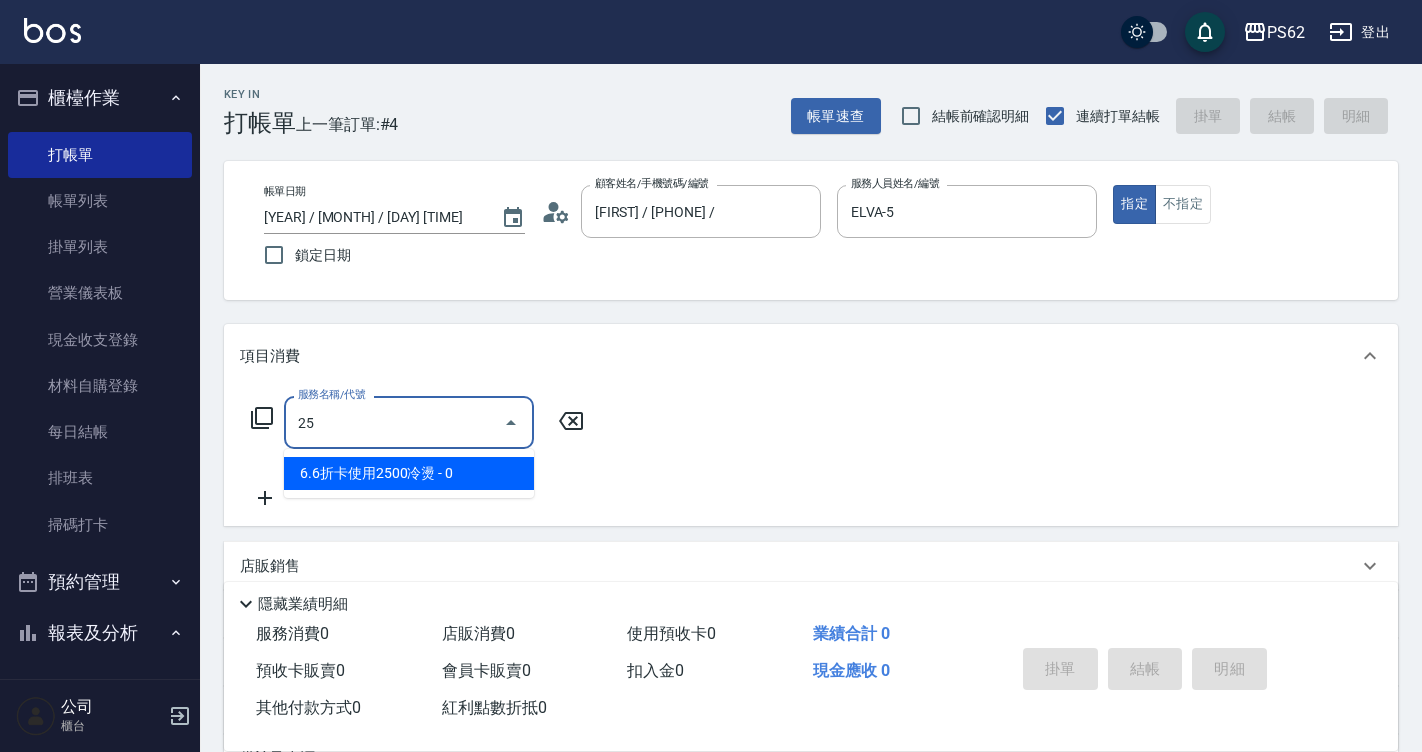 type on "2" 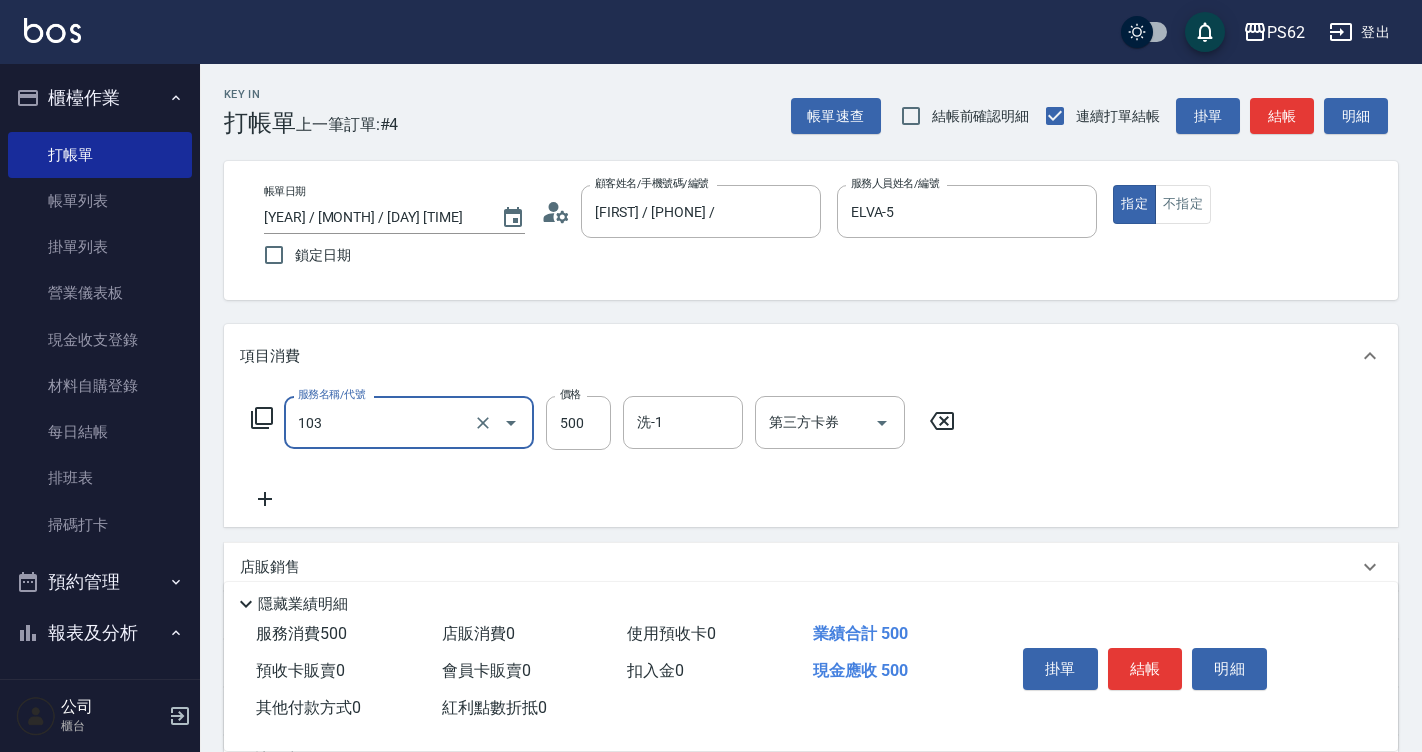 type on "B級洗剪500(103)" 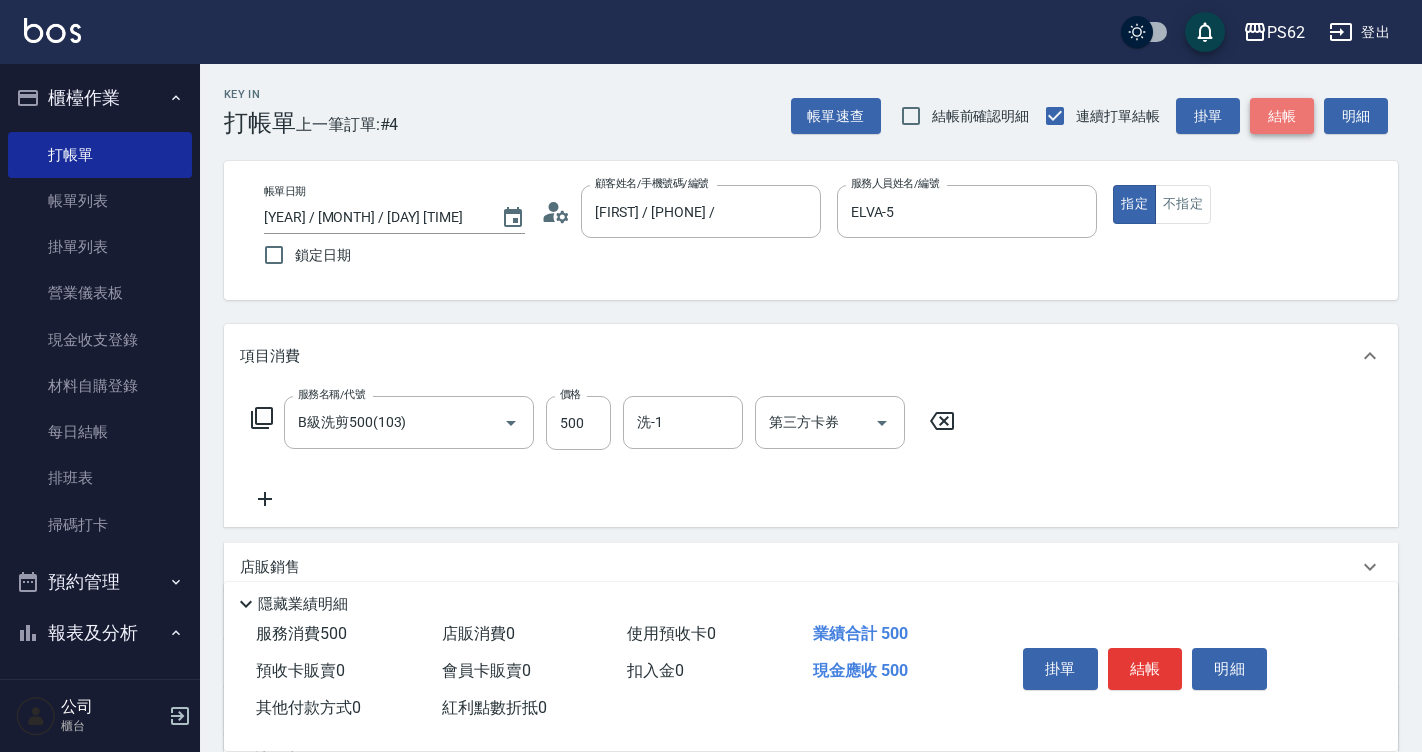 click on "結帳" at bounding box center [1282, 116] 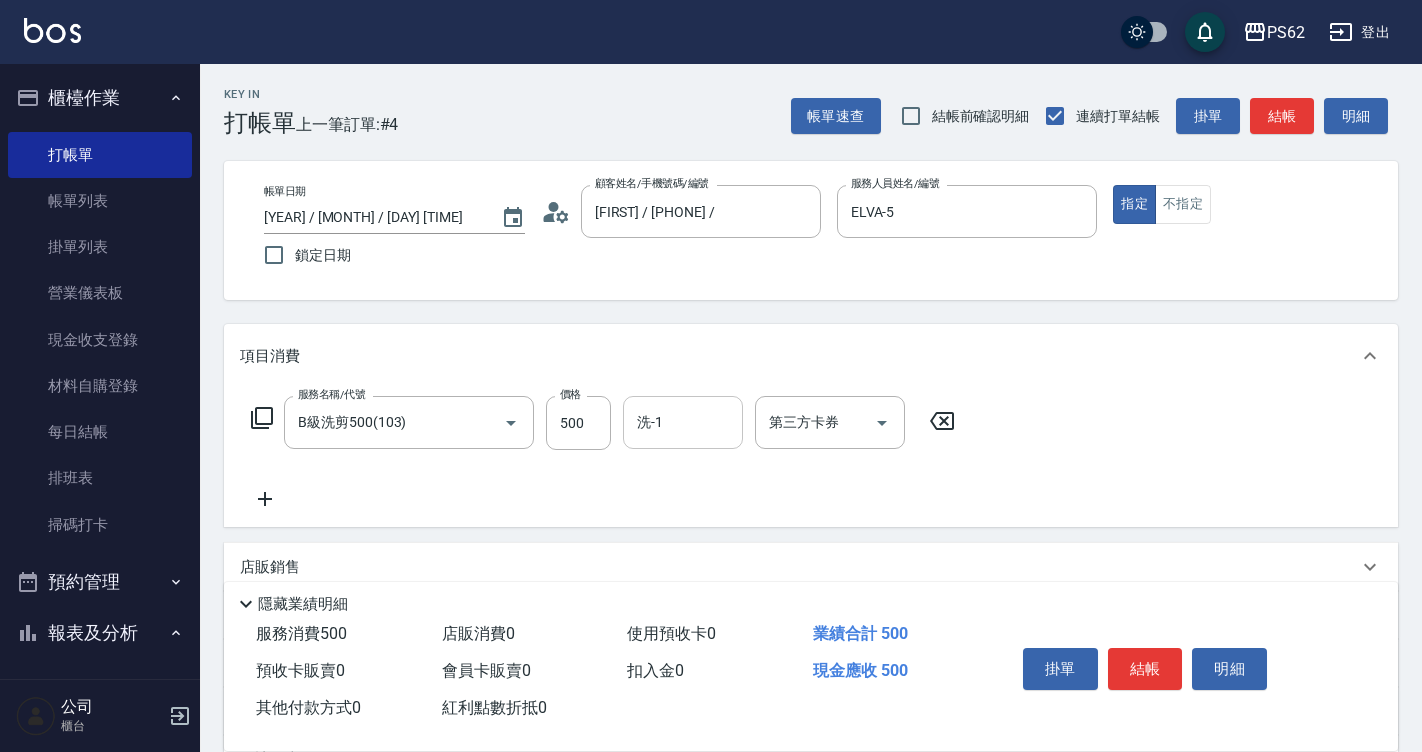 click on "洗-1" at bounding box center (683, 422) 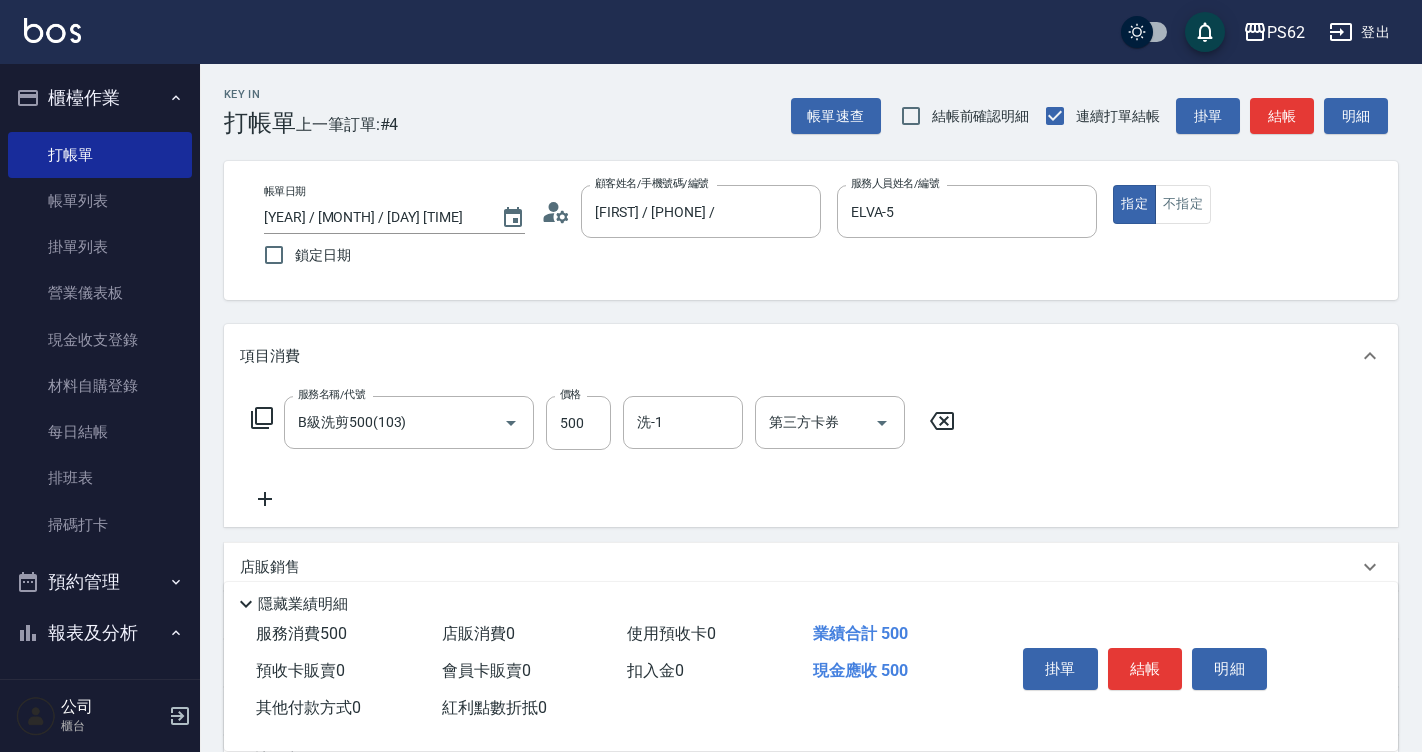 click on "項目消費" at bounding box center [811, 356] 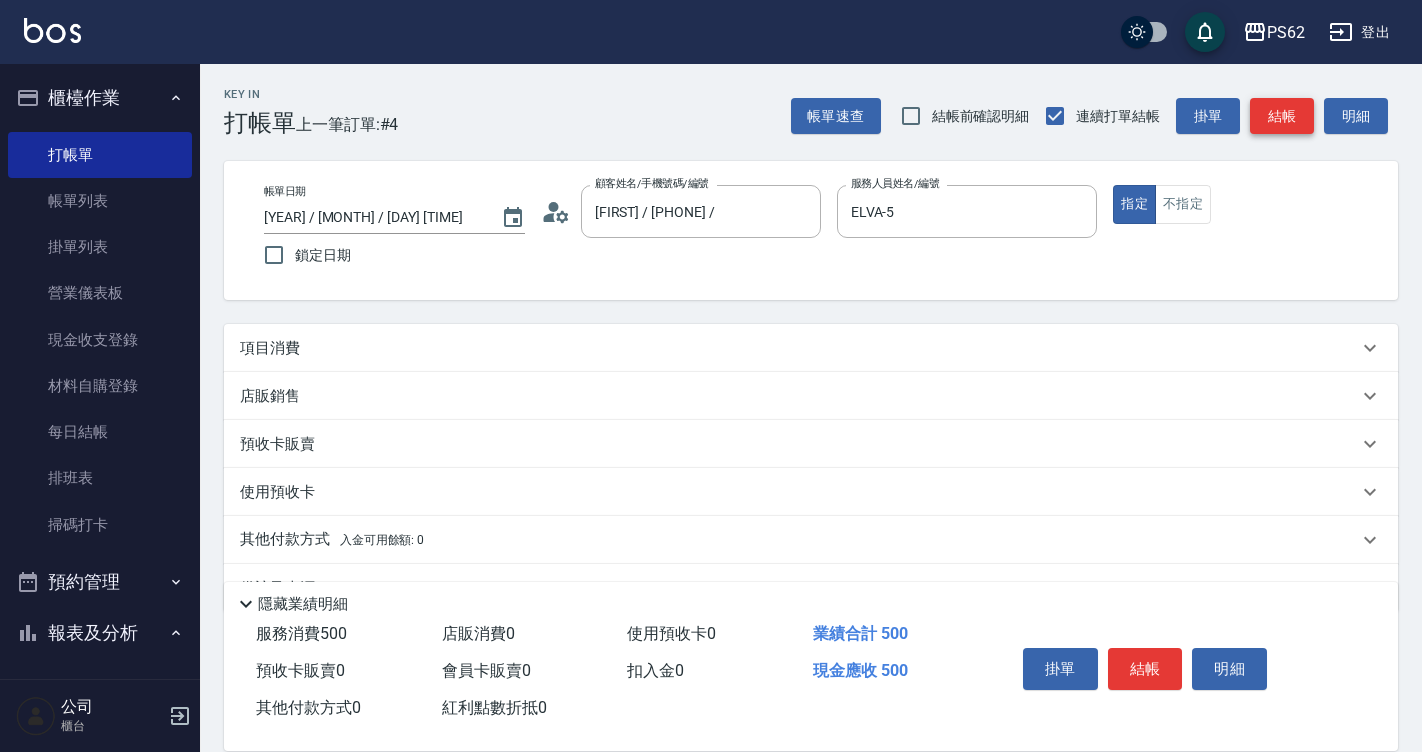 click on "結帳" at bounding box center [1282, 116] 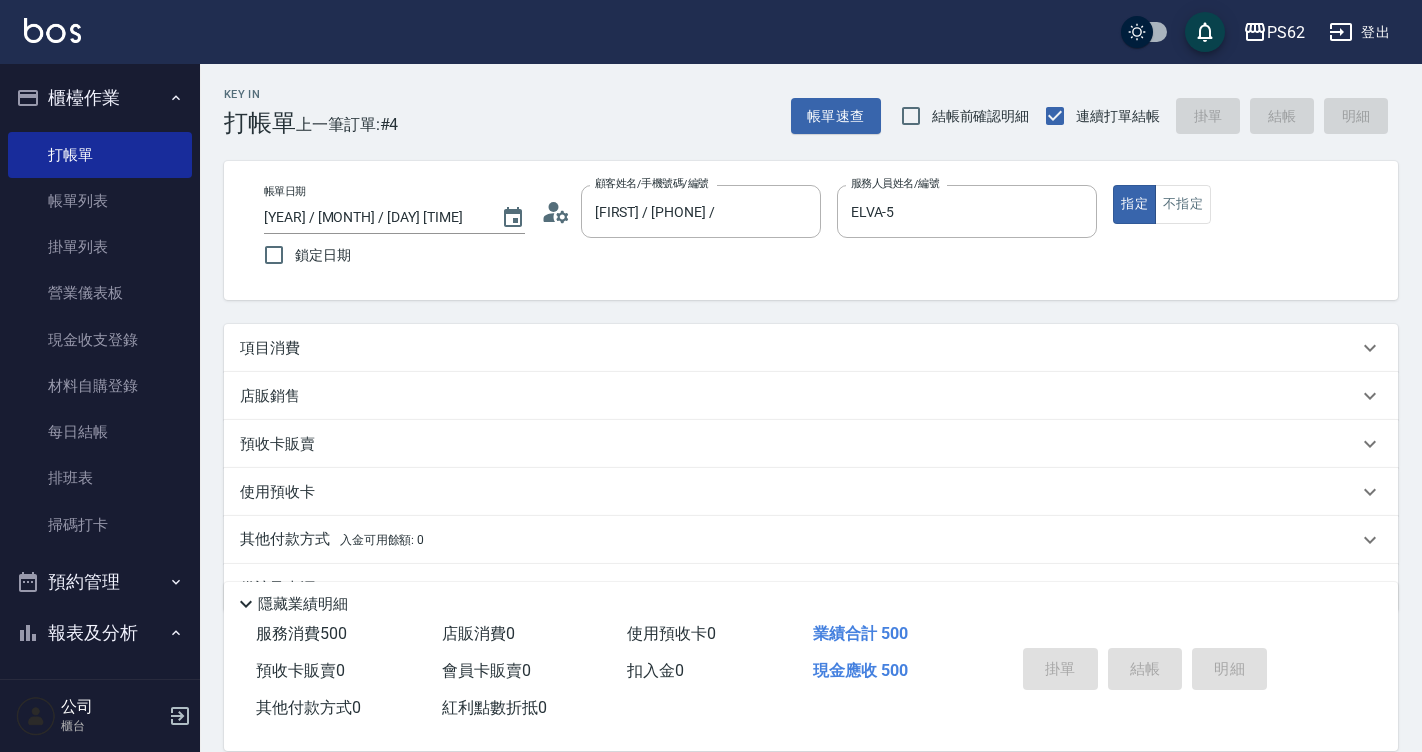 type on "[DATE] [TIME]" 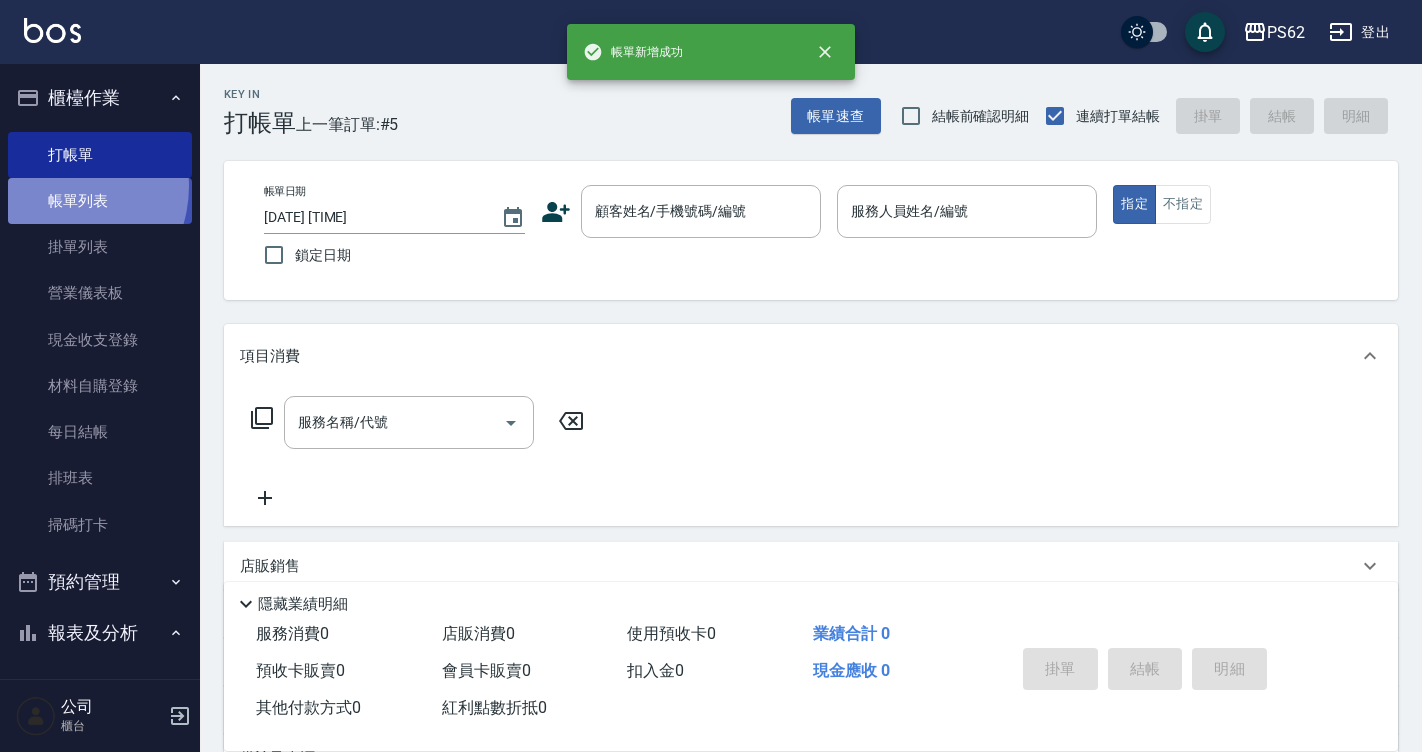 click on "帳單列表" at bounding box center [100, 201] 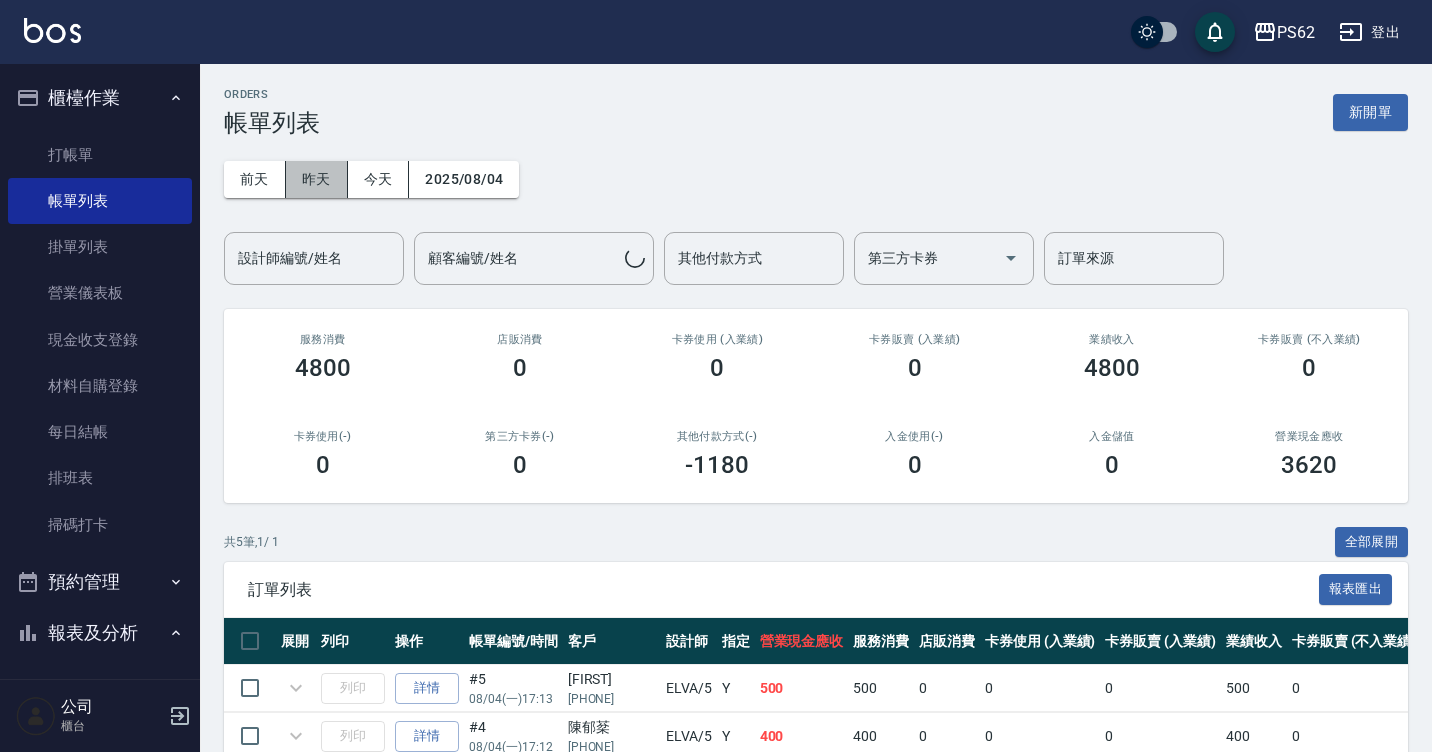 click on "昨天" at bounding box center [317, 179] 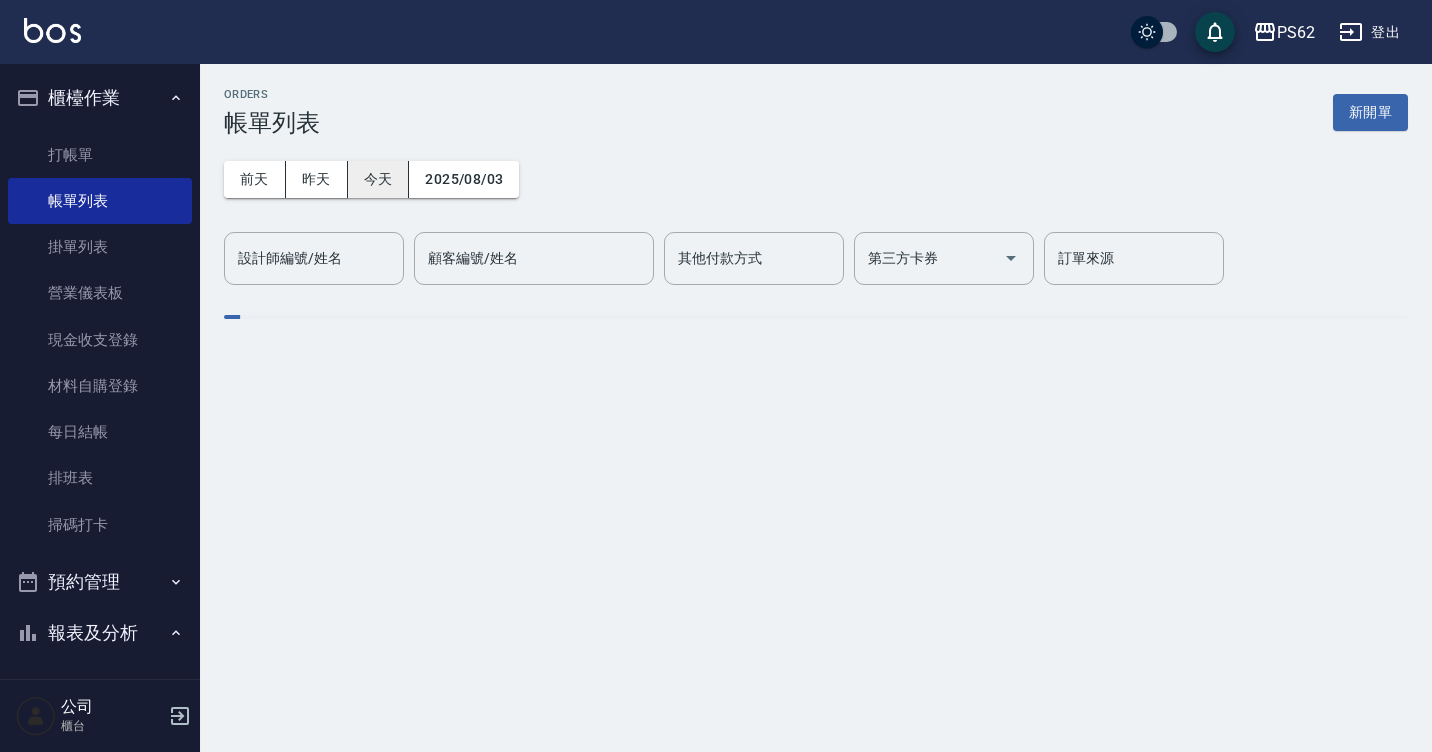 click on "今天" at bounding box center (379, 179) 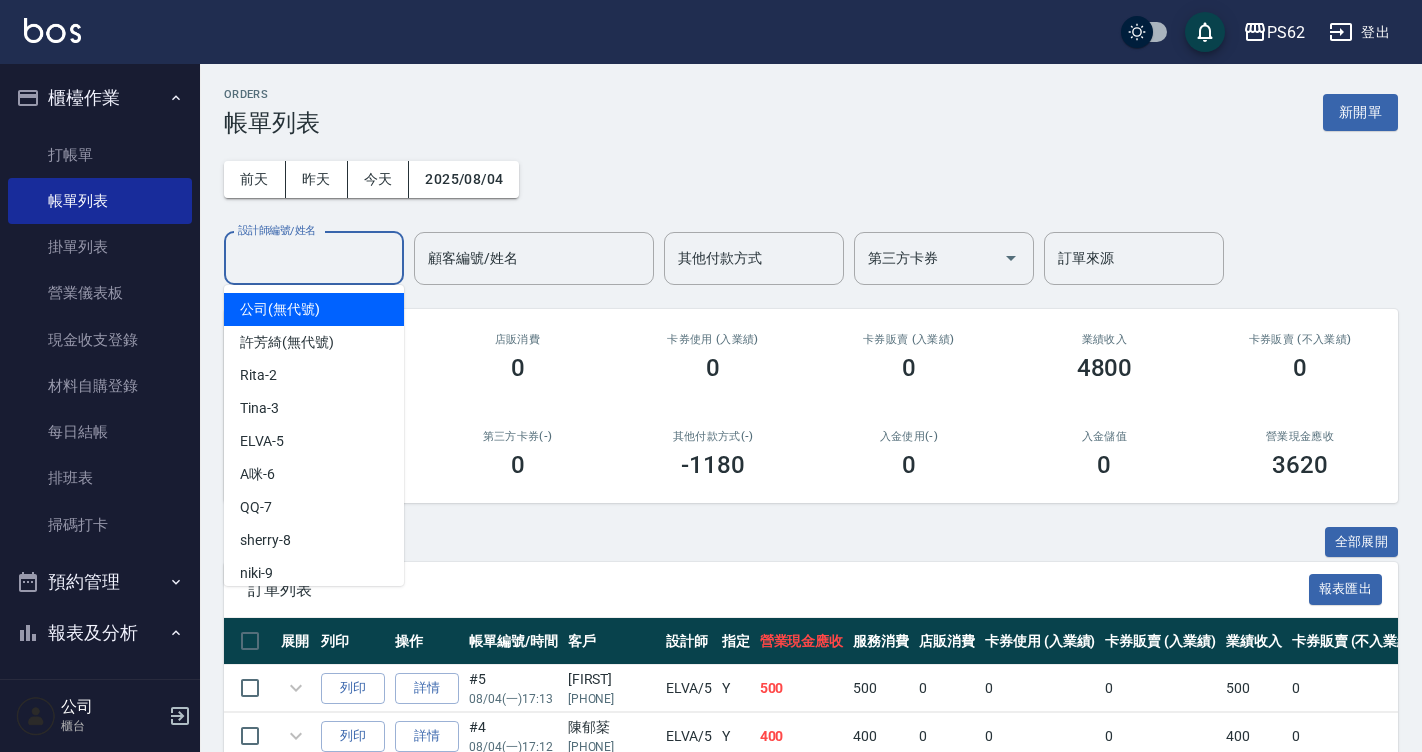 click on "設計師編號/姓名" at bounding box center [314, 258] 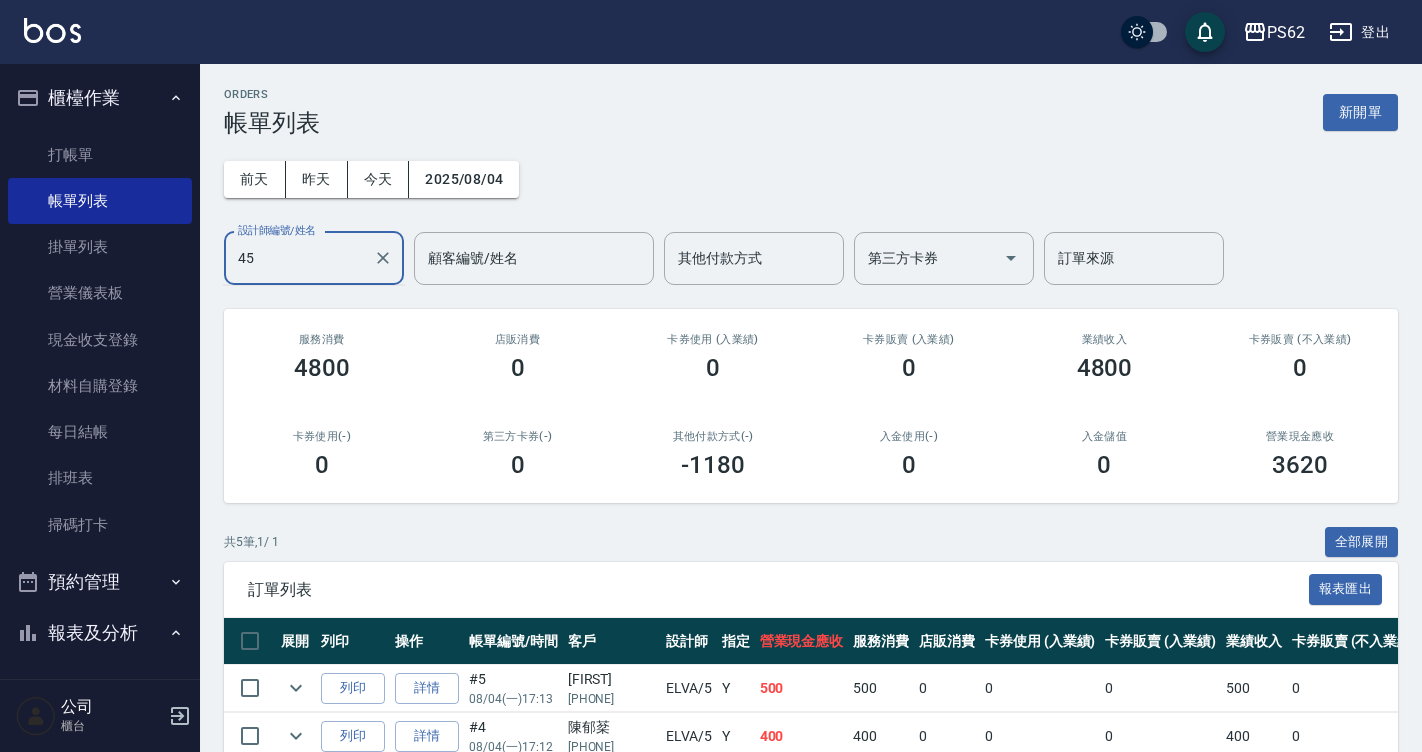 type on "4" 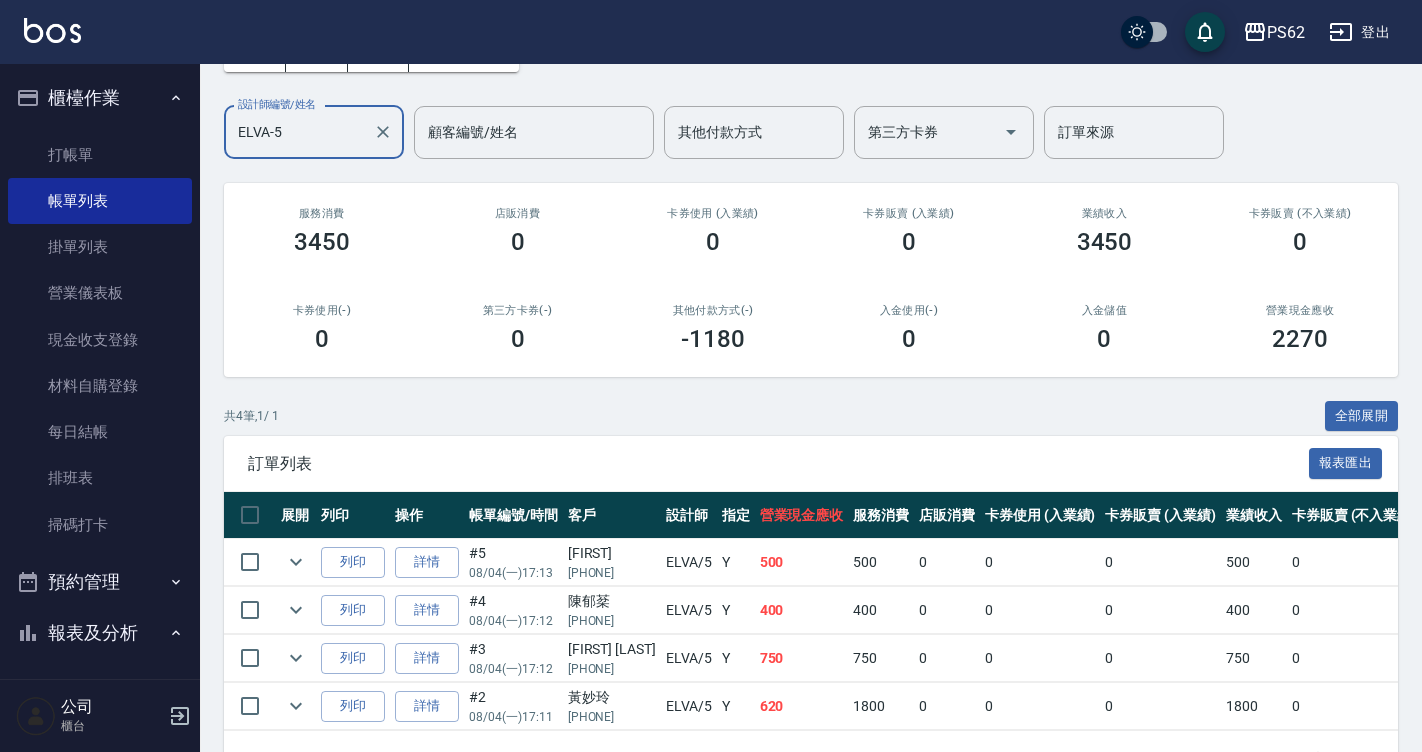 scroll, scrollTop: 198, scrollLeft: 0, axis: vertical 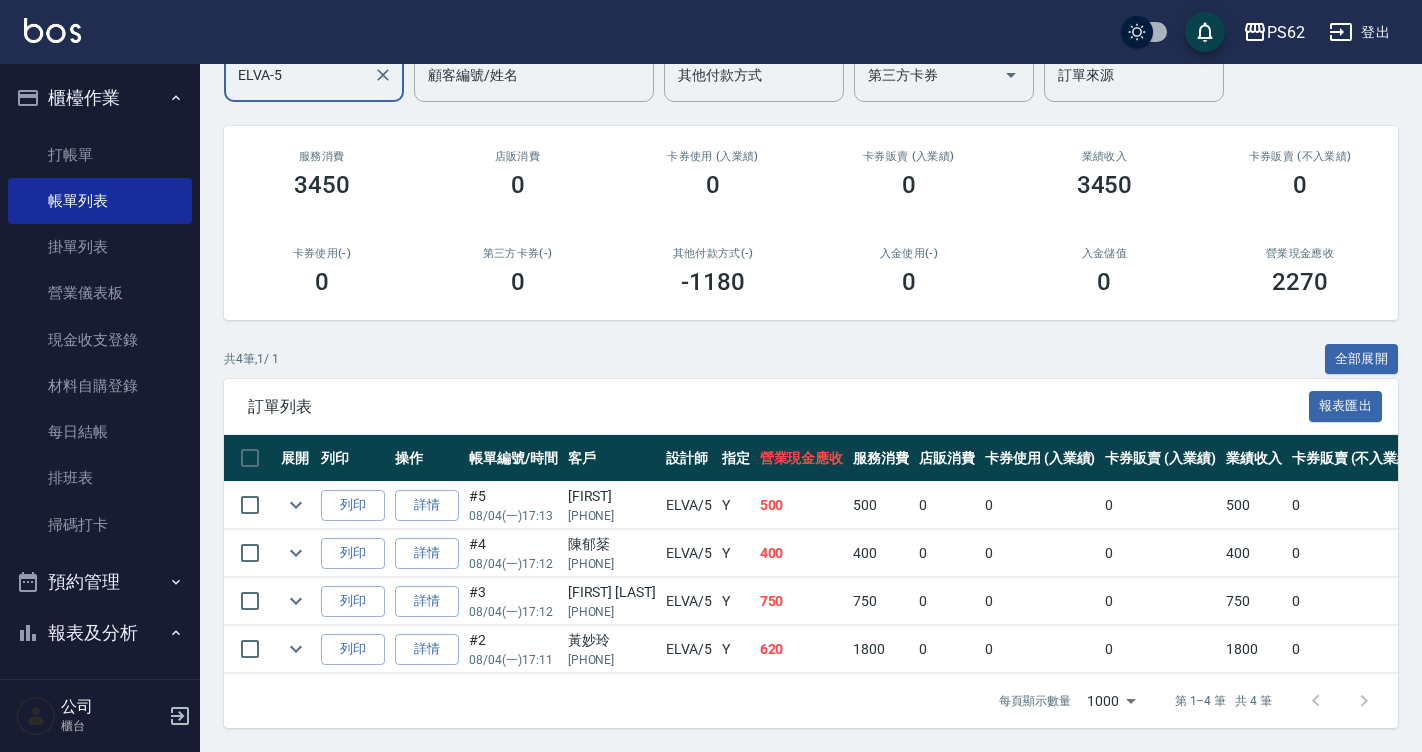 type on "ELVA-5" 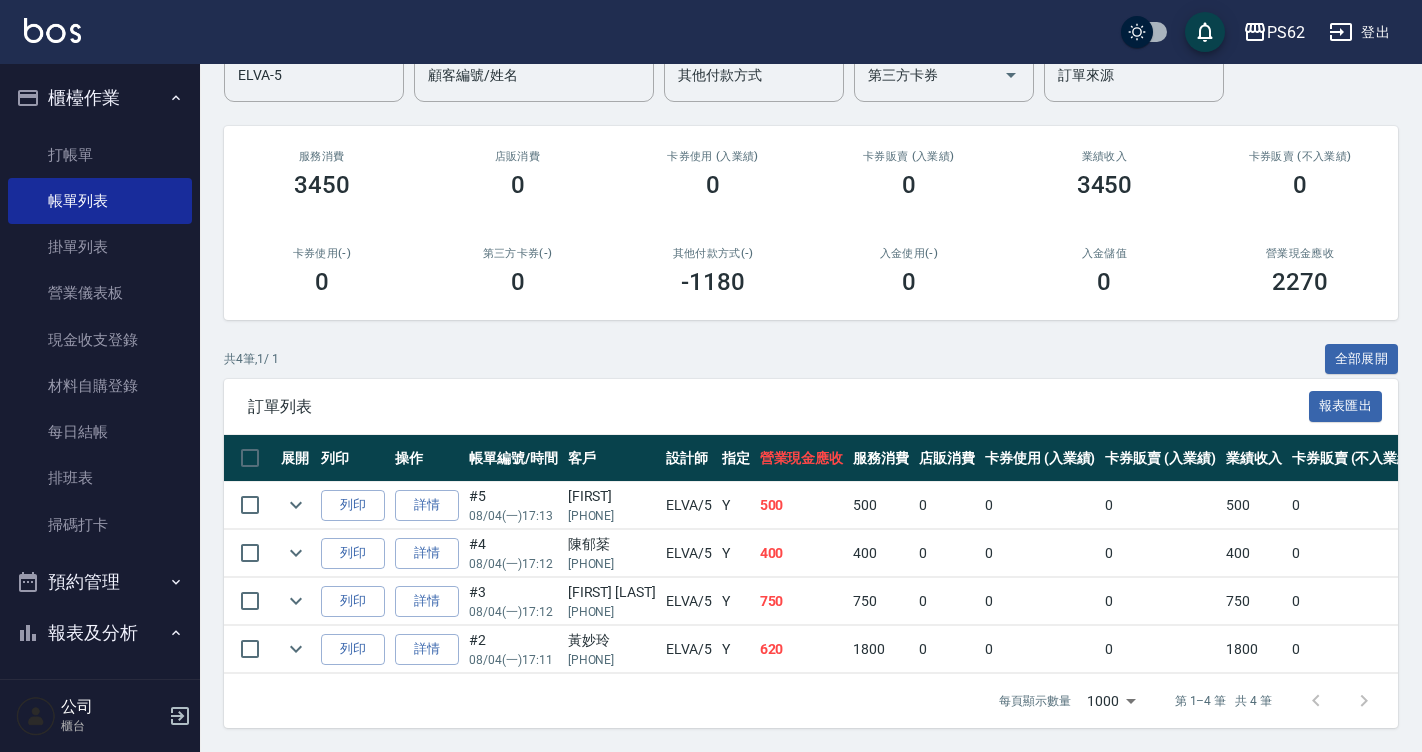 click on "620" at bounding box center [802, 649] 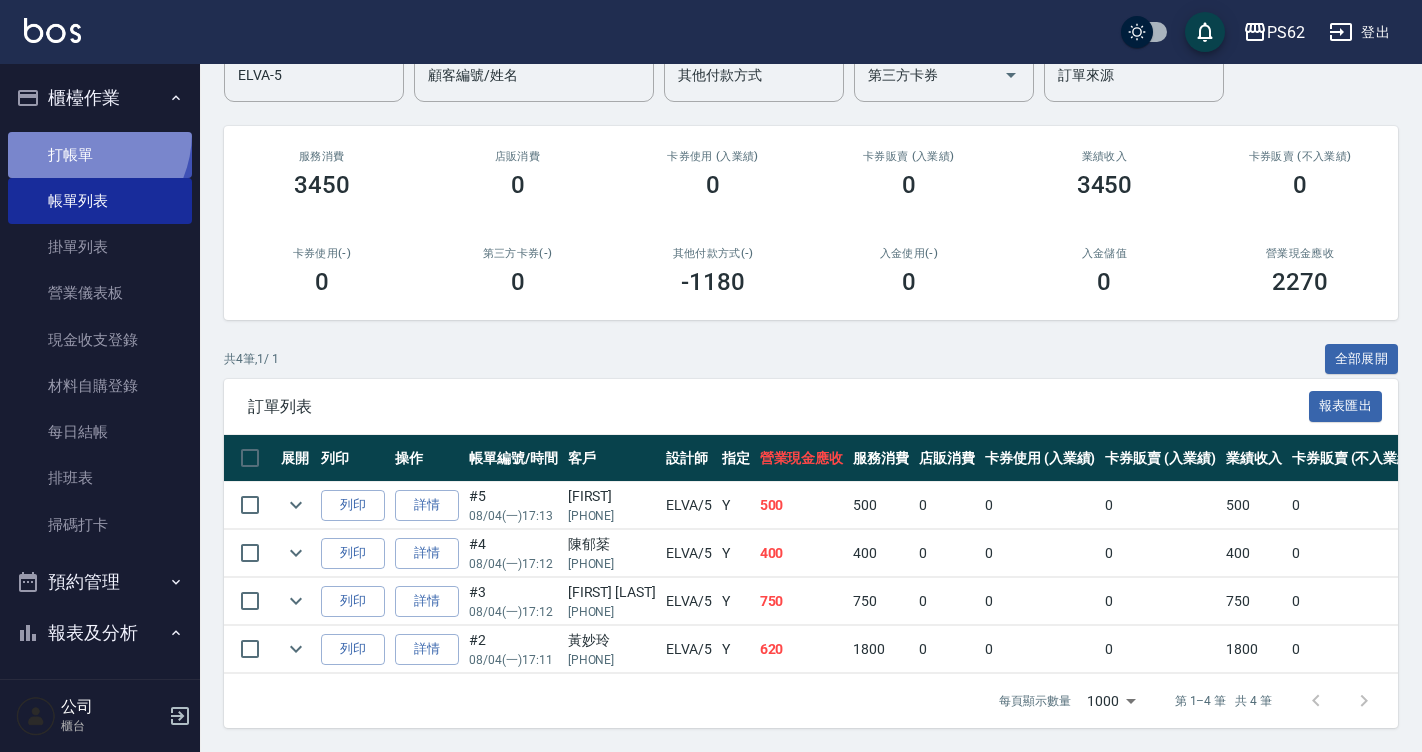 click on "打帳單" at bounding box center (100, 155) 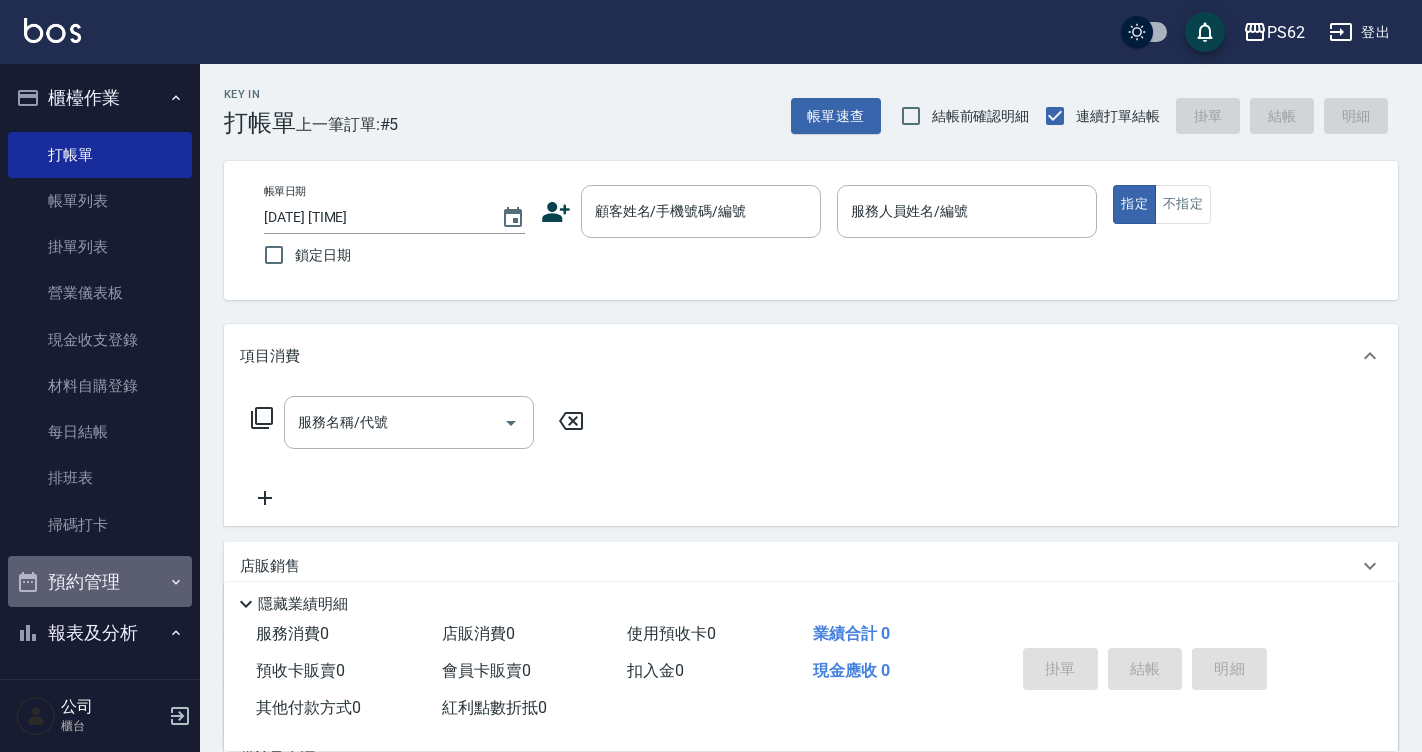 click on "預約管理" at bounding box center [100, 582] 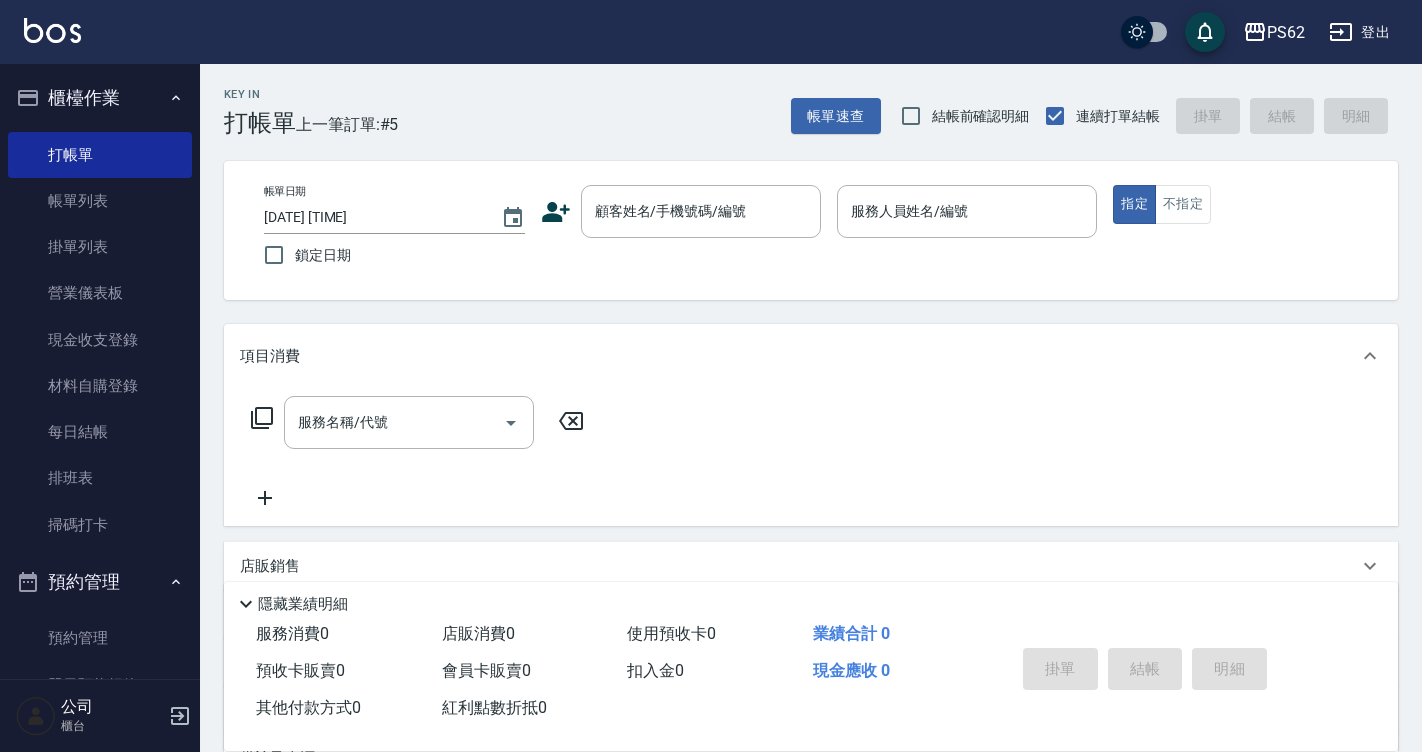 click on "預約管理" at bounding box center [100, 582] 